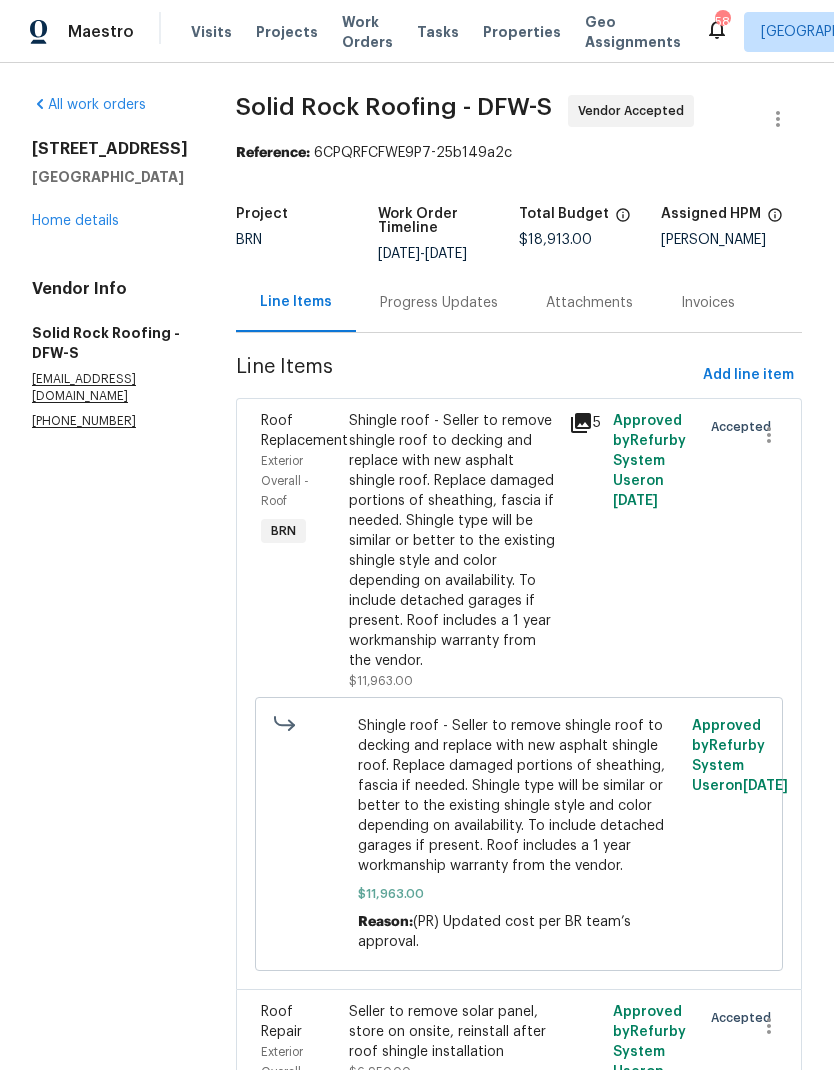 scroll, scrollTop: 0, scrollLeft: 0, axis: both 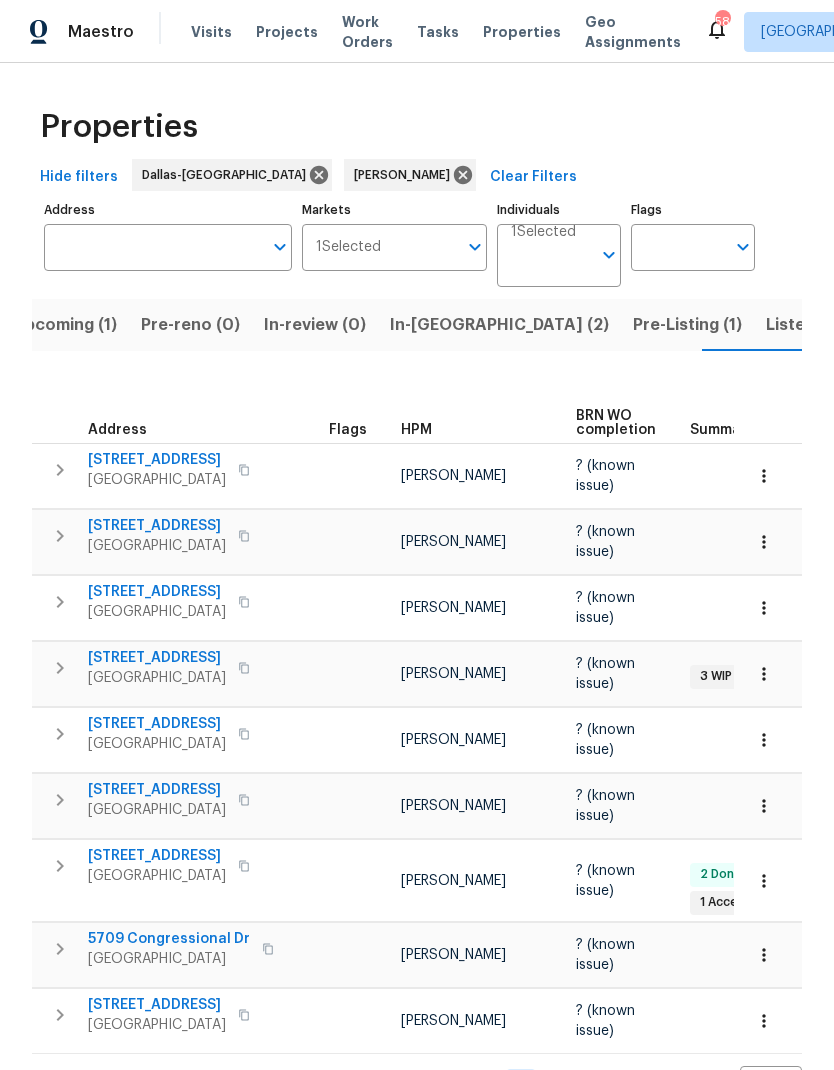 click on "In-reno (2)" at bounding box center (499, 325) 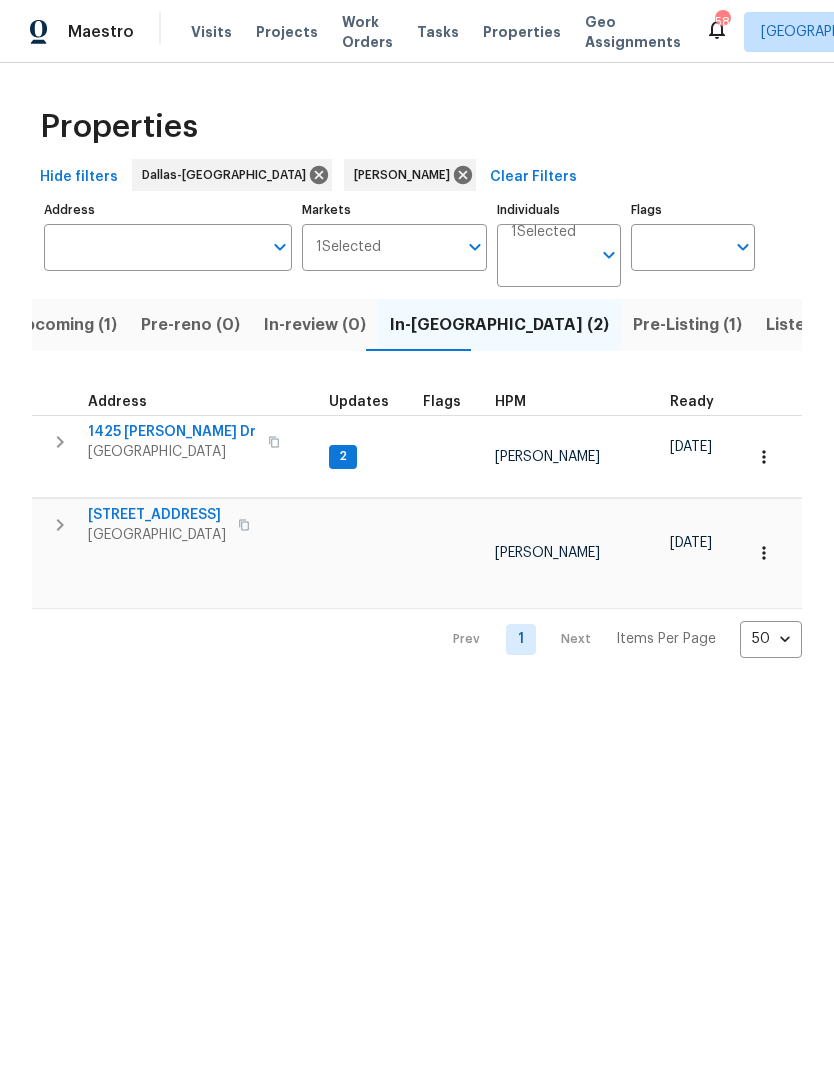 click 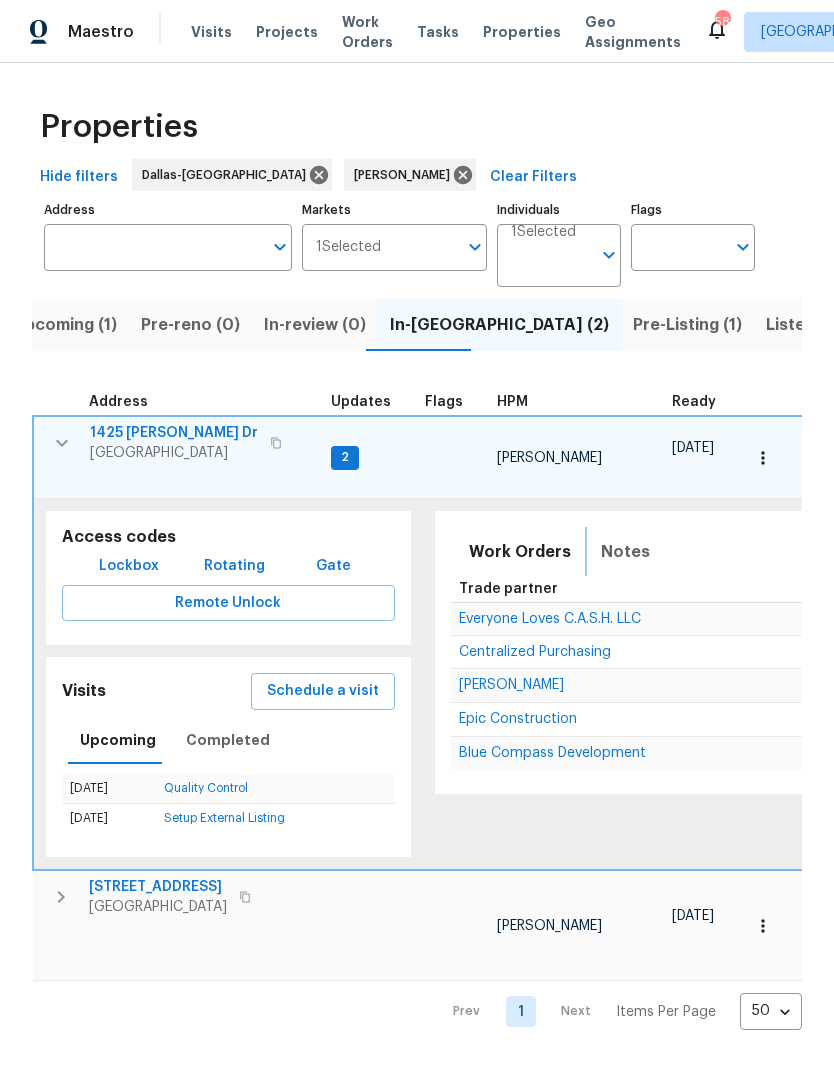click on "Notes" at bounding box center [625, 552] 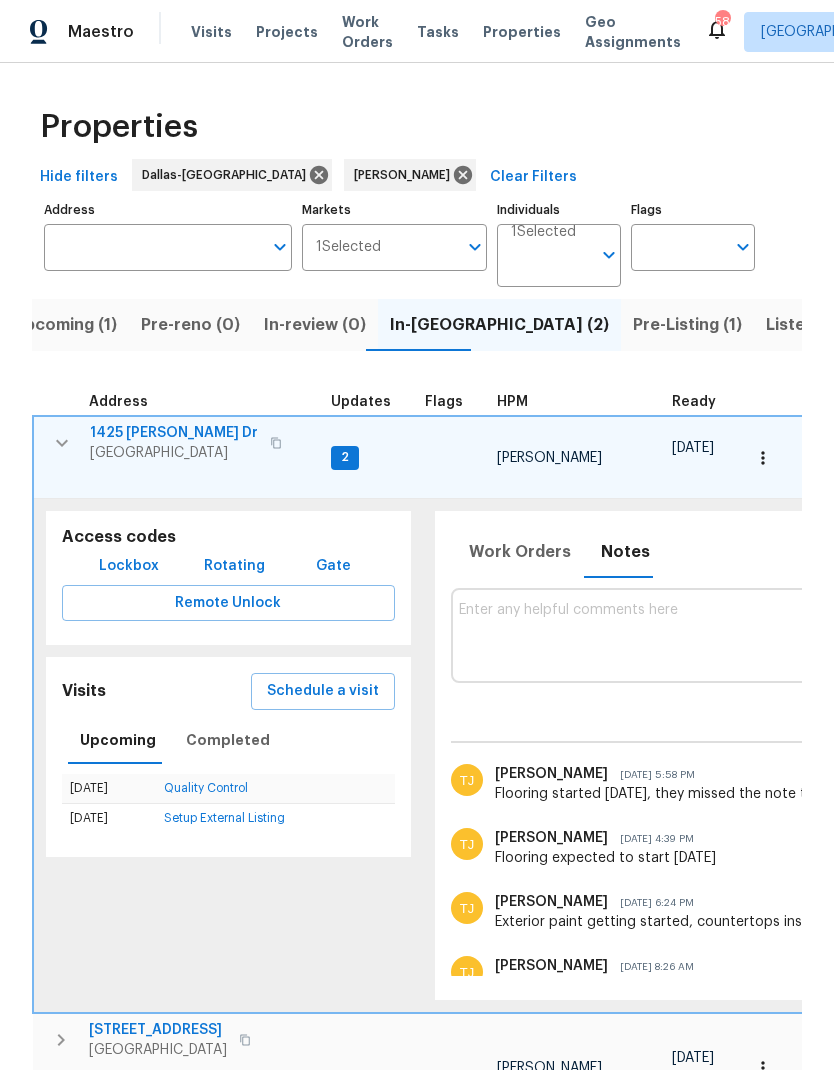 click at bounding box center [1003, 635] 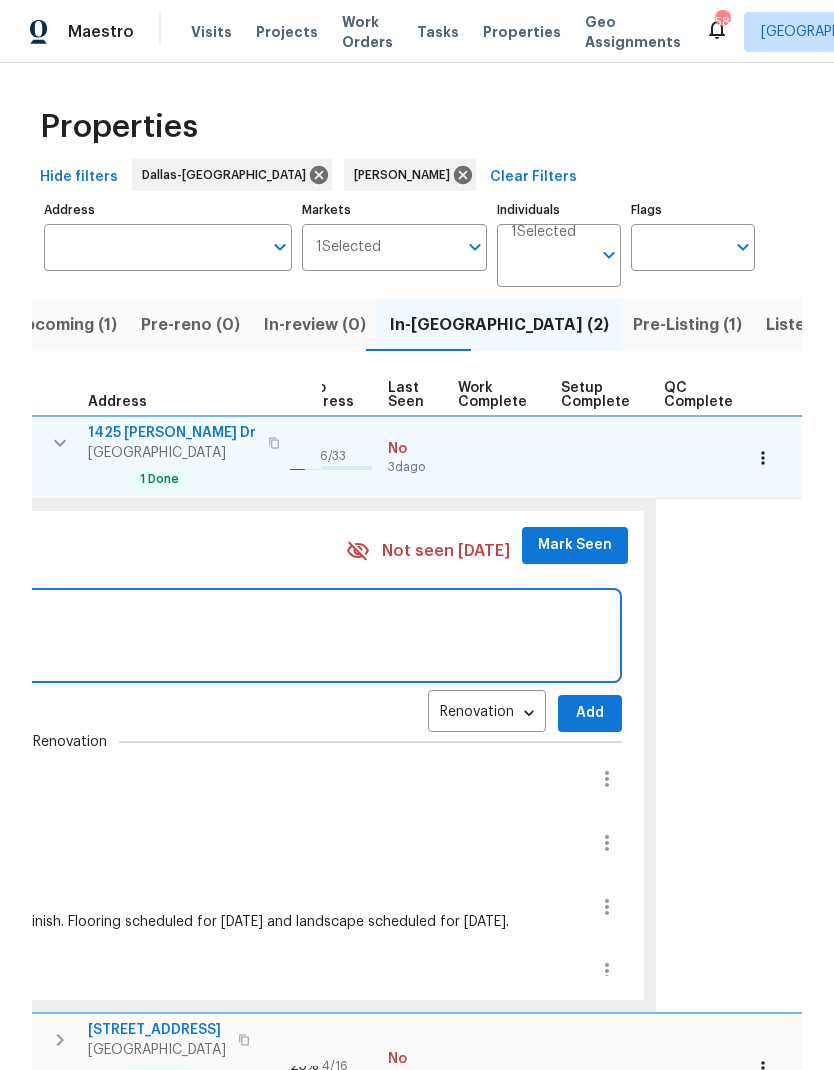 scroll, scrollTop: 16, scrollLeft: 933, axis: both 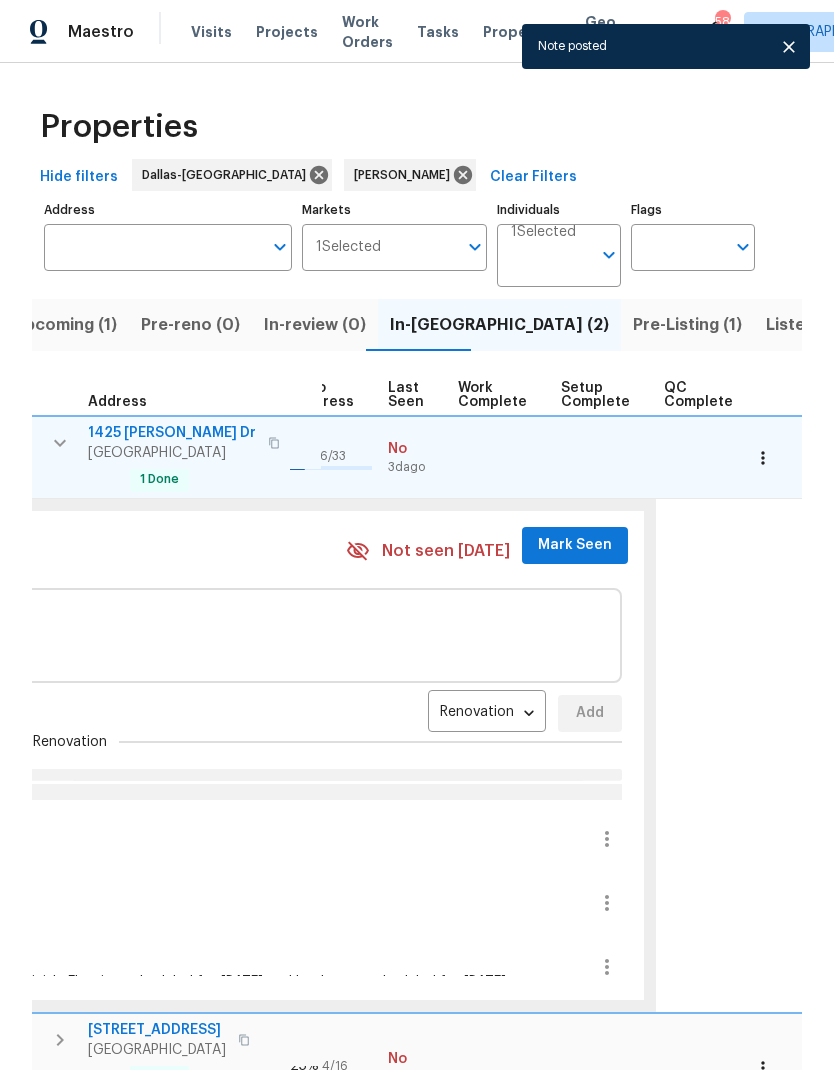 click on "Mark Seen" at bounding box center (575, 545) 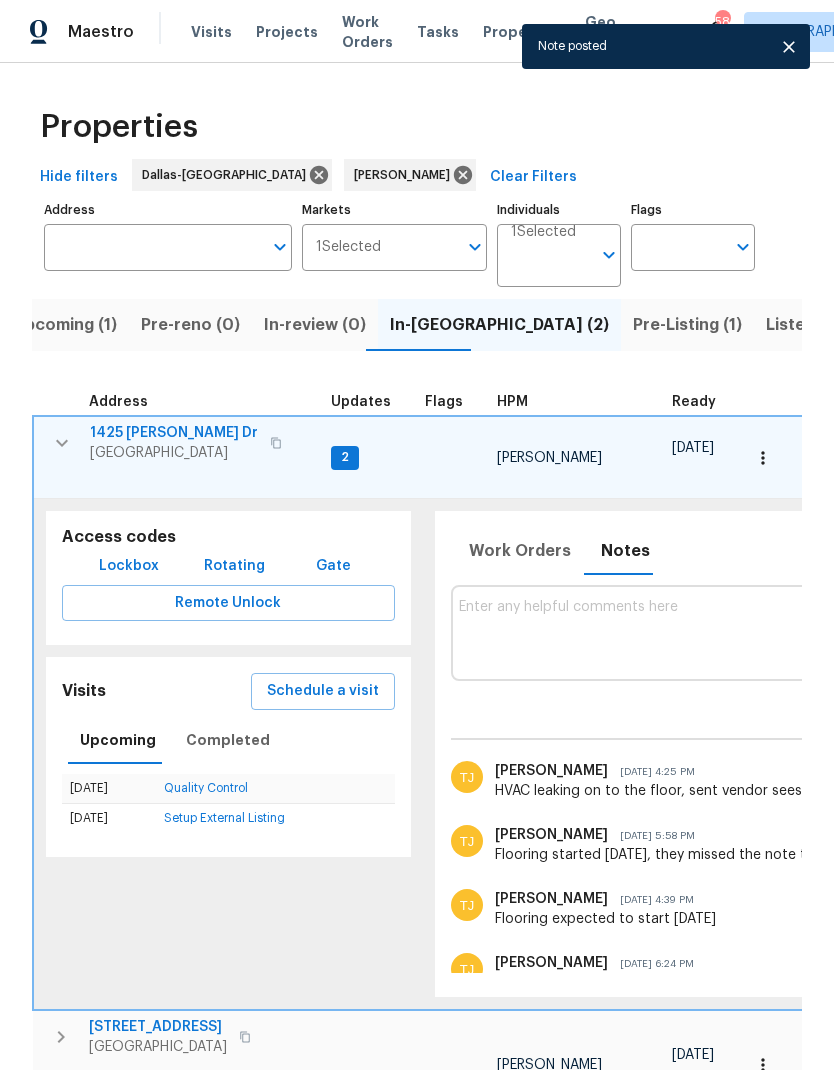 scroll, scrollTop: 0, scrollLeft: 0, axis: both 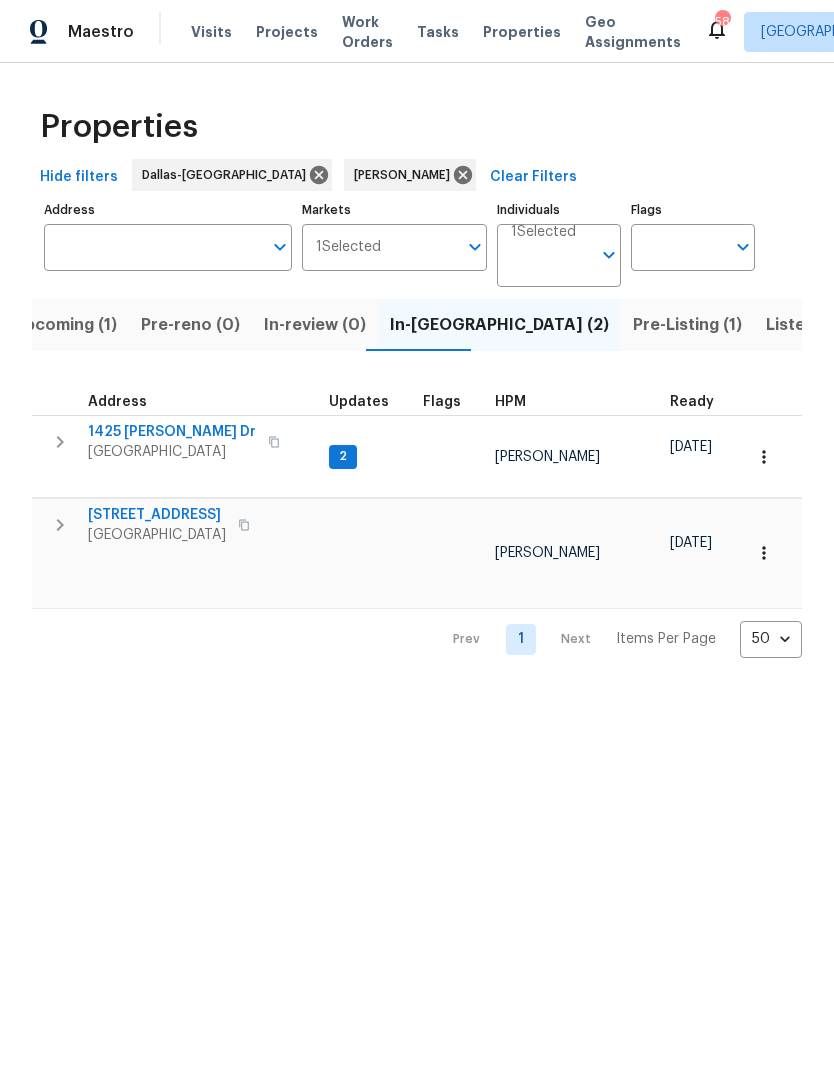 click 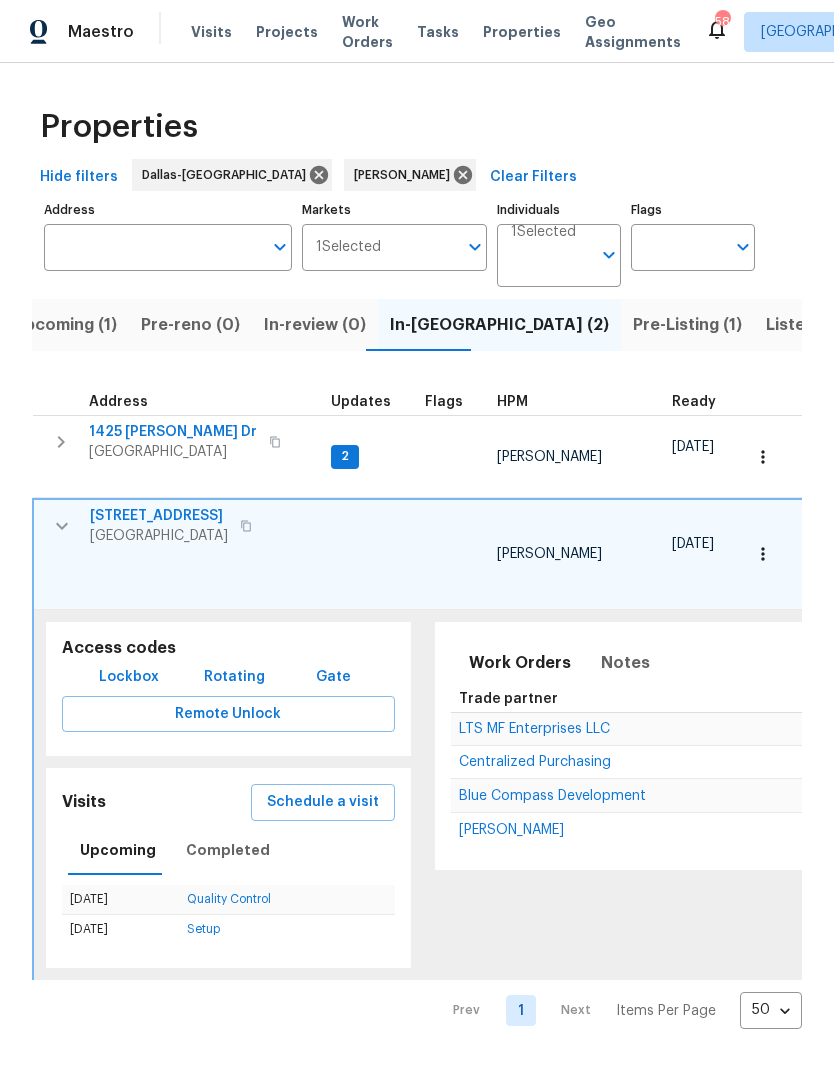 click 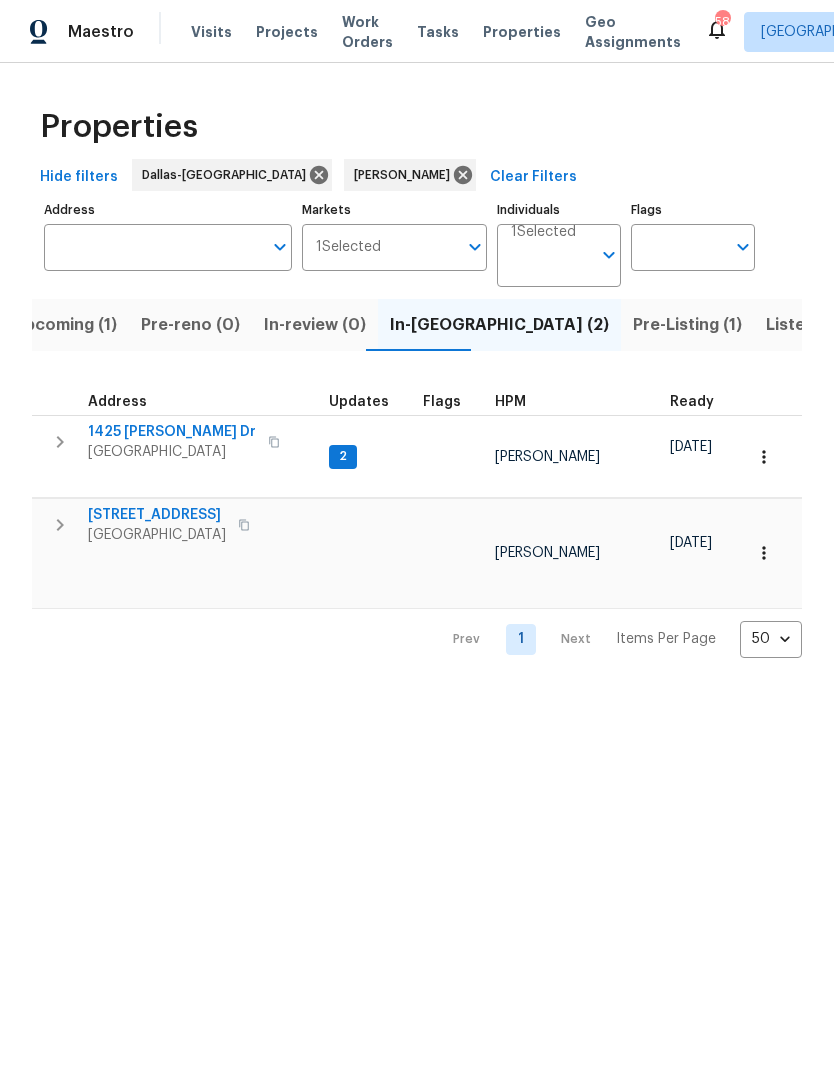 click 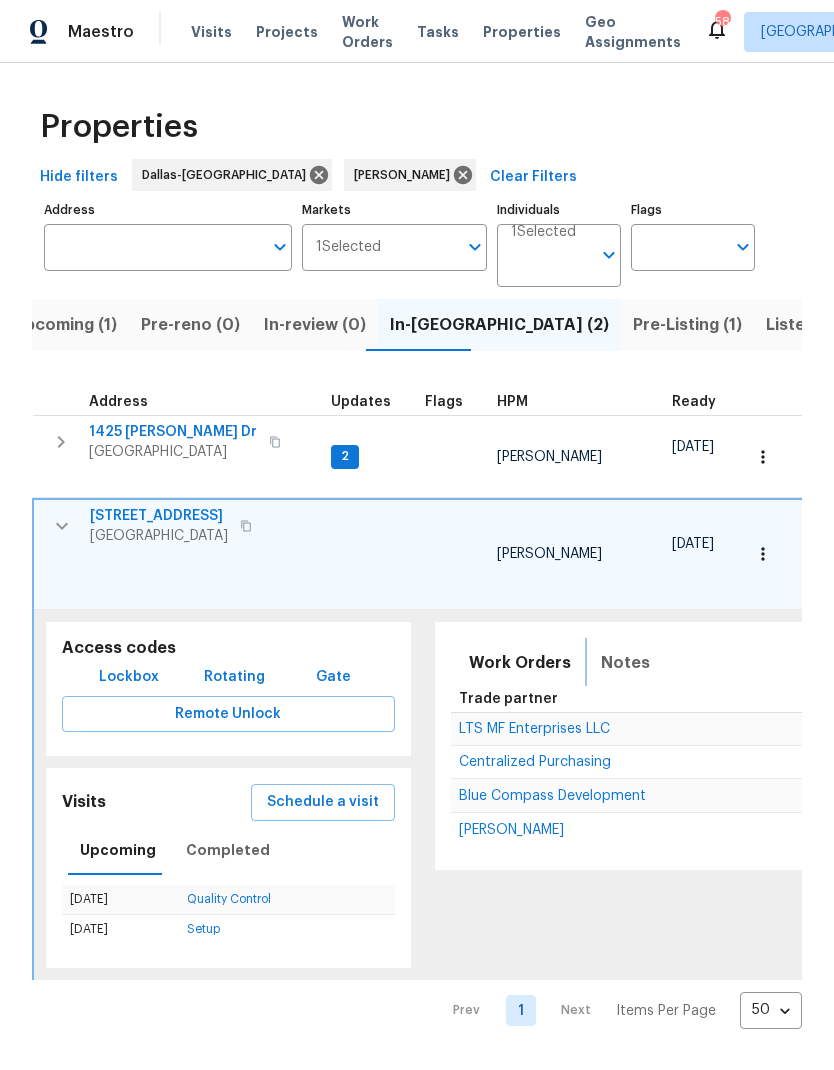 click on "Notes" at bounding box center [625, 663] 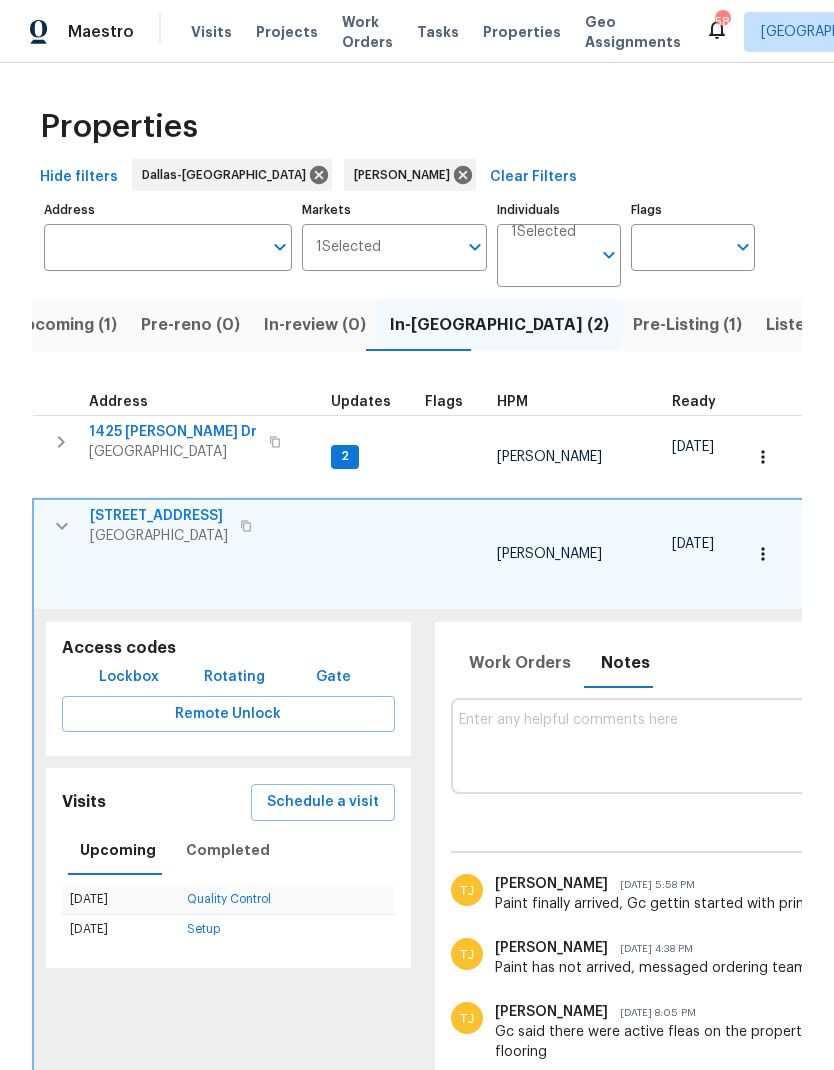click at bounding box center [1003, 745] 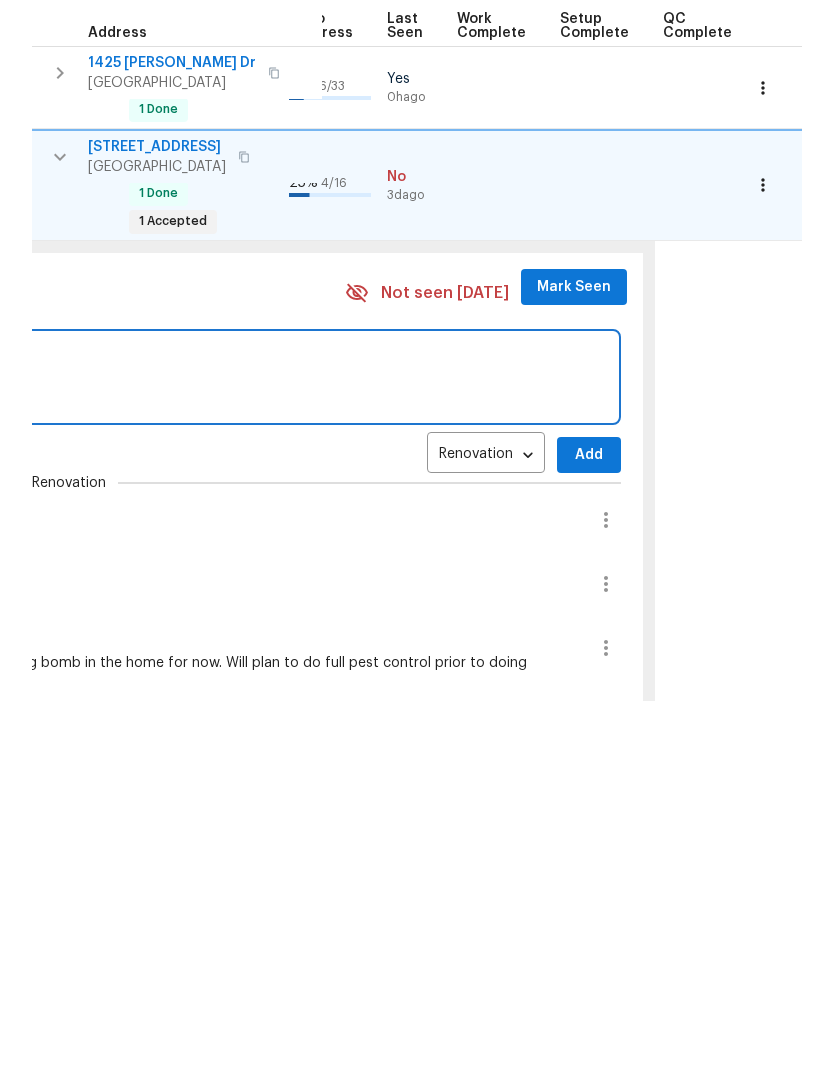 scroll, scrollTop: 0, scrollLeft: 933, axis: horizontal 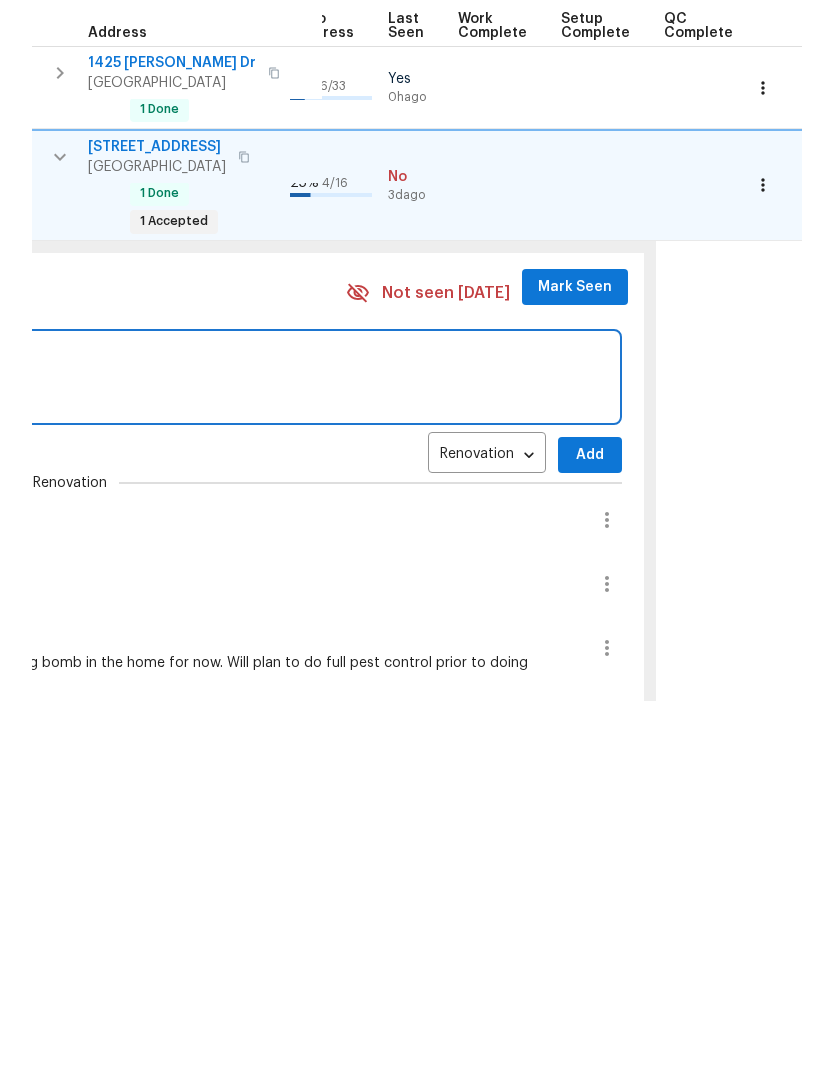 type on "Crew onsite painting. Work in progress." 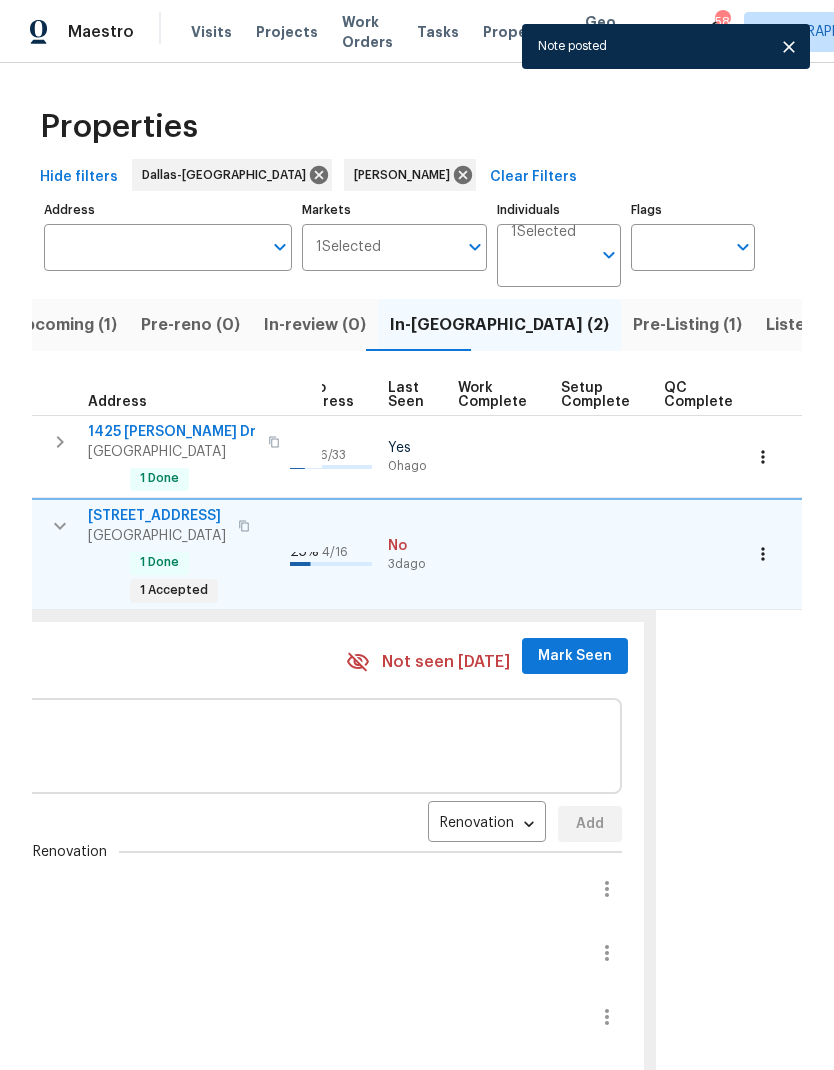 click on "Mark Seen" at bounding box center (575, 656) 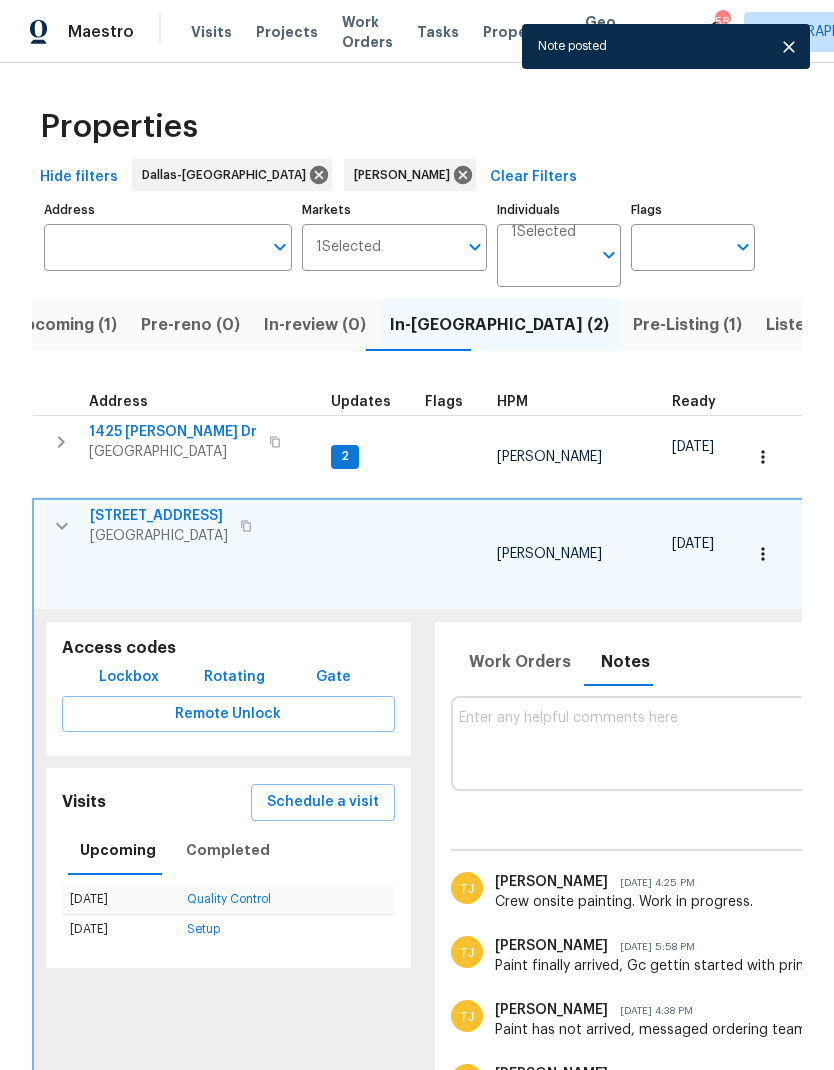 scroll, scrollTop: 0, scrollLeft: 0, axis: both 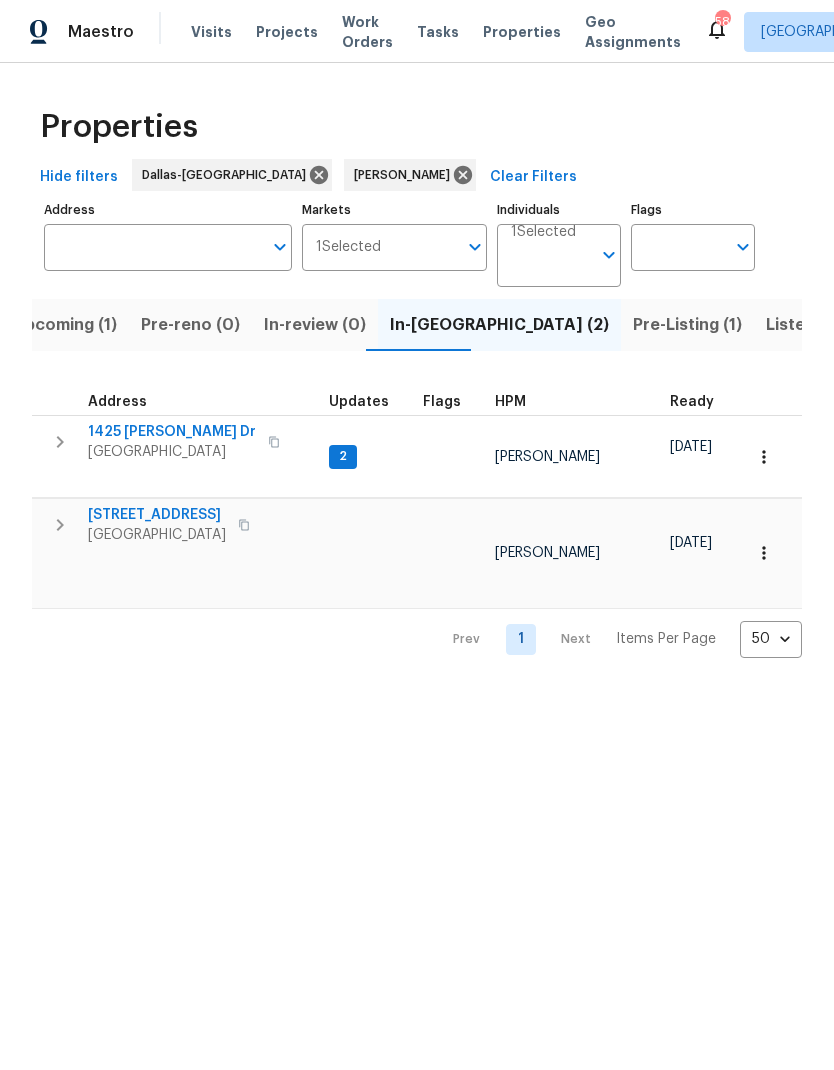 click on "Pre-Listing (1)" at bounding box center [687, 325] 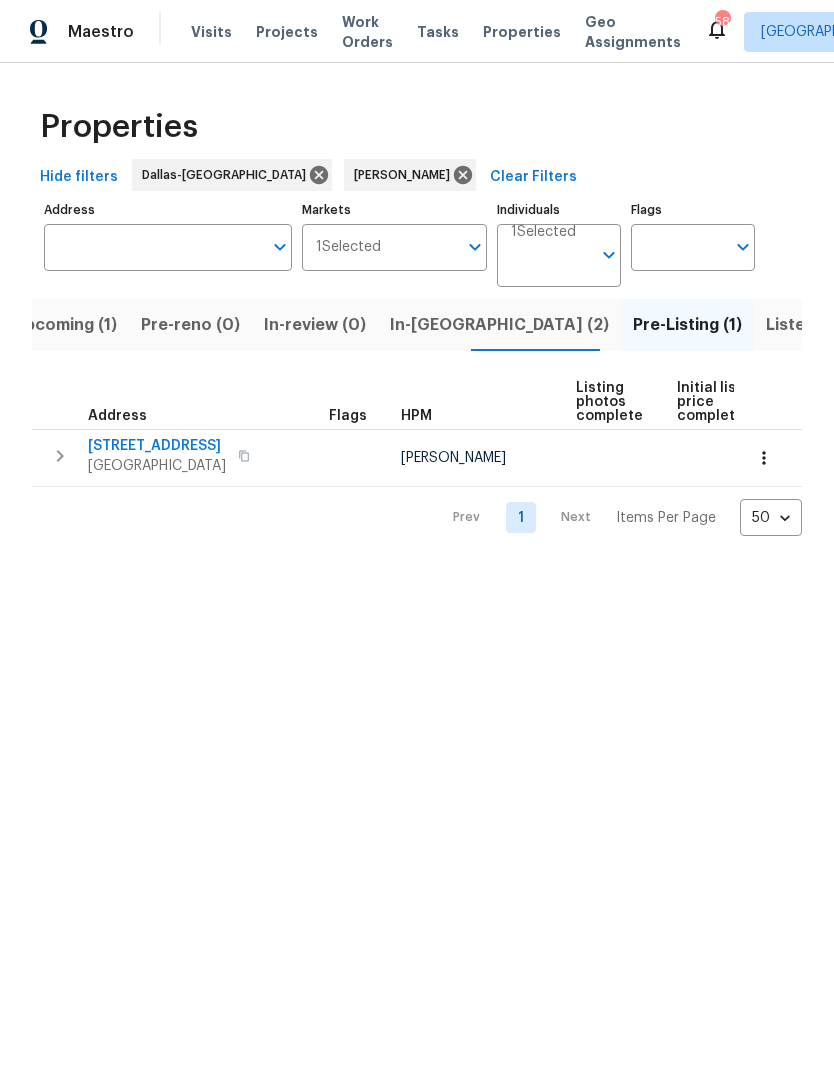 click on "6941 Fallbrook Ct" at bounding box center (157, 446) 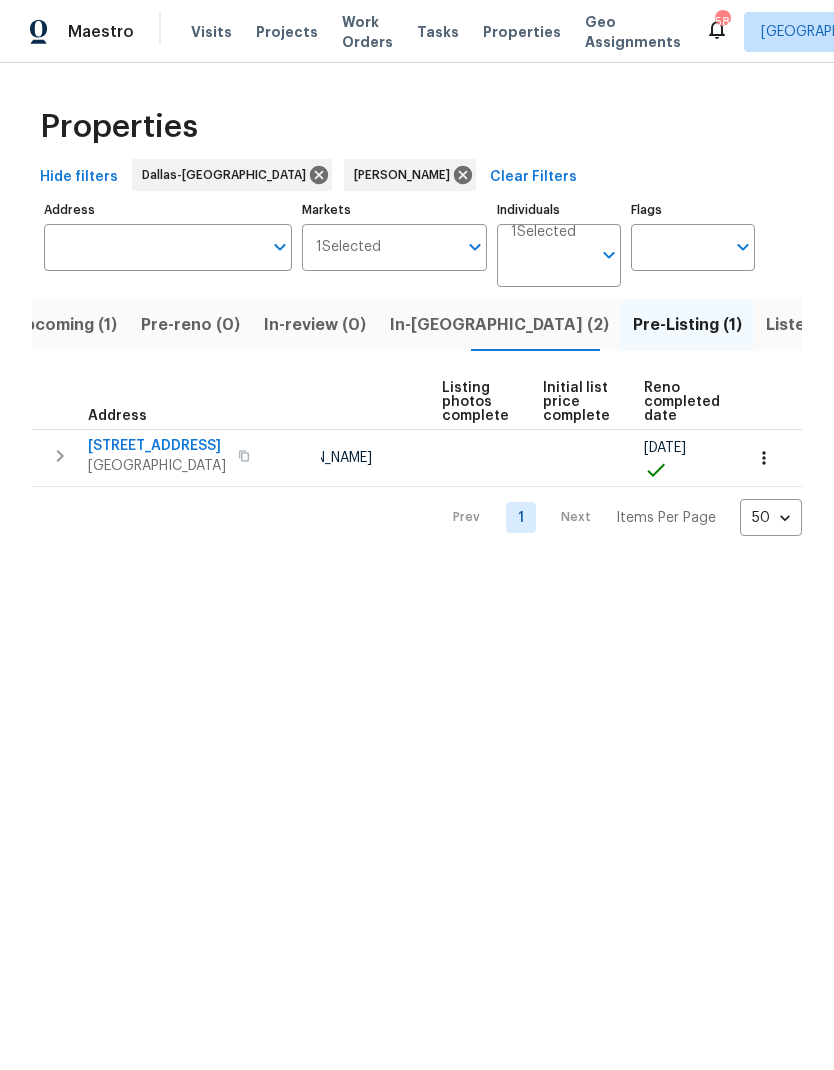 scroll, scrollTop: 0, scrollLeft: 133, axis: horizontal 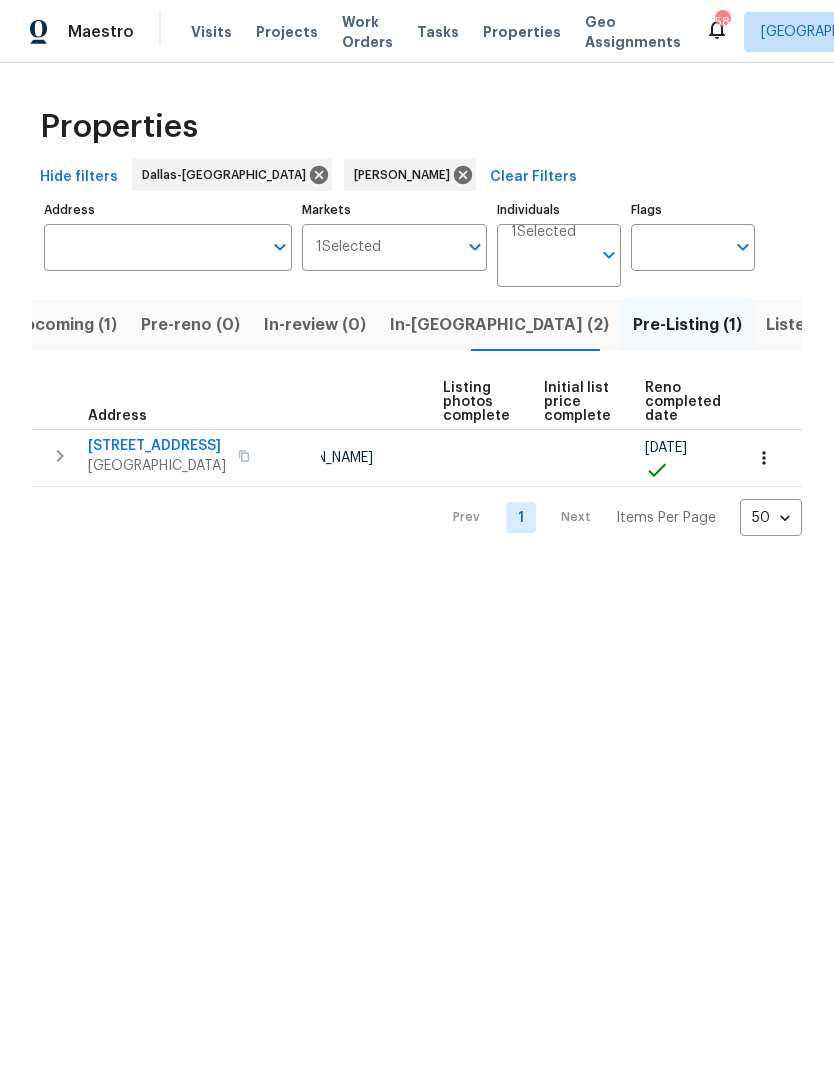 click 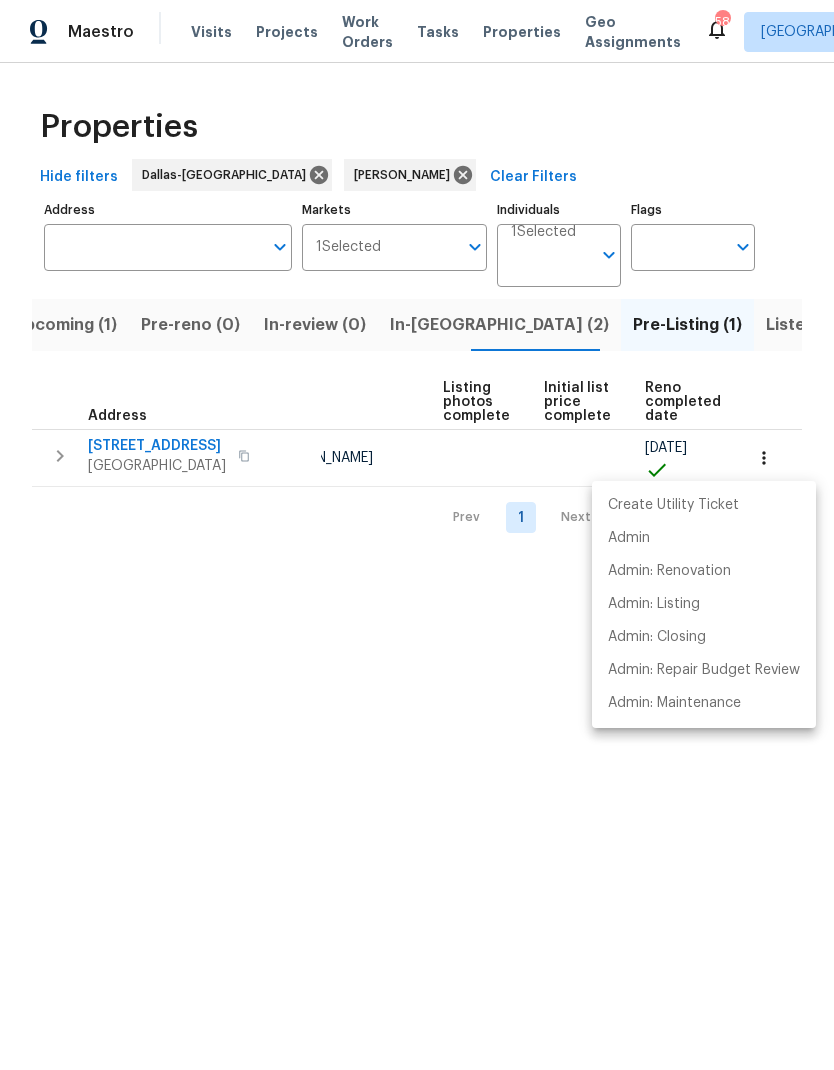 click at bounding box center (417, 535) 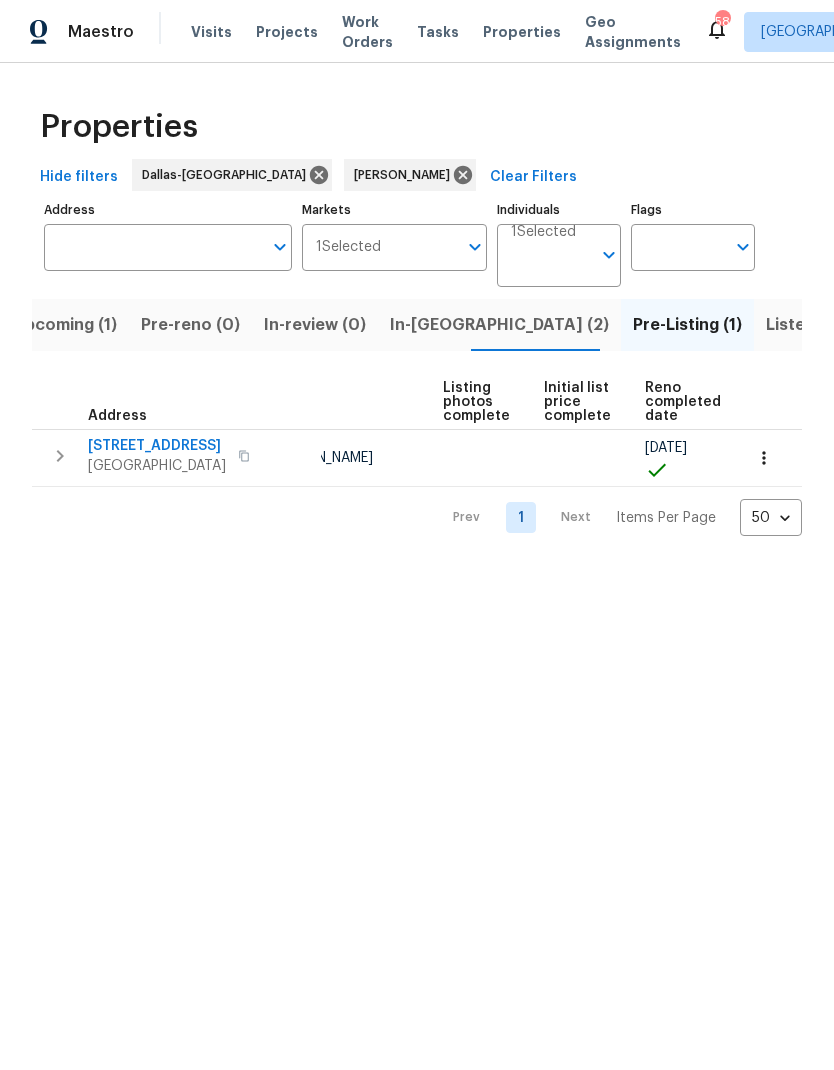 click on "6941 Fallbrook Ct" at bounding box center [157, 446] 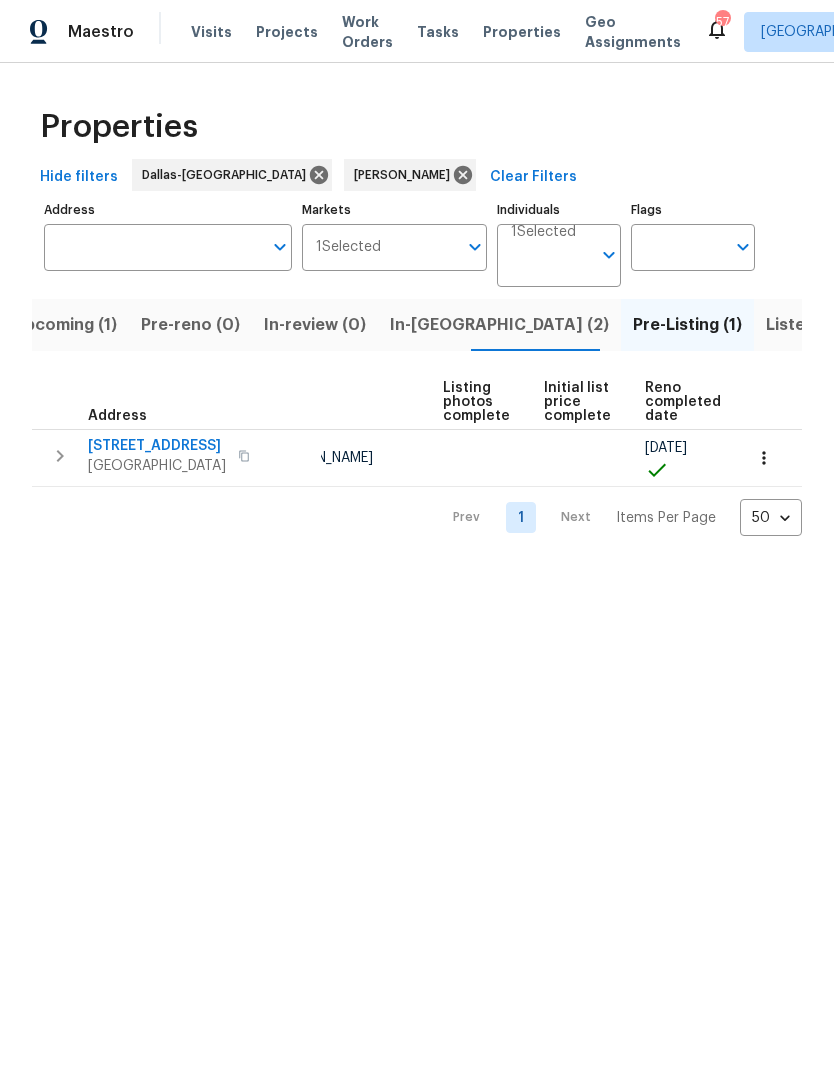 click on "6941 Fallbrook Ct" at bounding box center [157, 446] 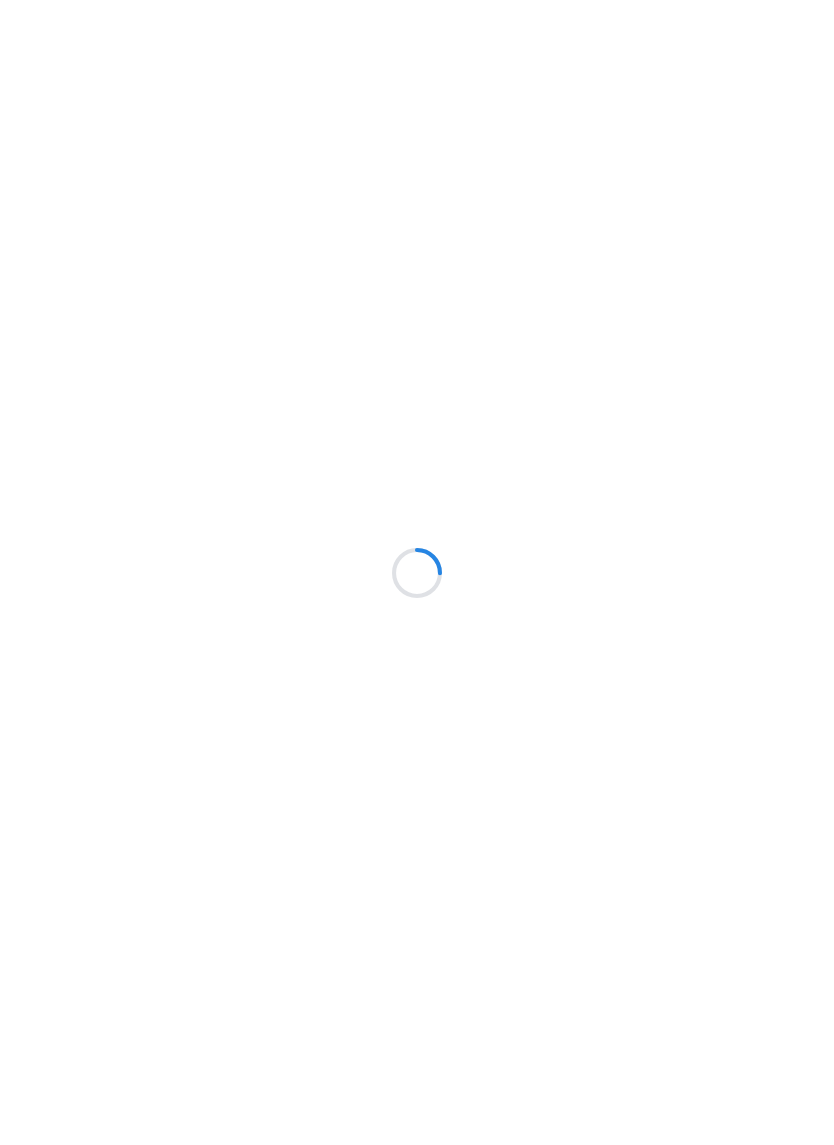 scroll, scrollTop: 0, scrollLeft: 0, axis: both 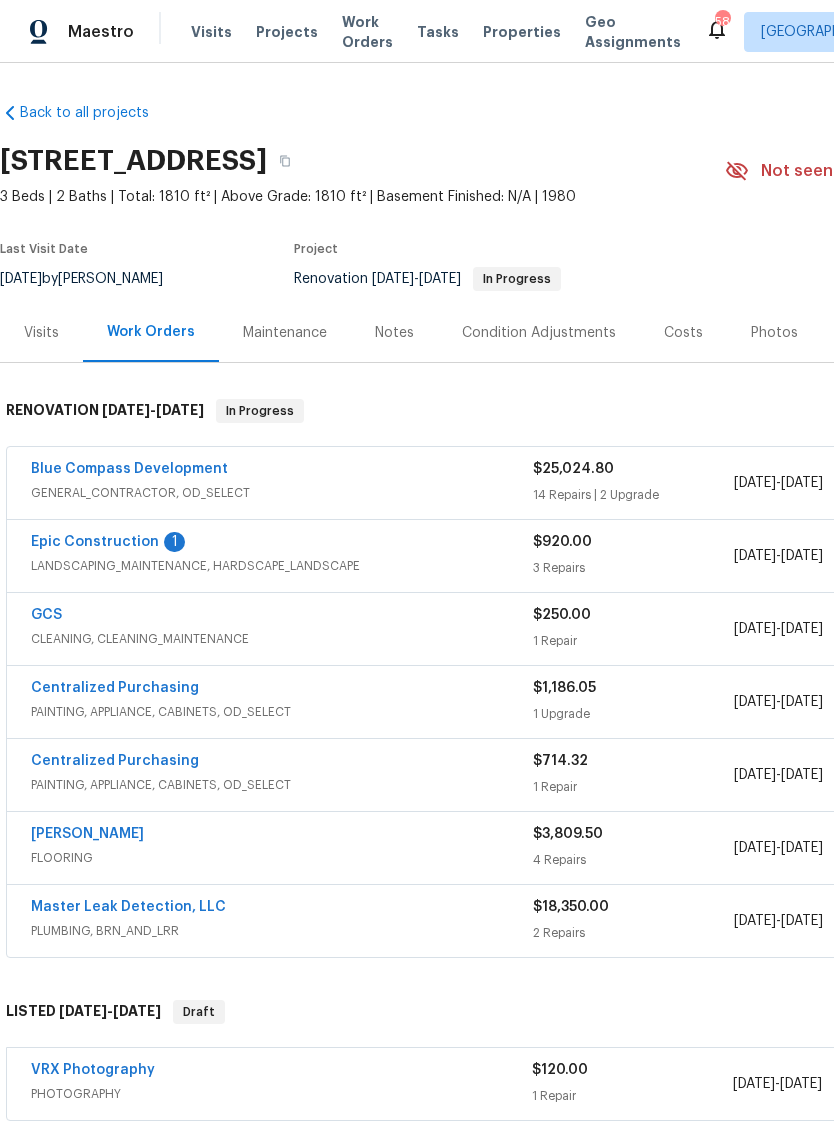 click on "Blue Compass Development" at bounding box center (129, 469) 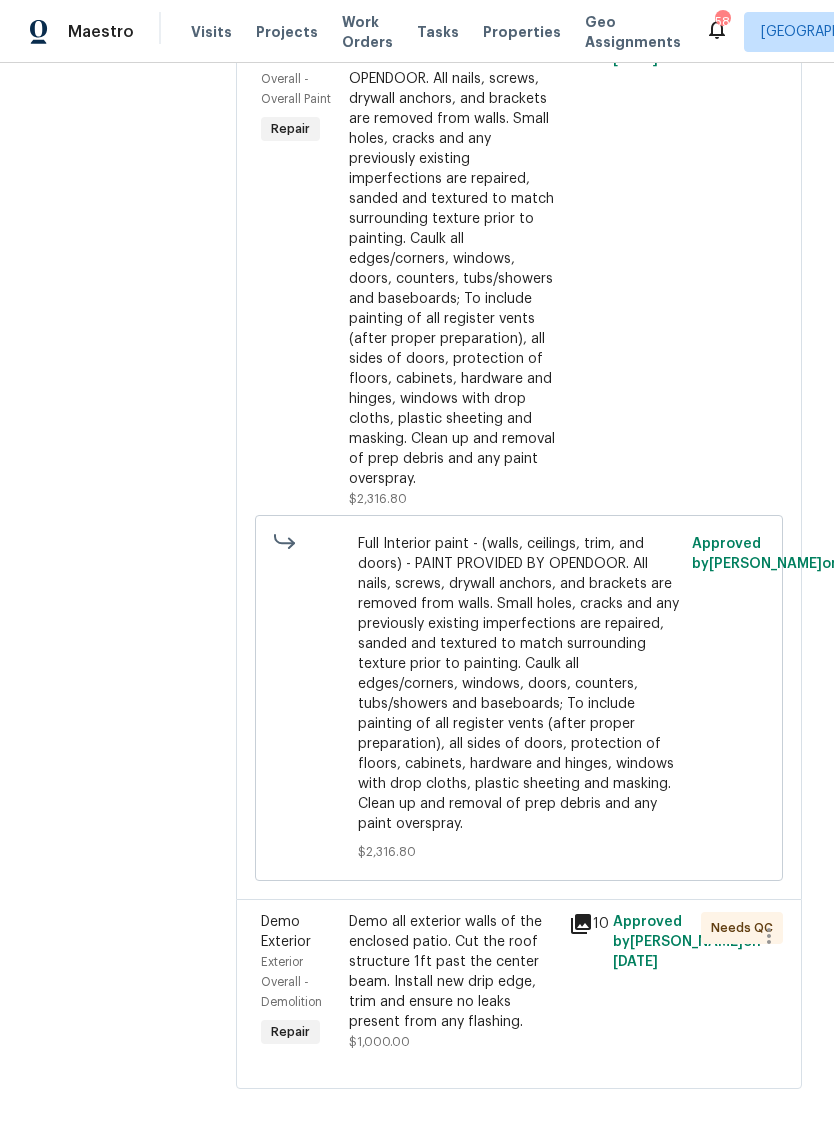 scroll, scrollTop: 4216, scrollLeft: 0, axis: vertical 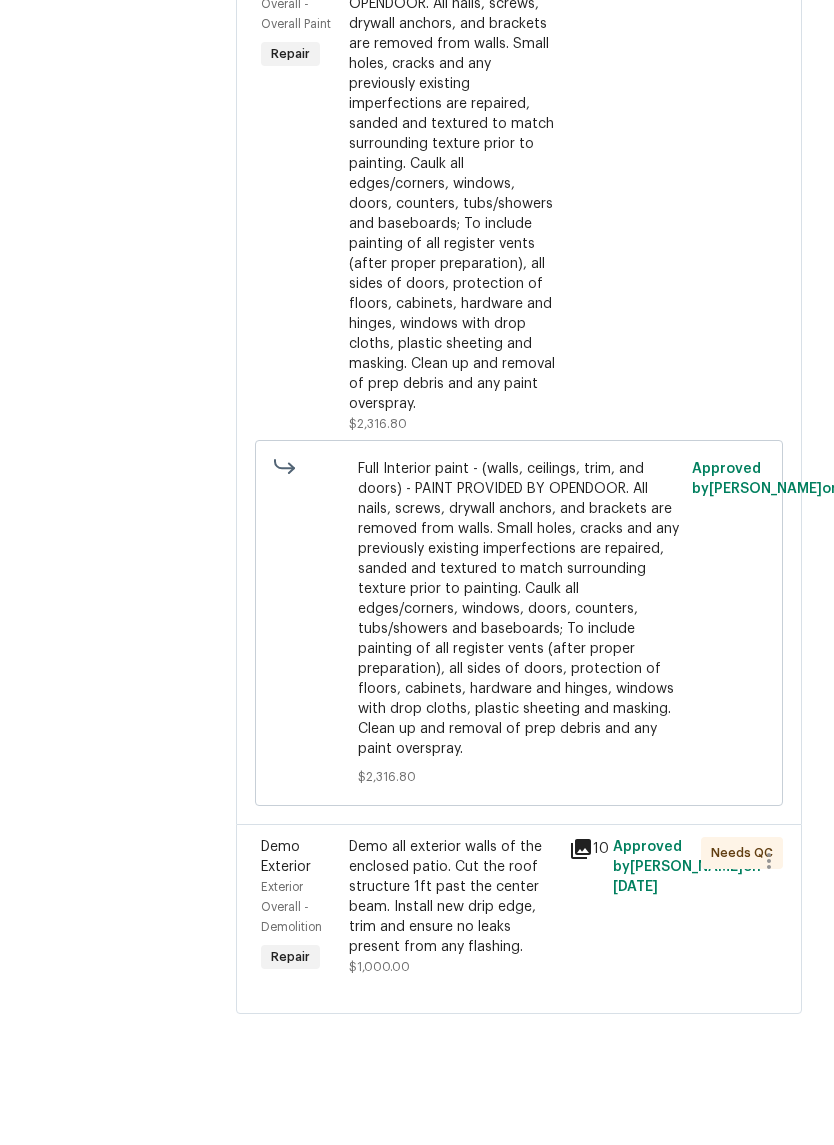 click on "Demo all exterior walls of the enclosed patio. Cut the roof structure 1ft past the center beam. Install new drip edge, trim and ensure no leaks present from any flashing." at bounding box center [453, 972] 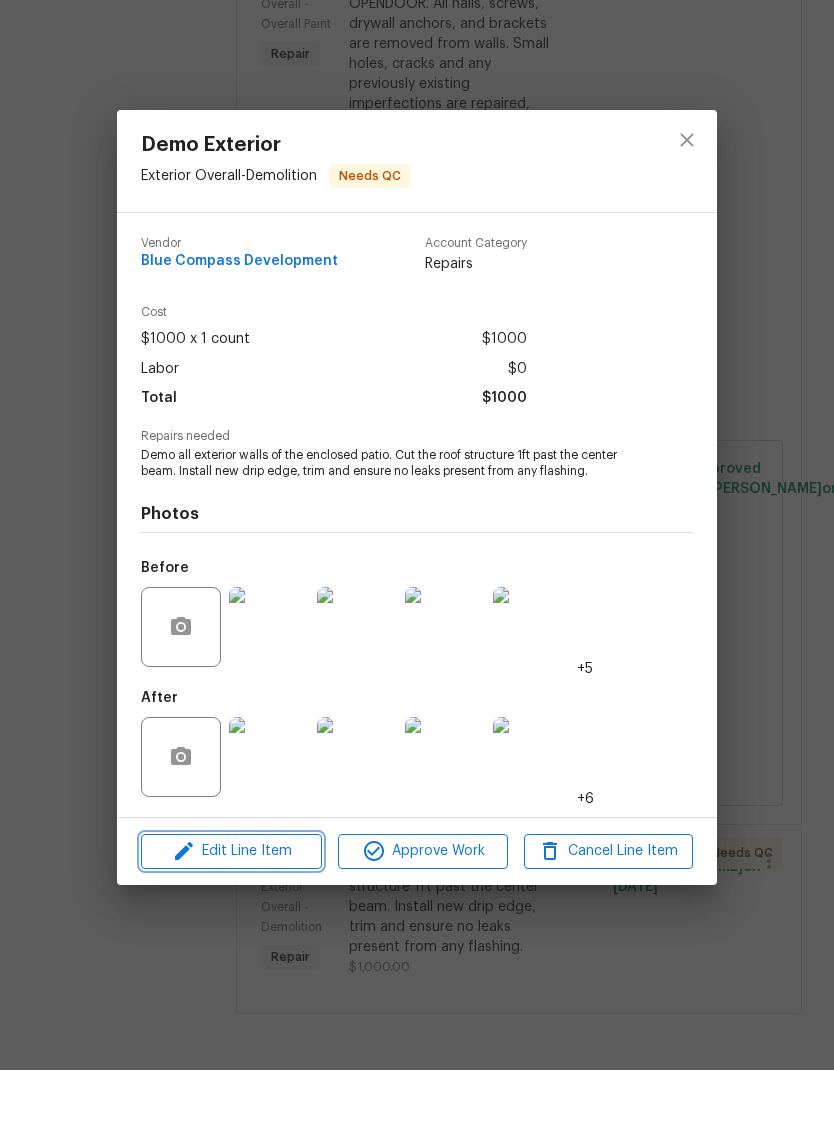 click on "Edit Line Item" at bounding box center [231, 926] 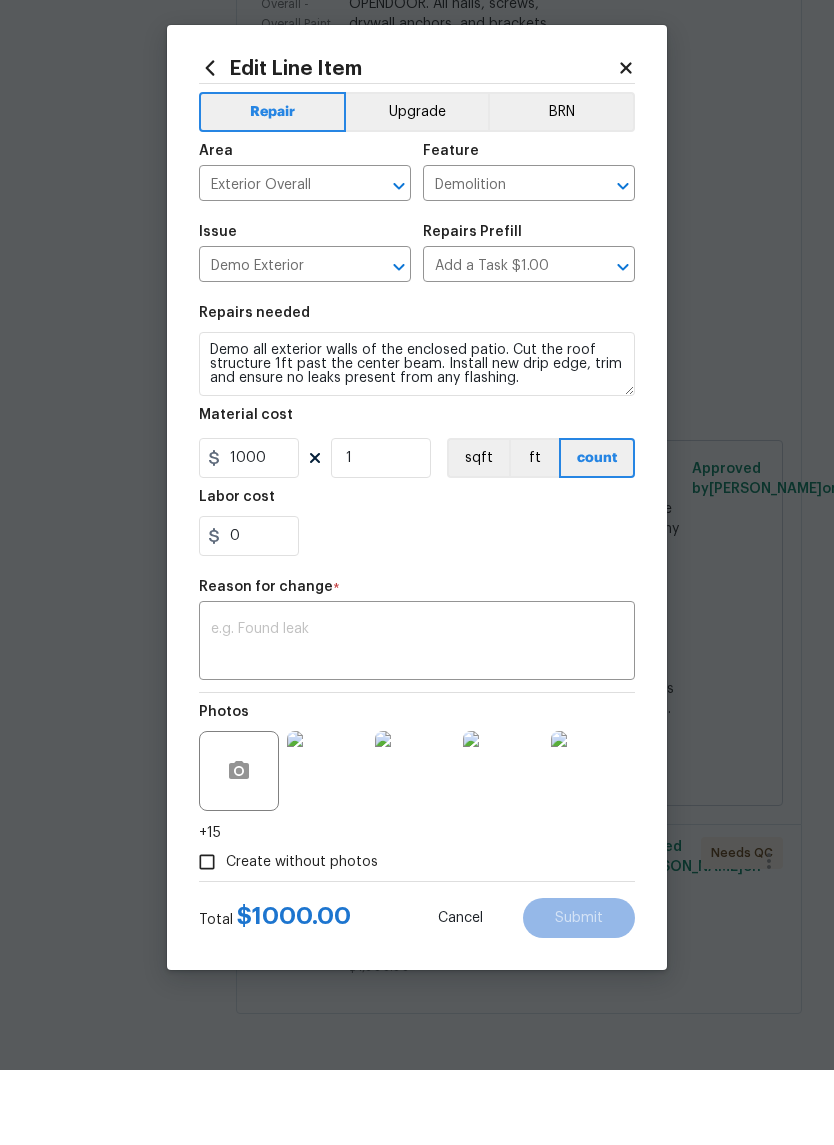 click at bounding box center (417, 718) 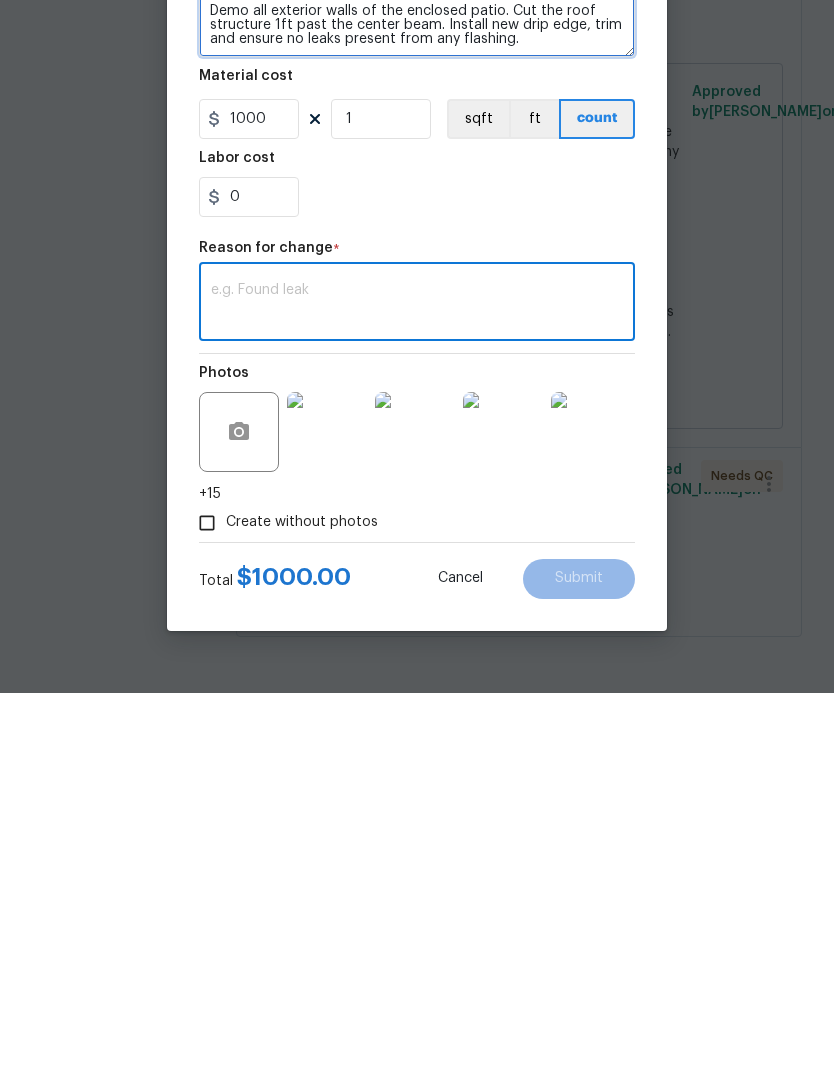 click on "Demo all exterior walls of the enclosed patio. Cut the roof structure 1ft past the center beam. Install new drip edge, trim and ensure no leaks present from any flashing." at bounding box center (417, 402) 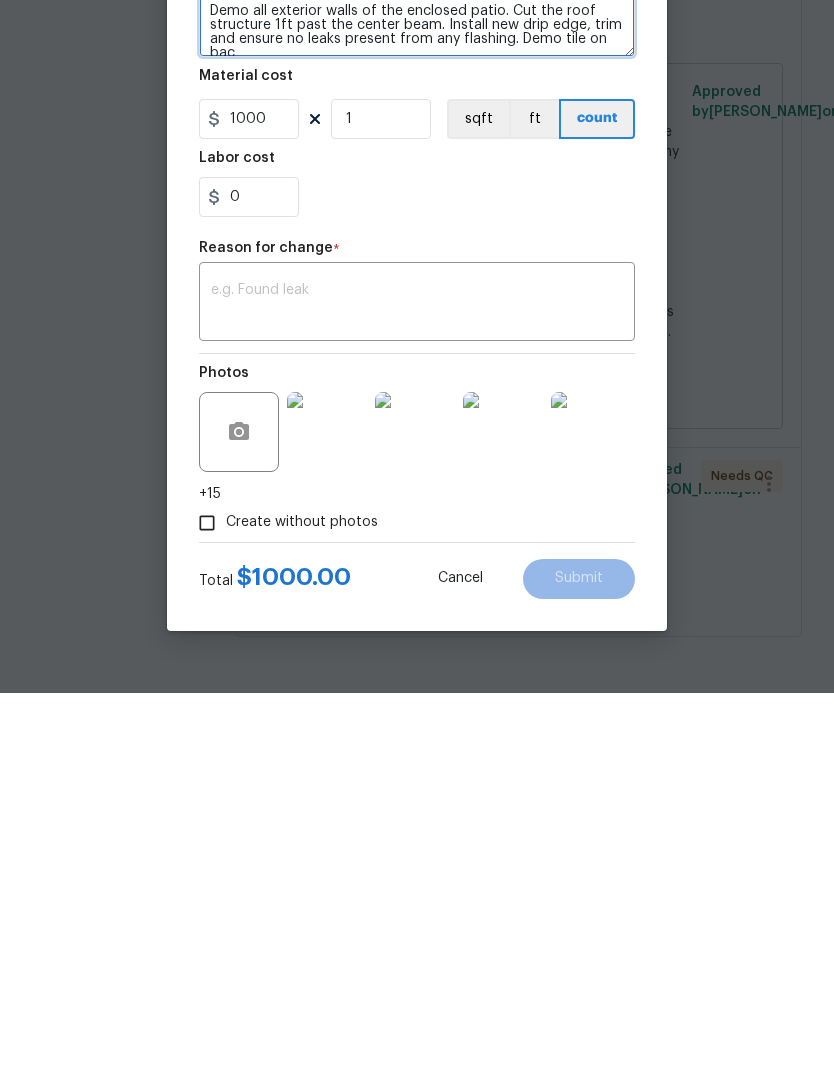 scroll, scrollTop: 5, scrollLeft: 0, axis: vertical 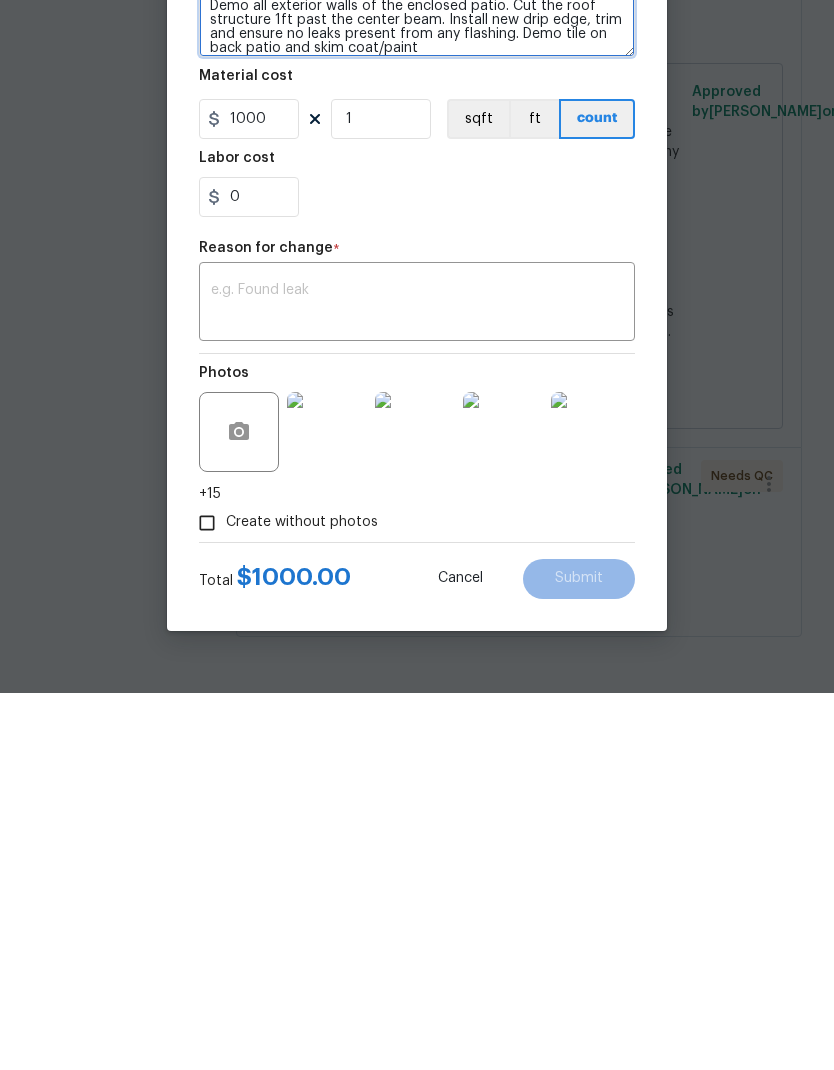 type on "Demo all exterior walls of the enclosed patio. Cut the roof structure 1ft past the center beam. Install new drip edge, trim and ensure no leaks present from any flashing. Demo tile on back patio and skim coat/paint" 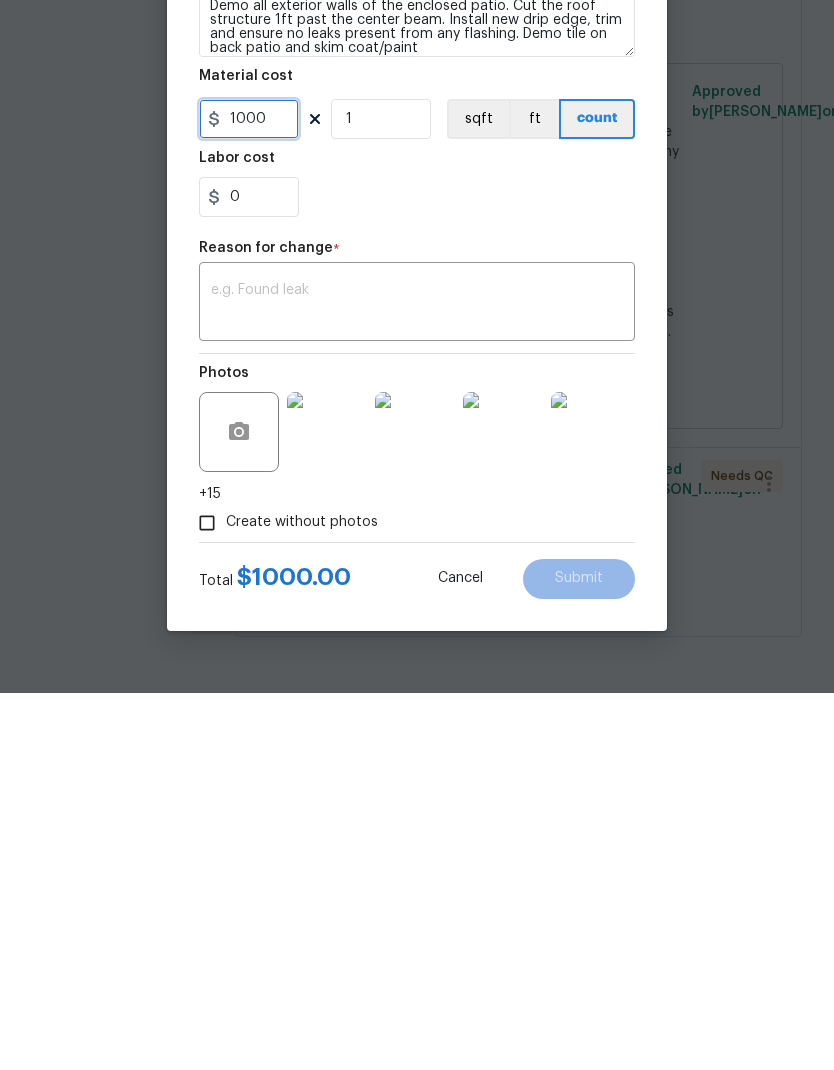 click on "1000" at bounding box center [249, 496] 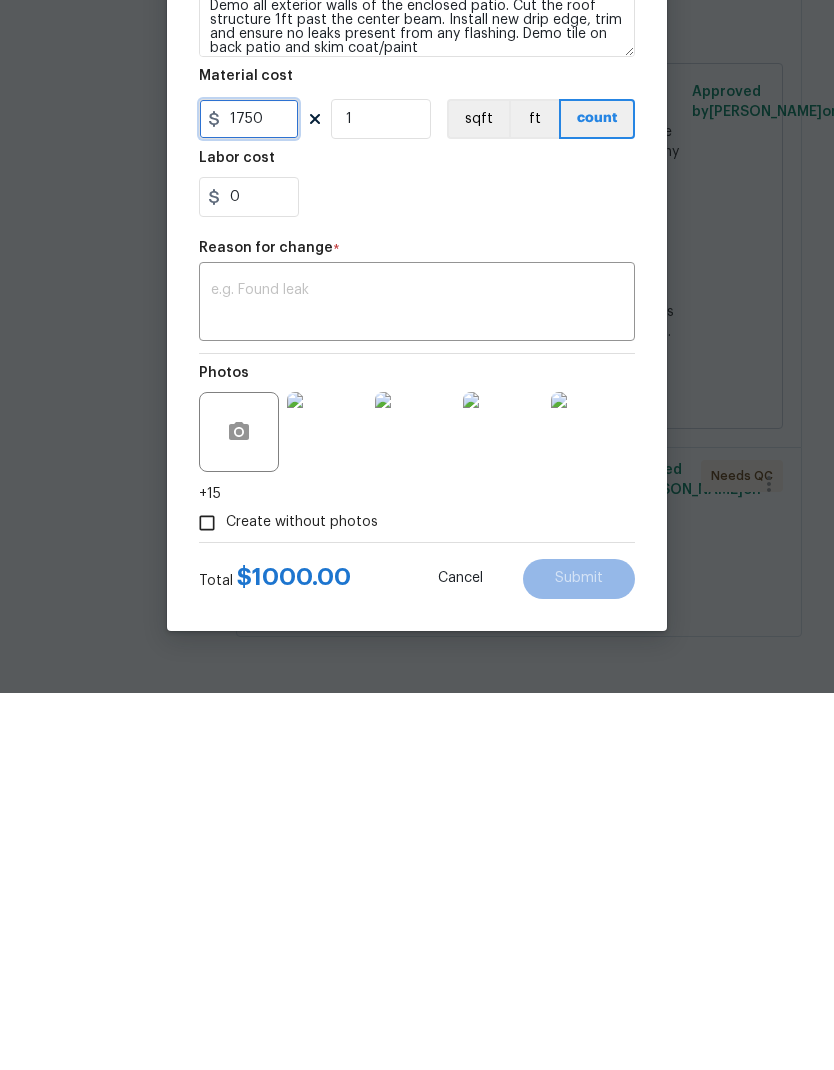 type on "1750" 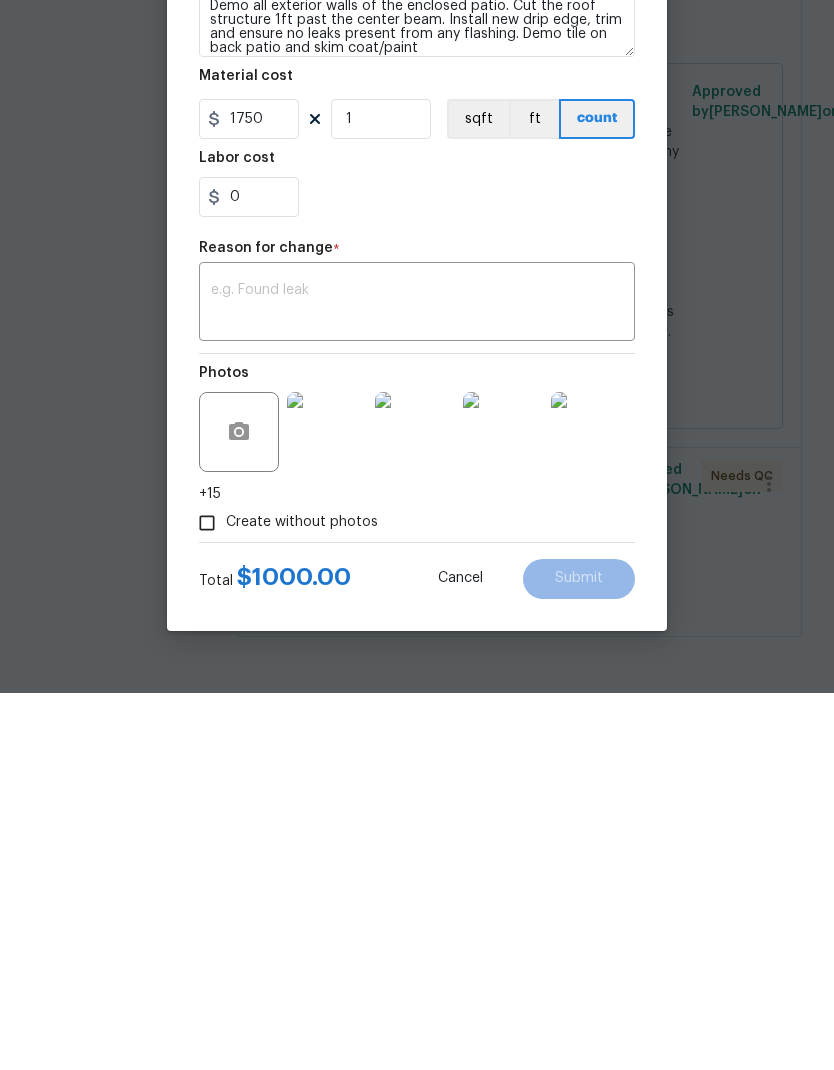 click on "x ​" at bounding box center [417, 681] 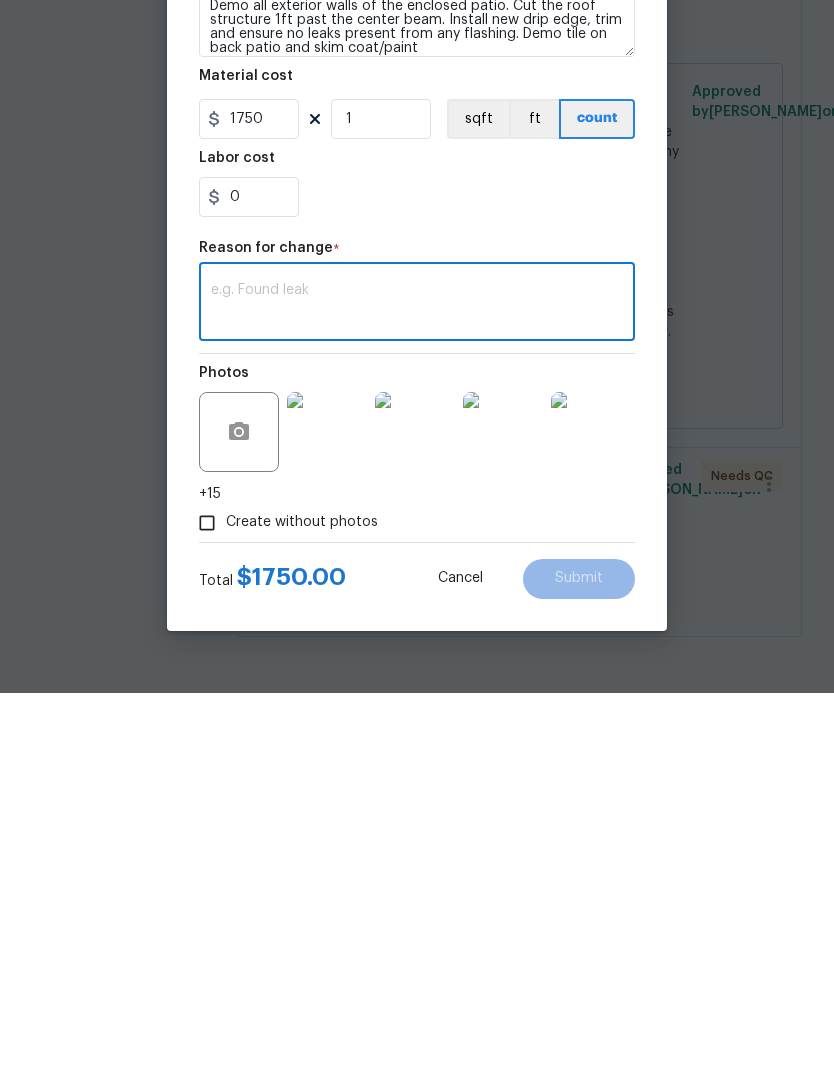 click at bounding box center [417, 681] 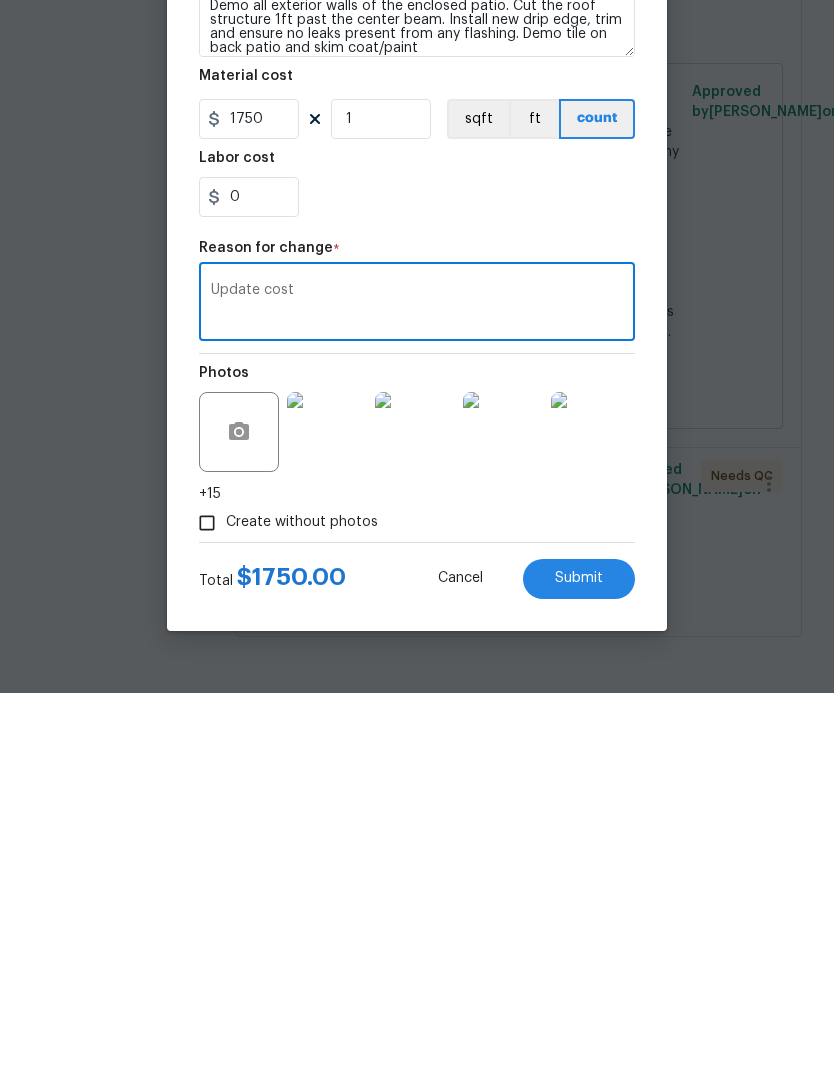 type on "Update cost" 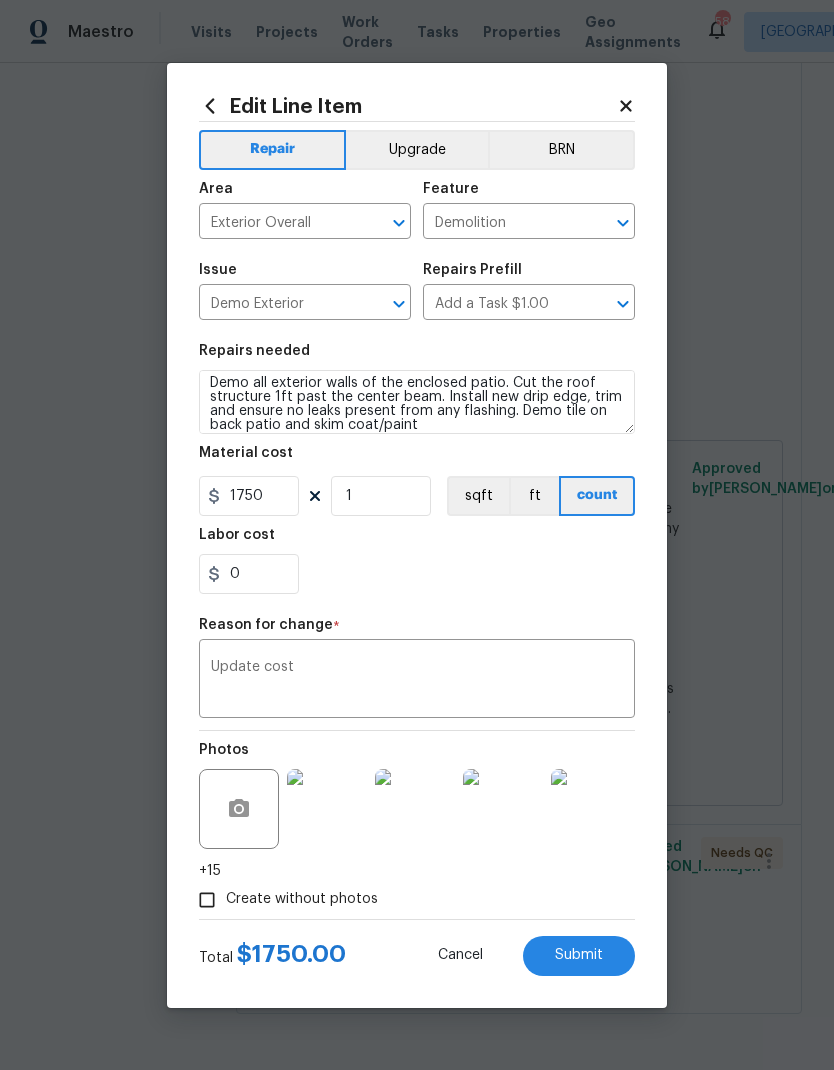 click on "Submit" at bounding box center [579, 955] 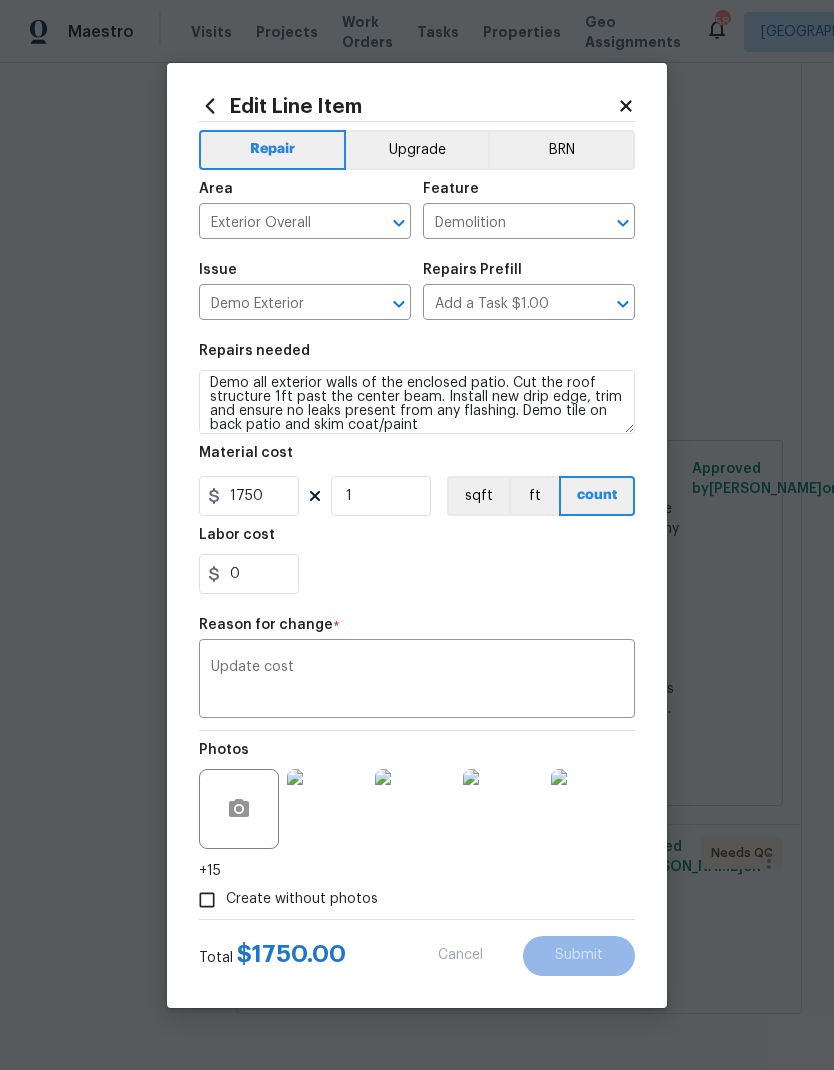 type on "Demo all exterior walls of the enclosed patio. Cut the roof structure 1ft past the center beam. Install new drip edge, trim and ensure no leaks present from any flashing." 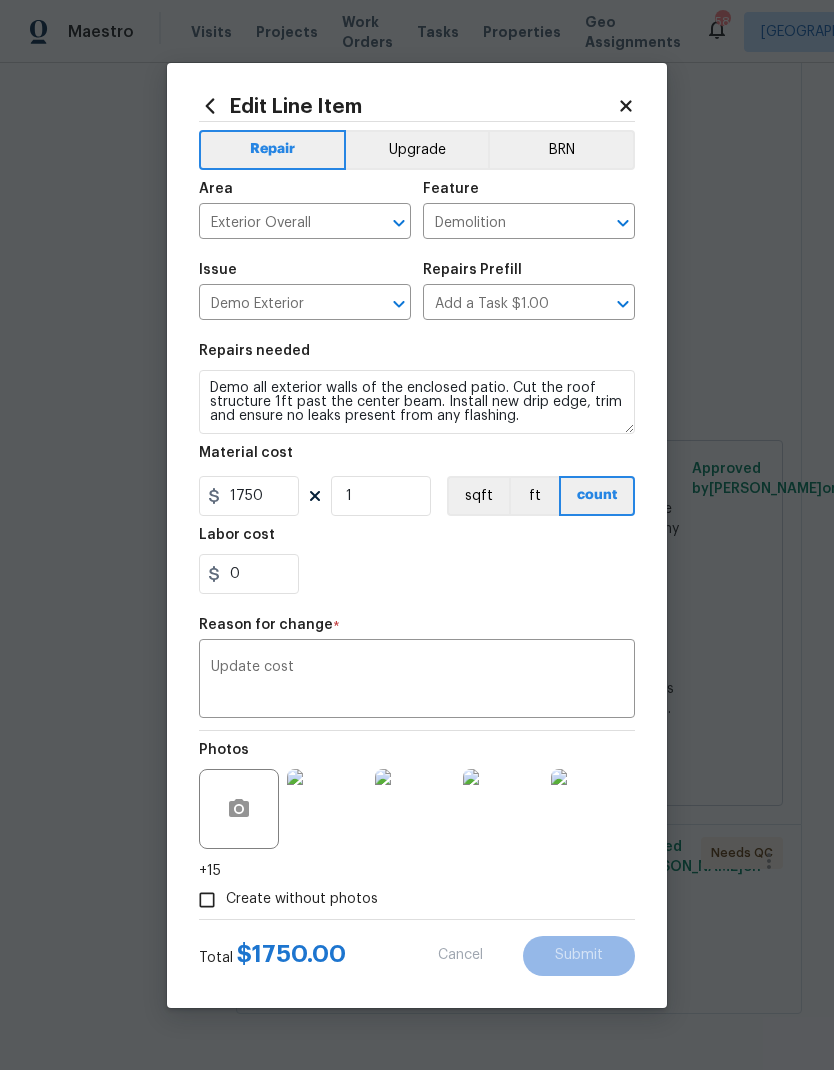type on "1000" 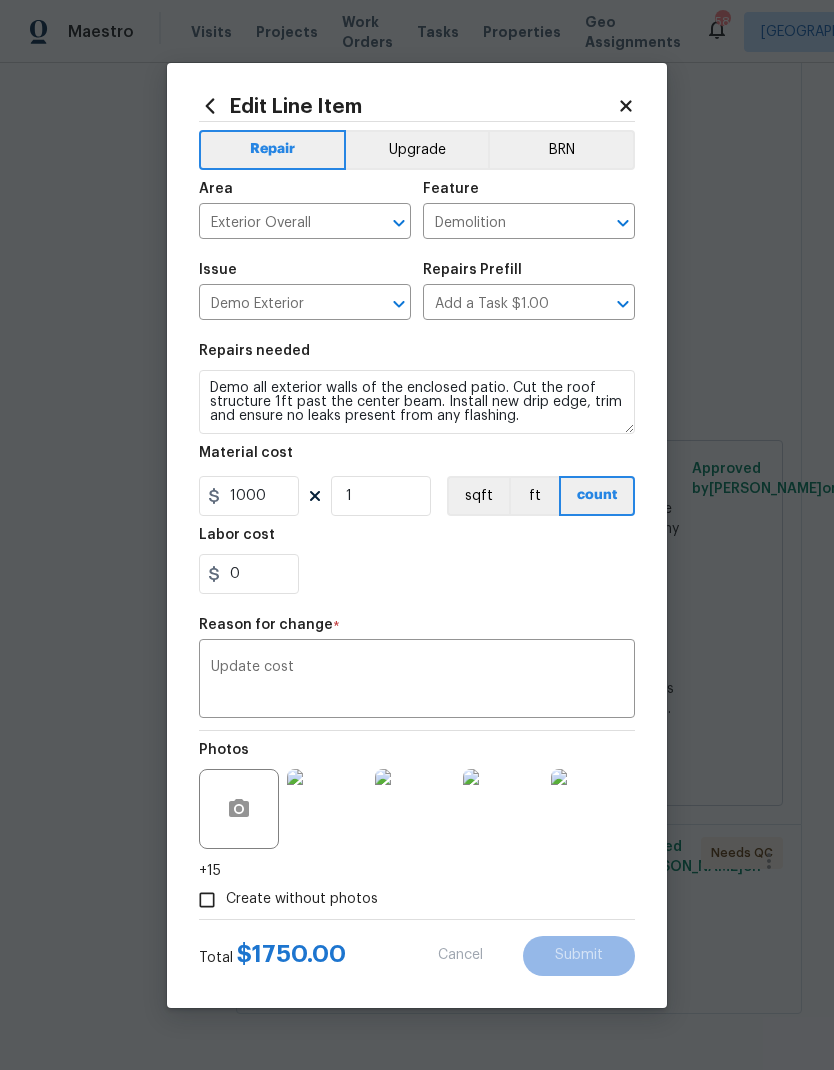 scroll, scrollTop: 0, scrollLeft: 0, axis: both 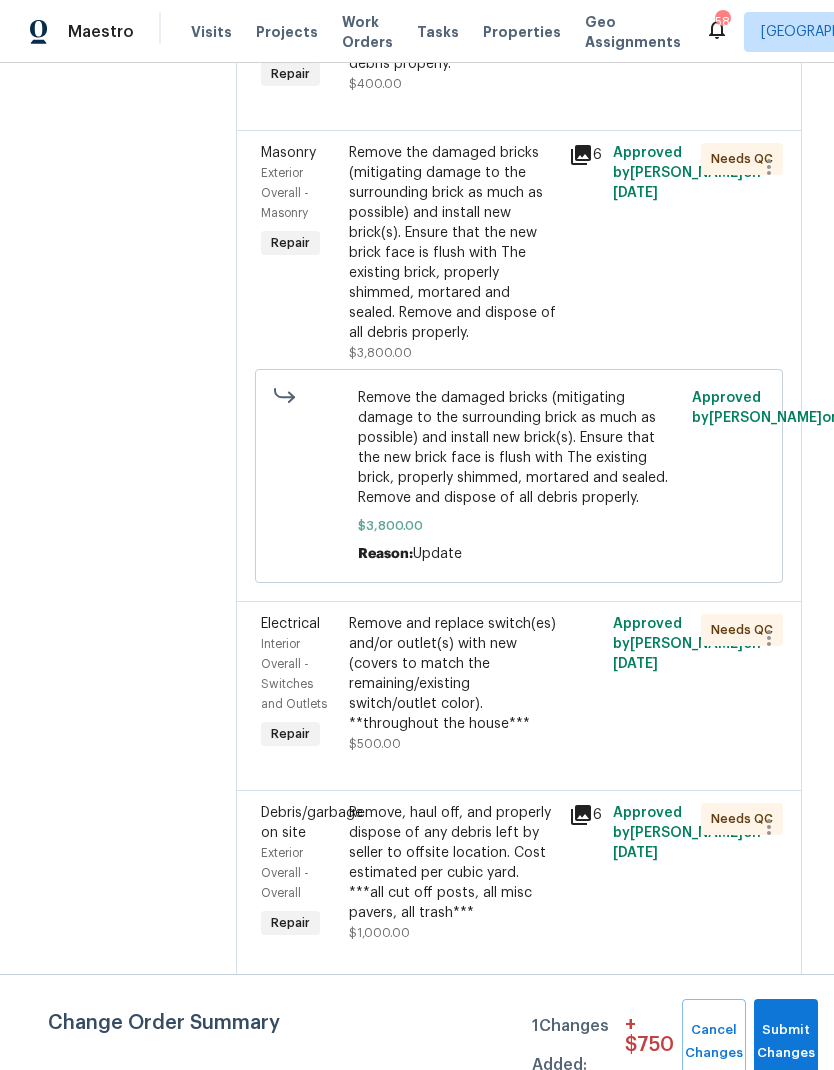 click on "Remove the damaged bricks (mitigating damage to the surrounding brick as much as possible) and install new brick(s). Ensure that the new brick face is flush with The existing brick, properly shimmed, mortared and sealed. Remove and dispose of all debris properly." at bounding box center [453, 243] 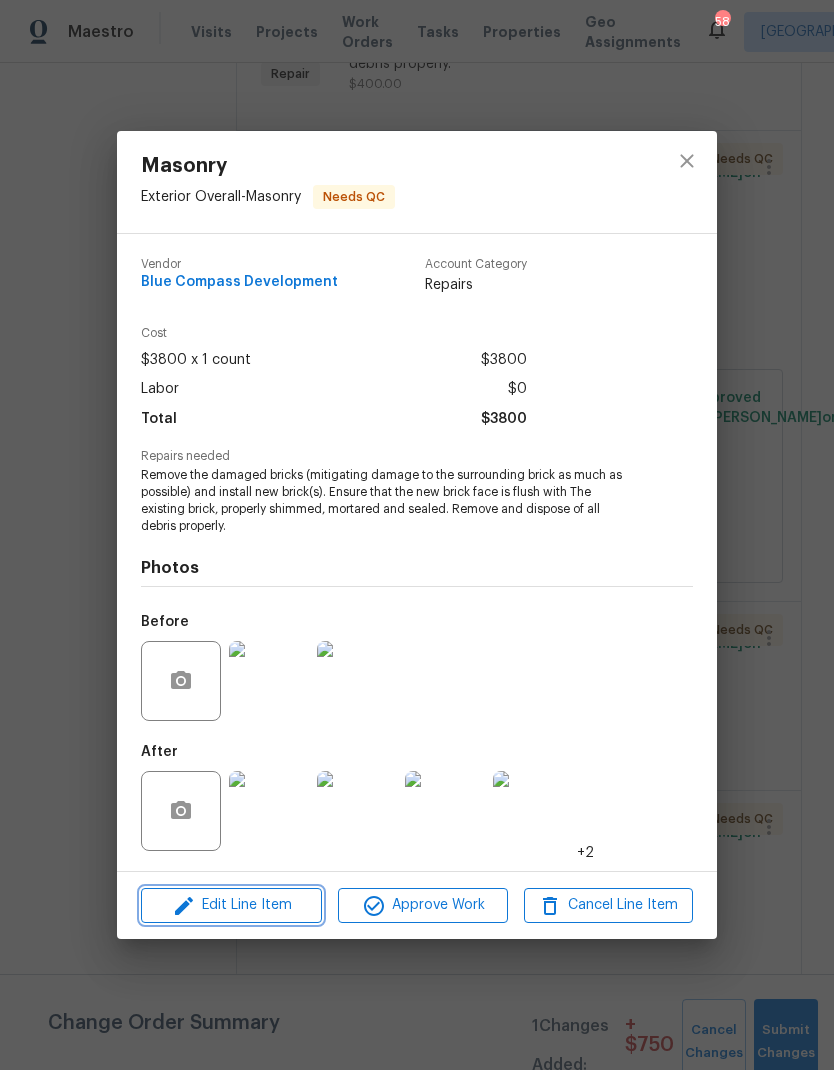 click on "Edit Line Item" at bounding box center [231, 905] 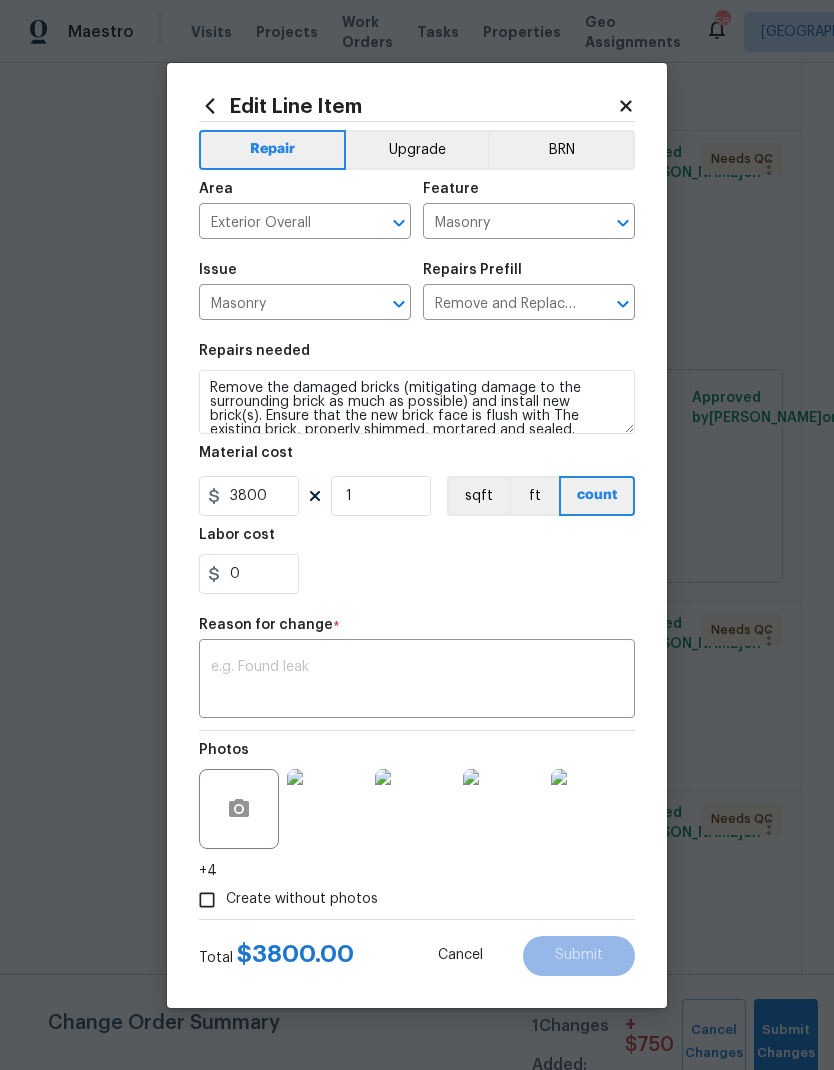 click on "Remove and Replace Brick $75.00" at bounding box center (501, 304) 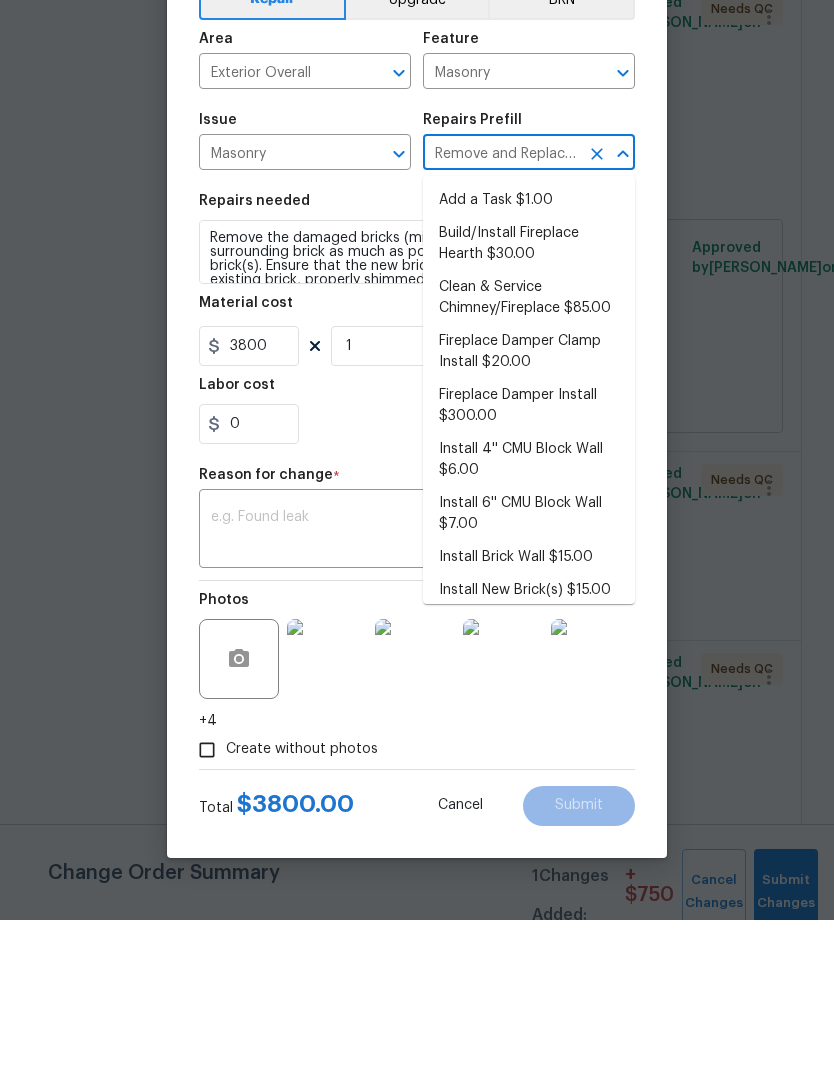 scroll, scrollTop: 0, scrollLeft: 0, axis: both 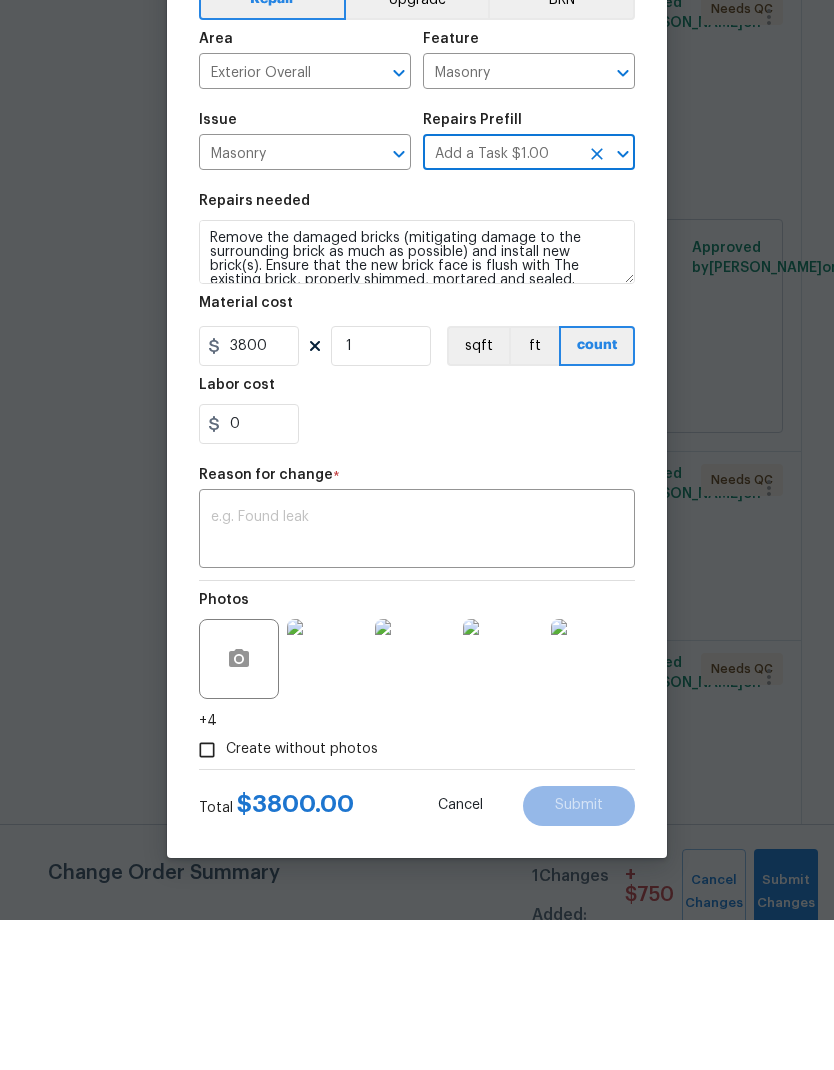type on "Remove and Replace Brick $75.00" 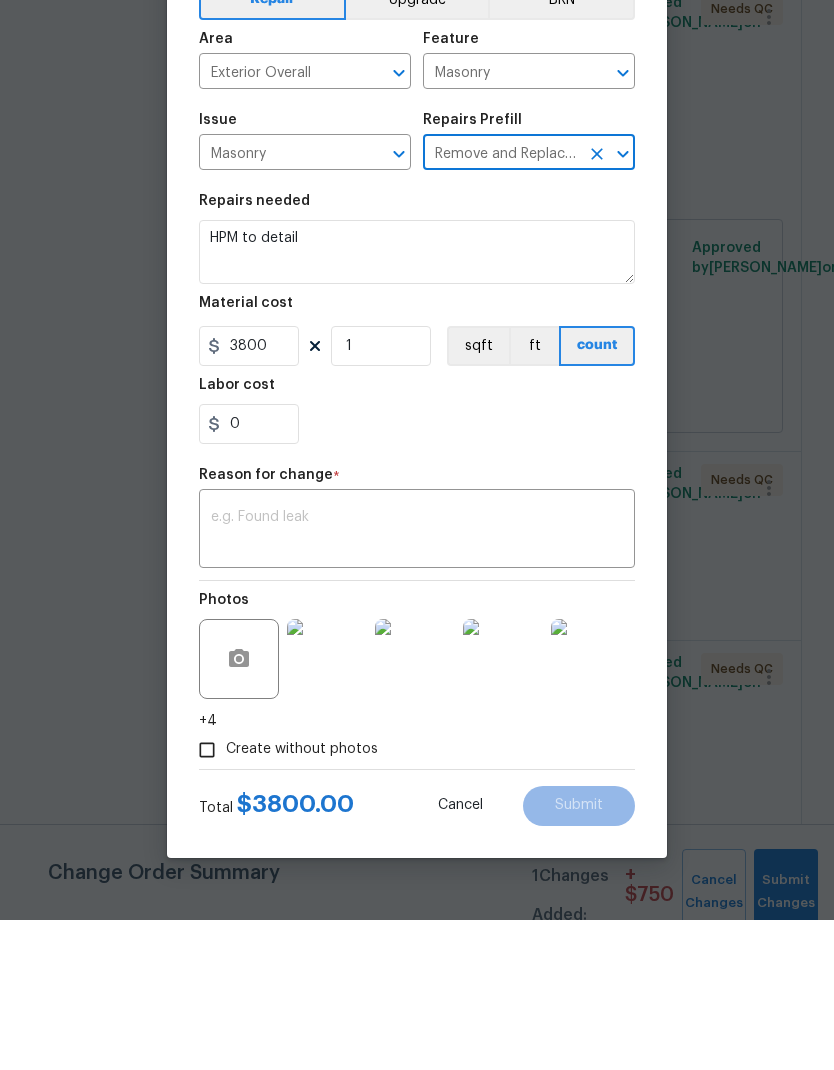 type on "Add a Task $1.00" 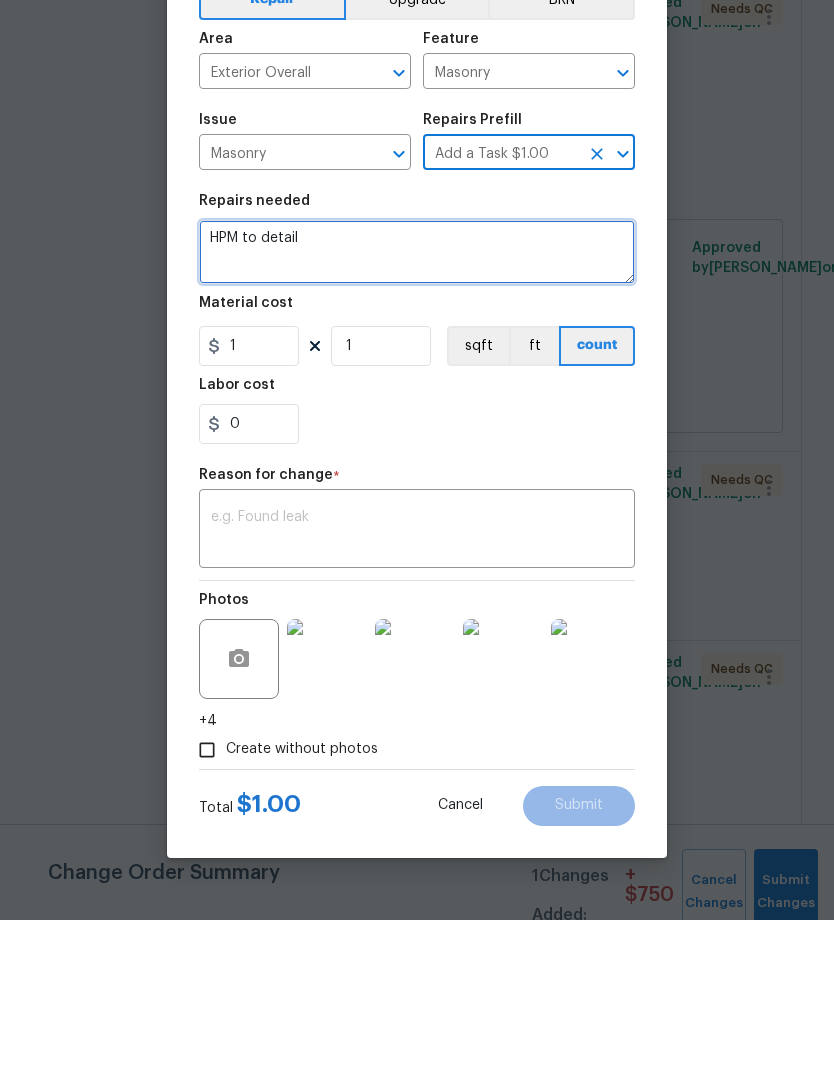 click on "HPM to detail" at bounding box center [417, 402] 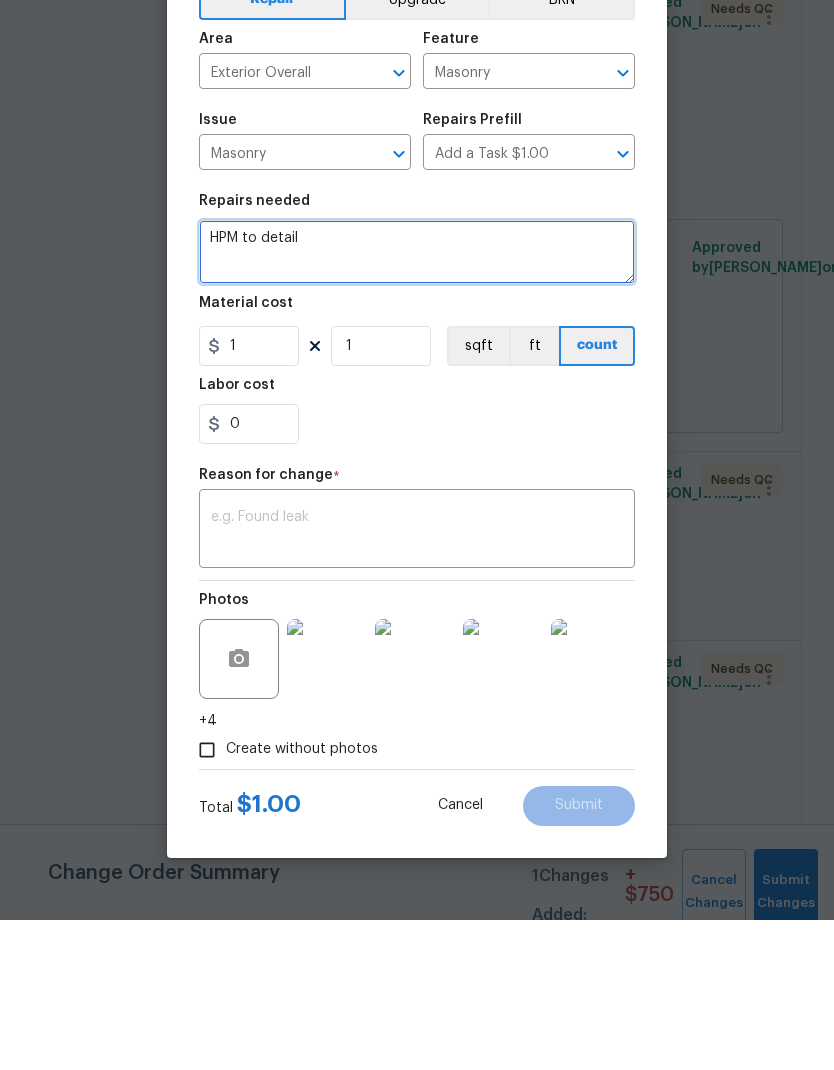 click on "HPM to detail" at bounding box center [417, 402] 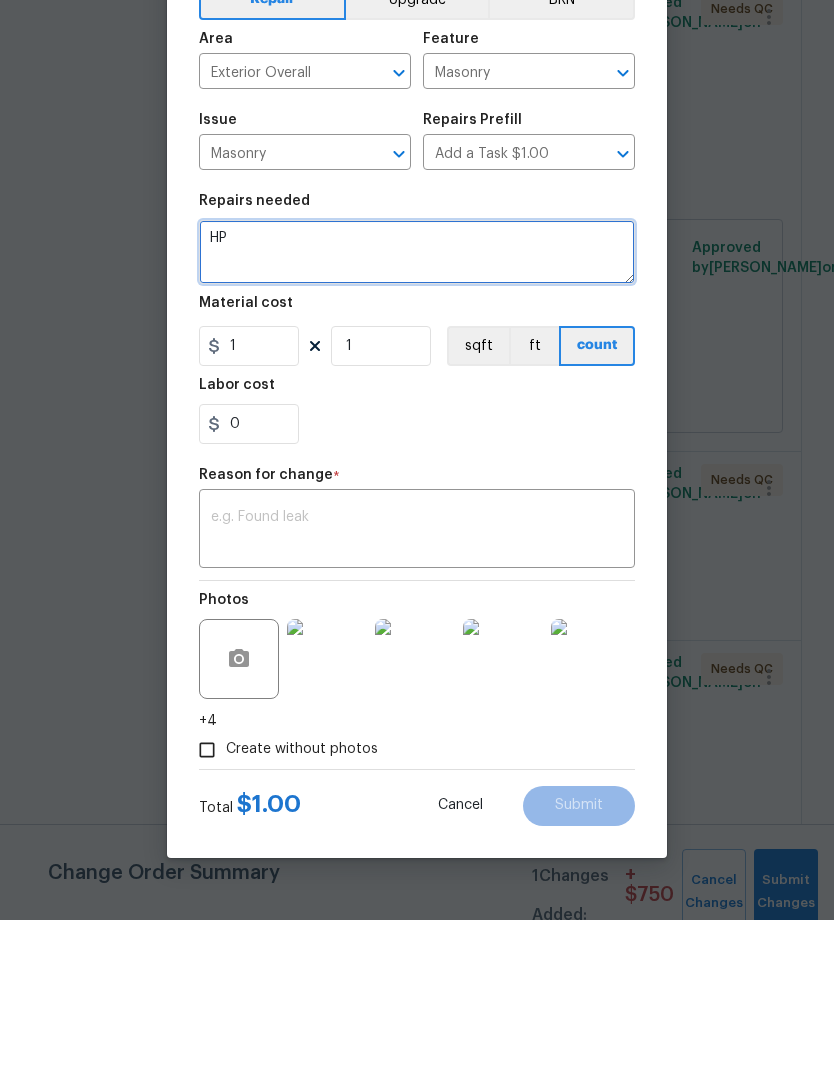 type on "H" 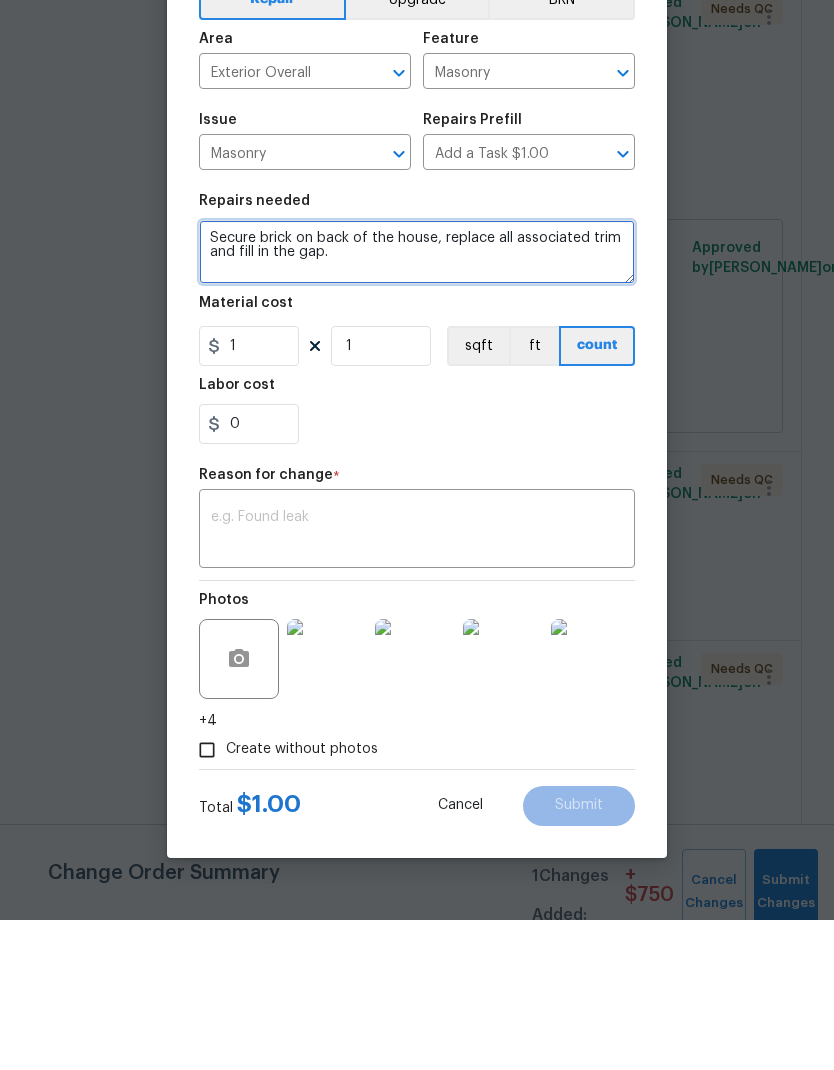type on "Secure brick on back of the house, replace all associated trim and fill in the gap." 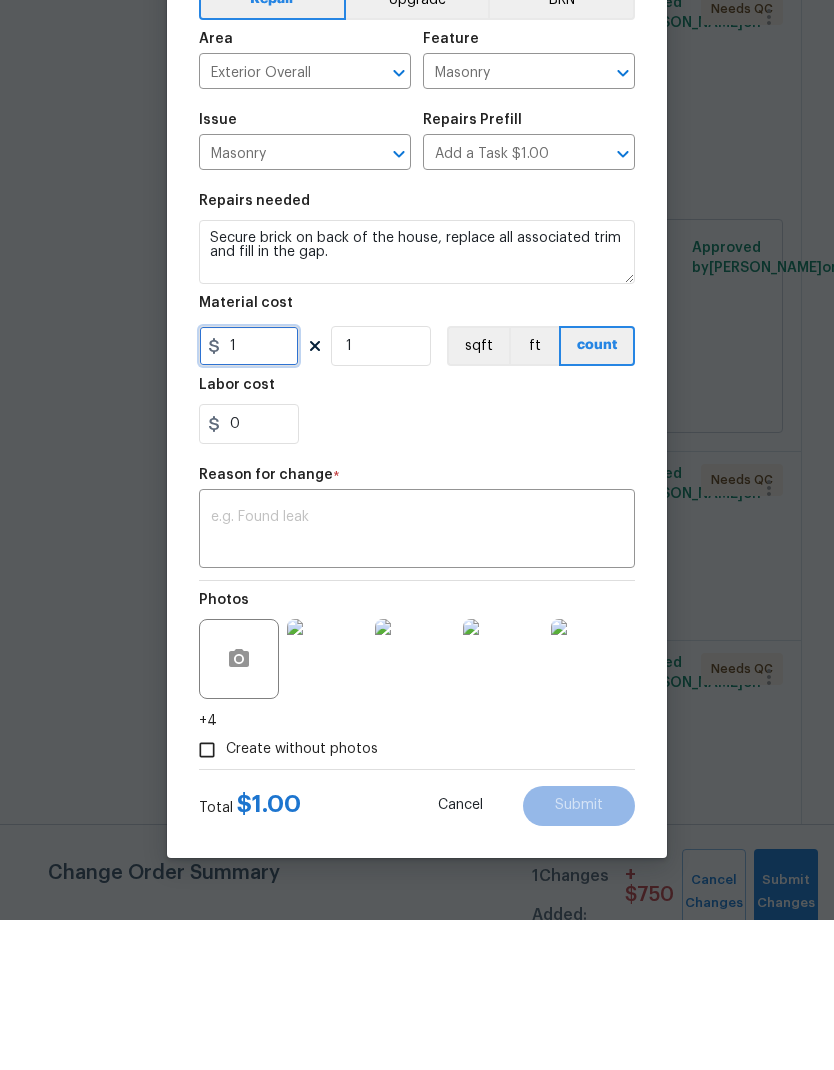 click on "1" at bounding box center [249, 496] 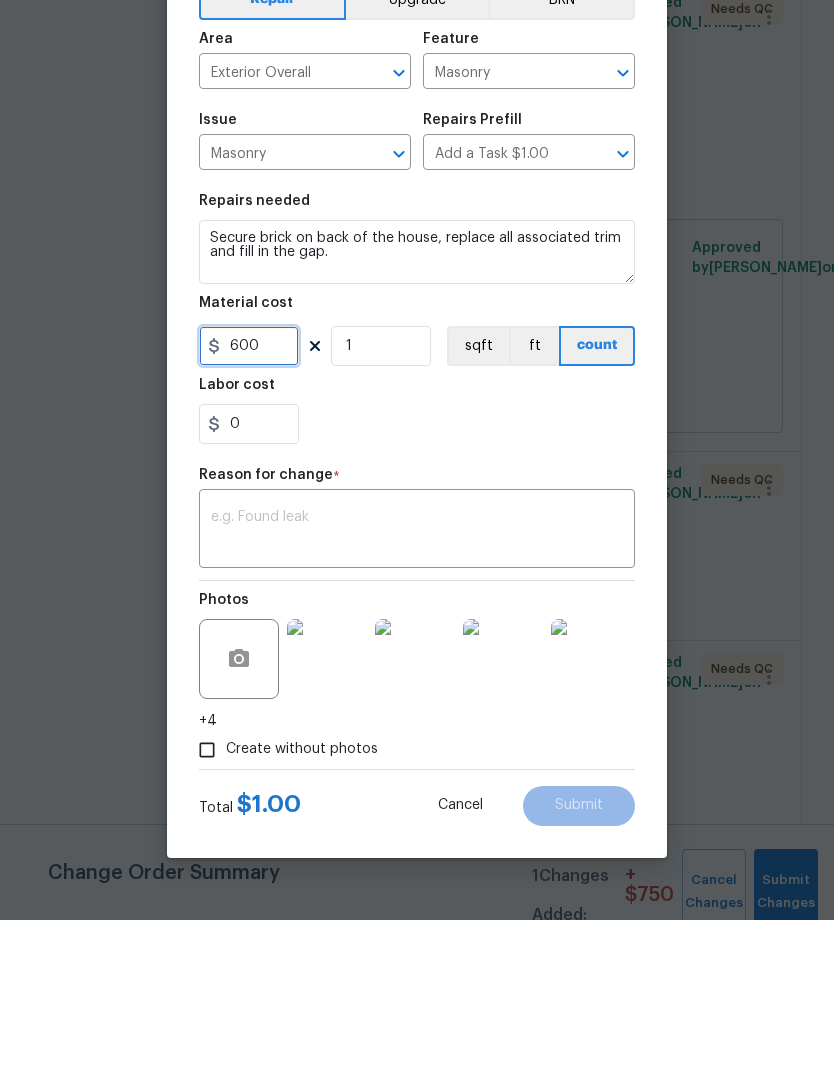 type on "600" 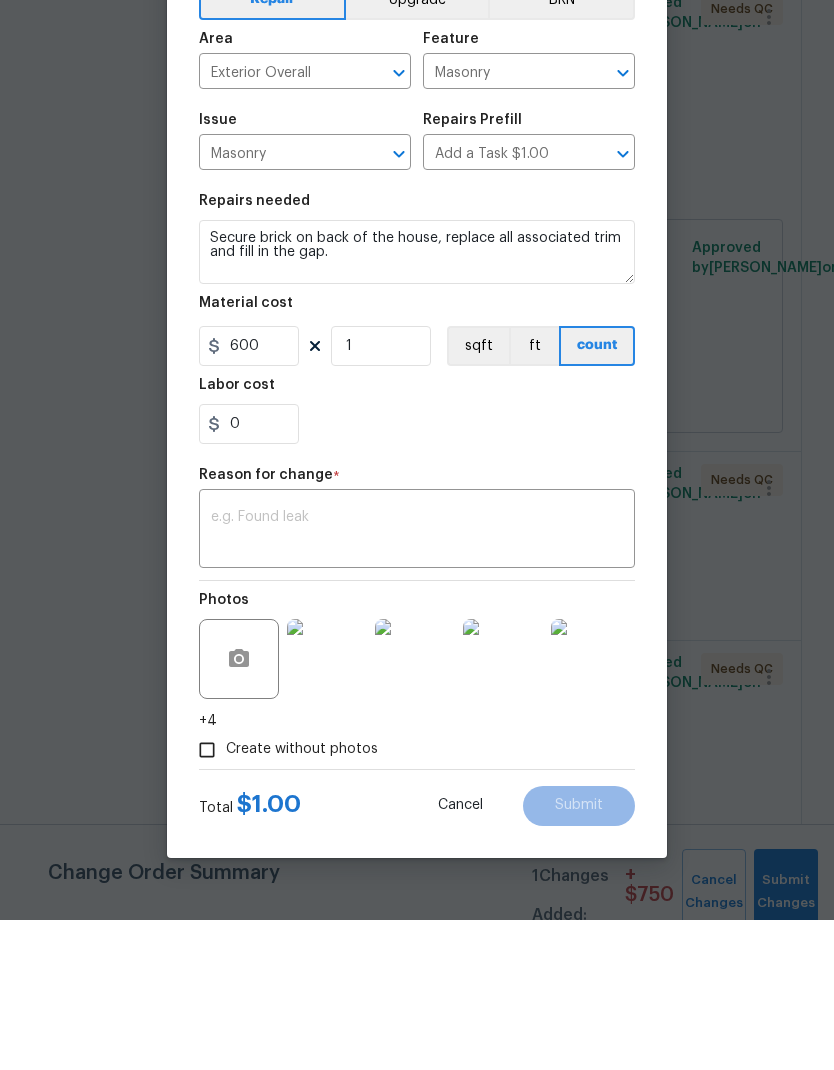 click at bounding box center (417, 681) 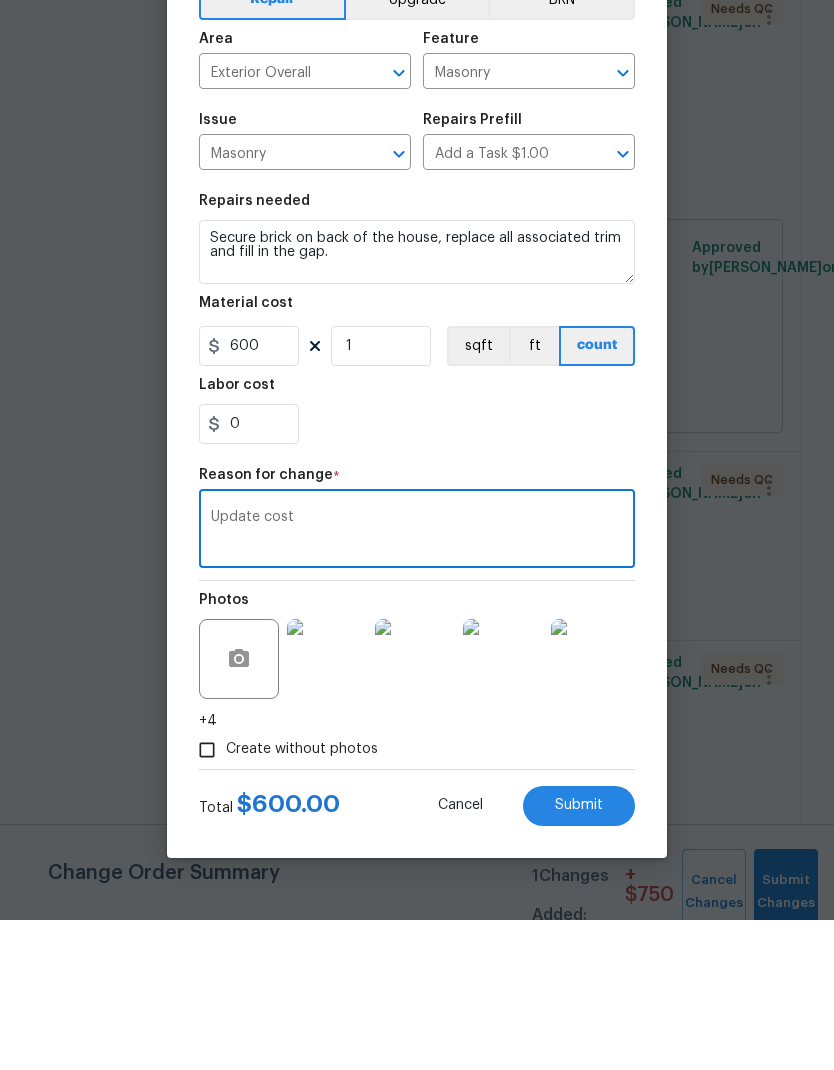 click on "0" at bounding box center (417, 574) 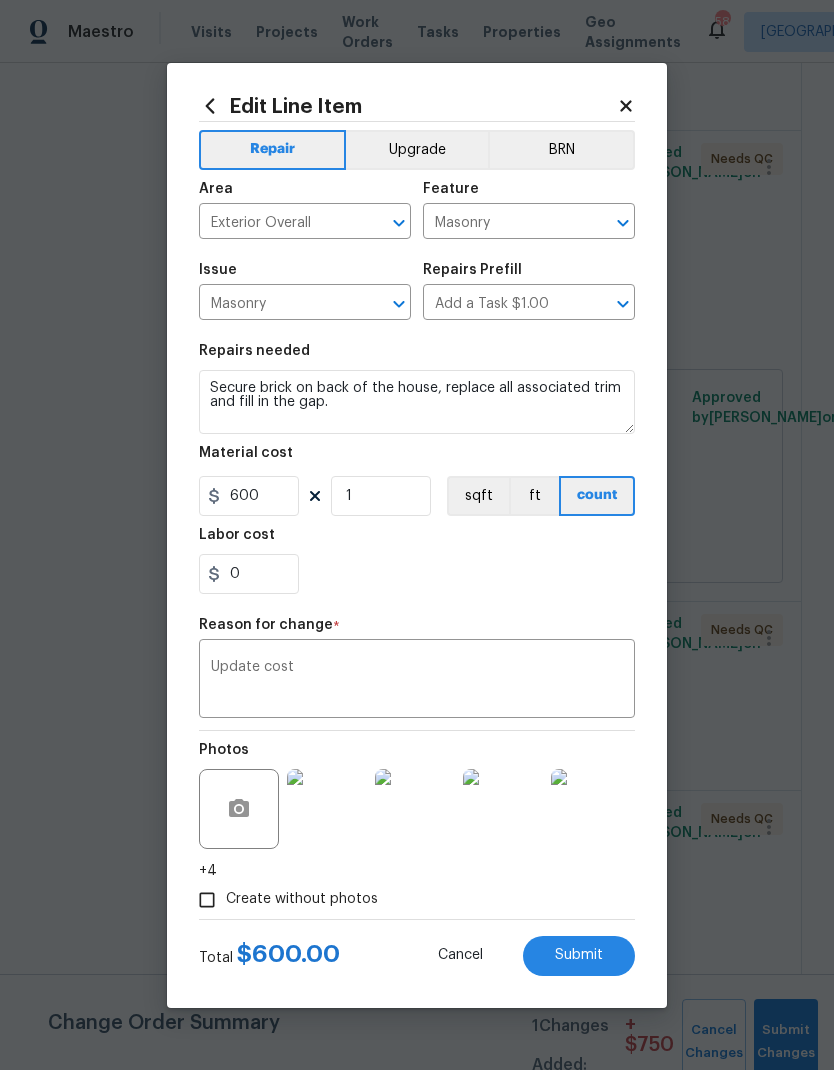 click on "Update cost" at bounding box center [417, 681] 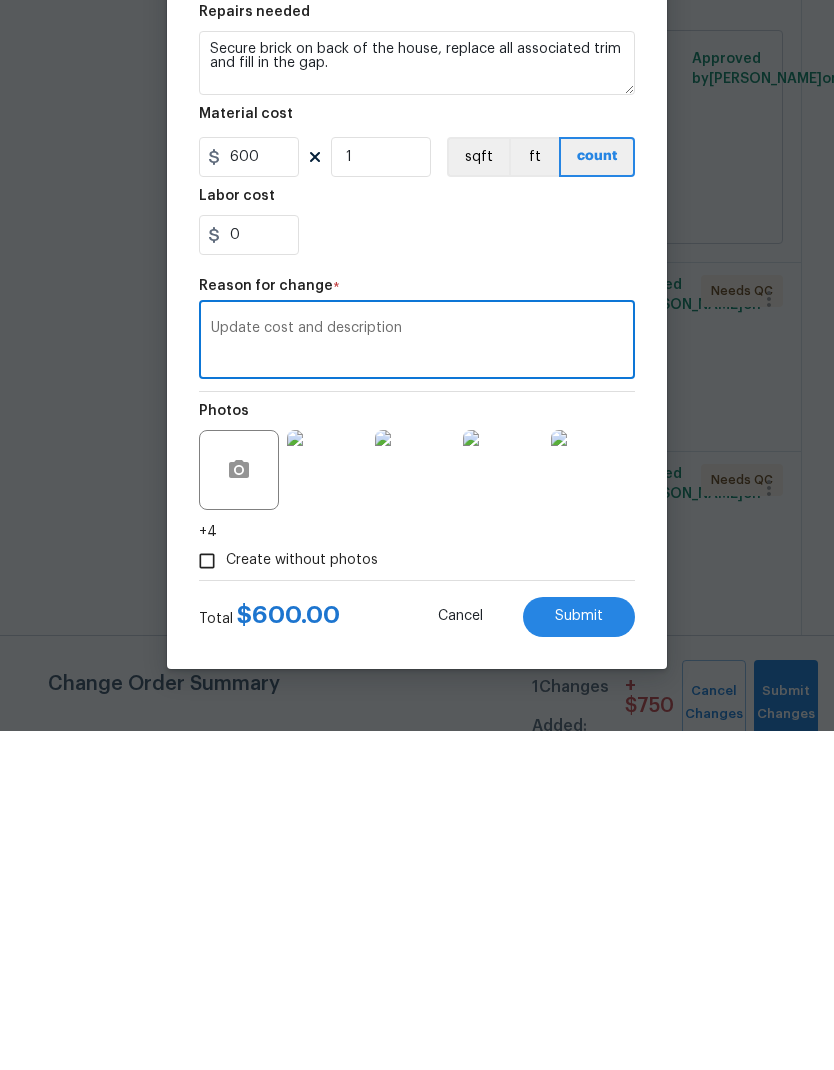 type on "Update cost and description" 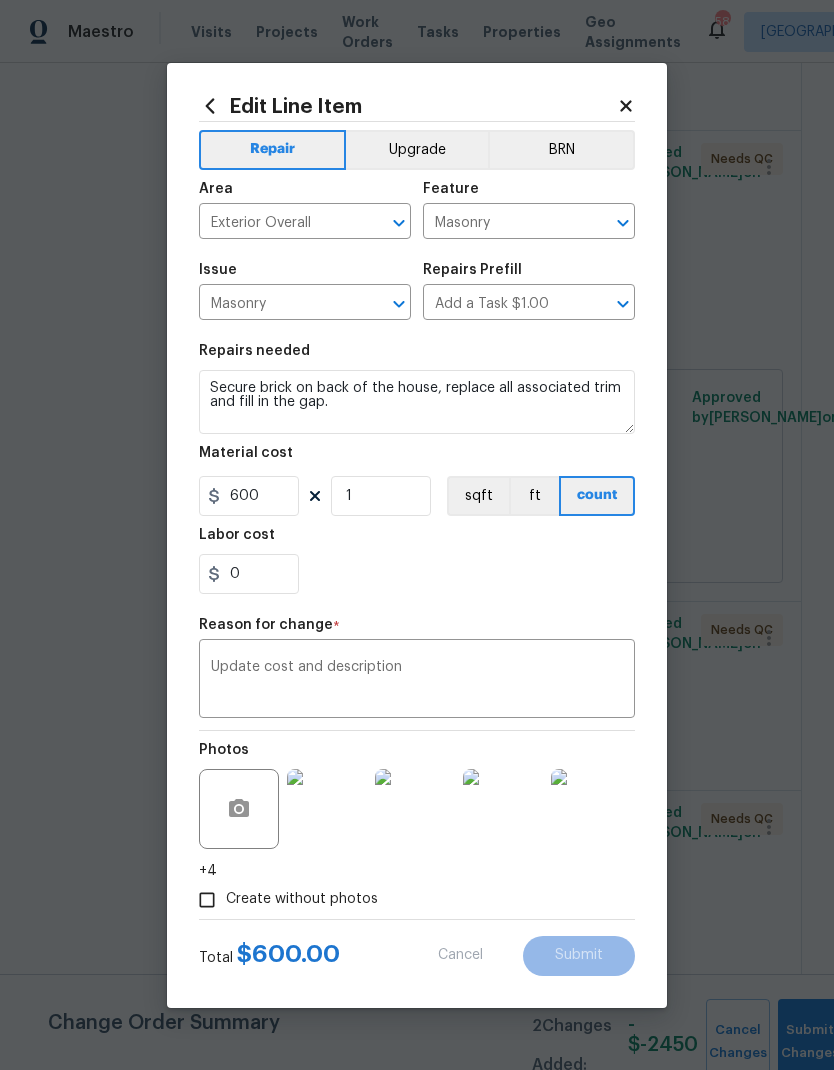 type on "Remove the damaged bricks (mitigating damage to the surrounding brick as much as possible) and install new brick(s). Ensure that the new brick face is flush with The existing brick, properly shimmed, mortared and sealed. Remove and dispose of all debris properly." 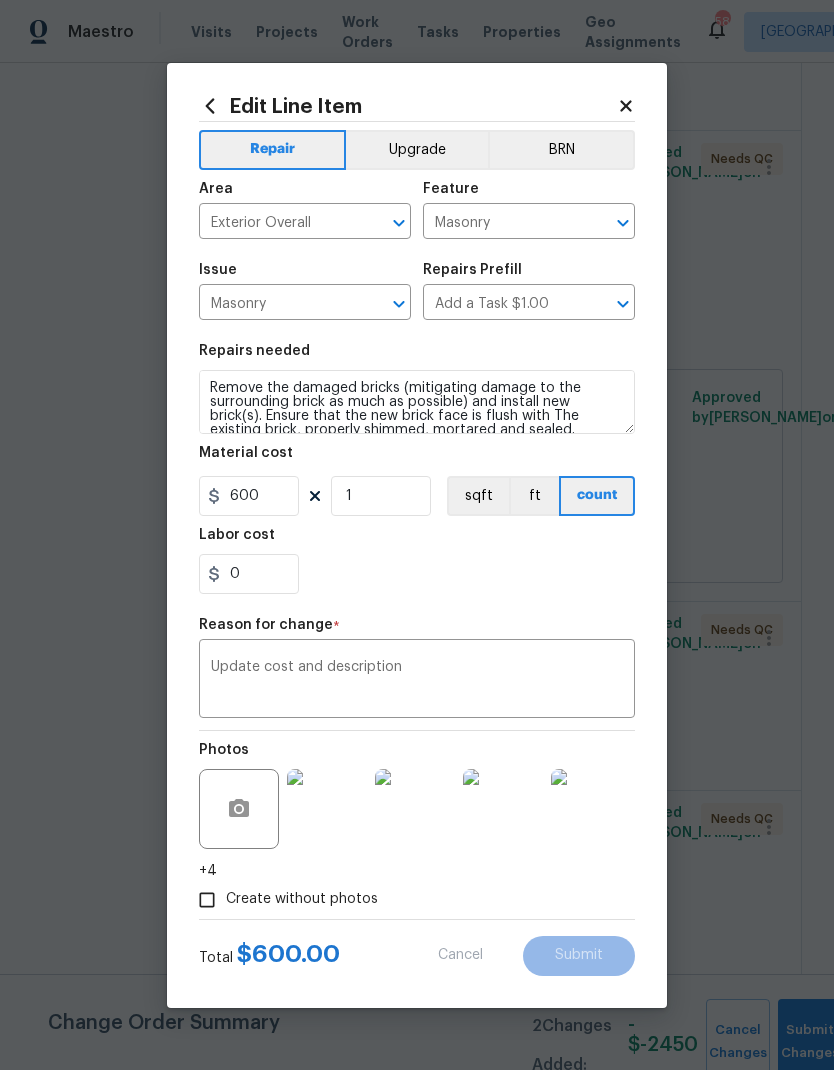 type on "Remove and Replace Brick $75.00" 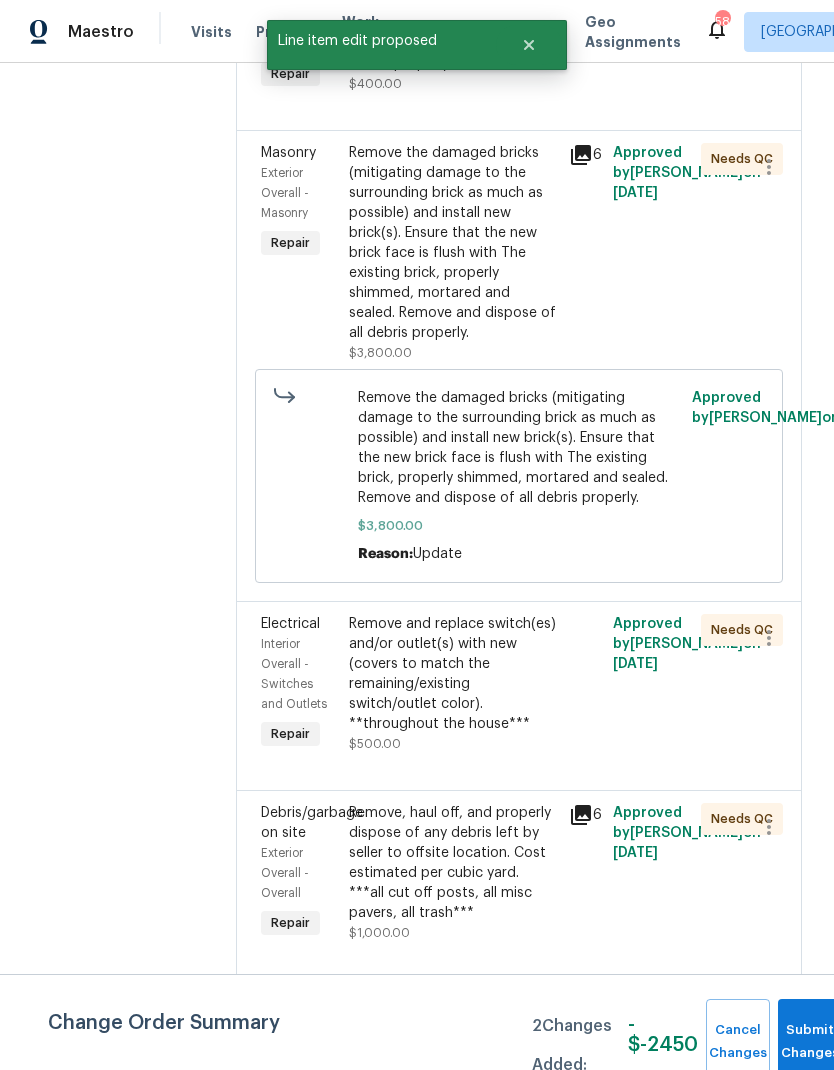 scroll, scrollTop: 0, scrollLeft: 0, axis: both 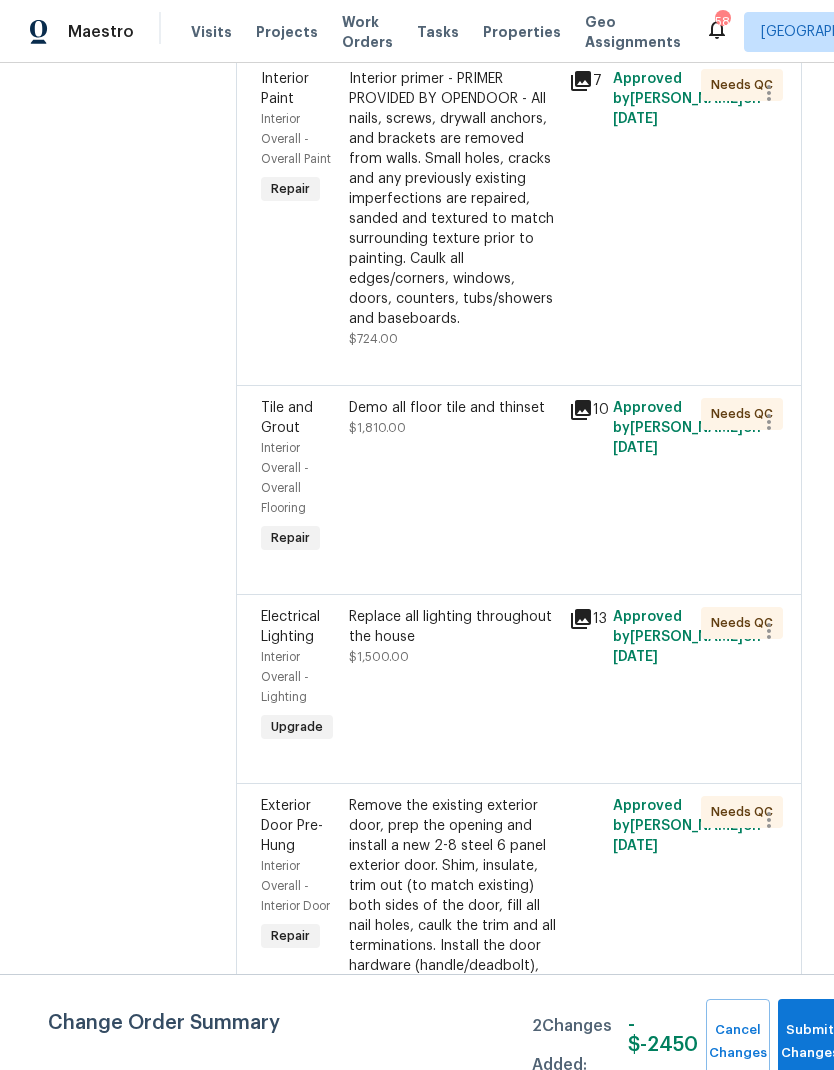 click on "Demo all floor tile and thinset" at bounding box center [453, 408] 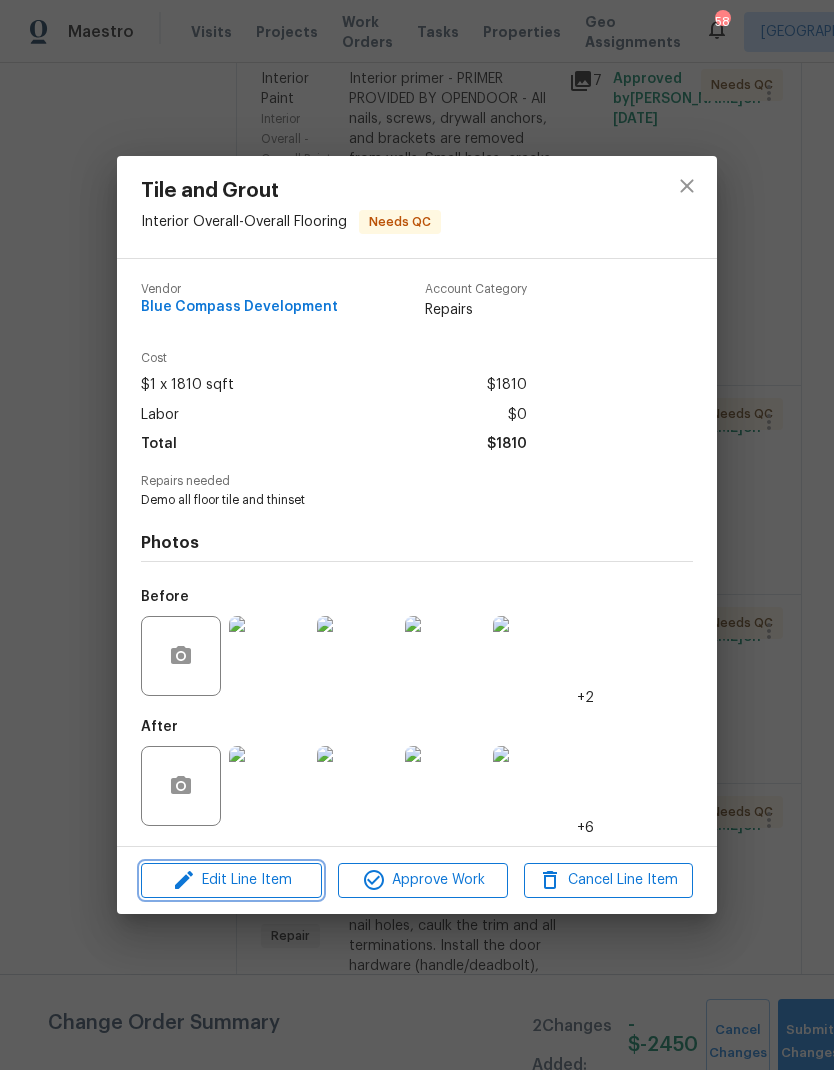 click on "Edit Line Item" at bounding box center (231, 880) 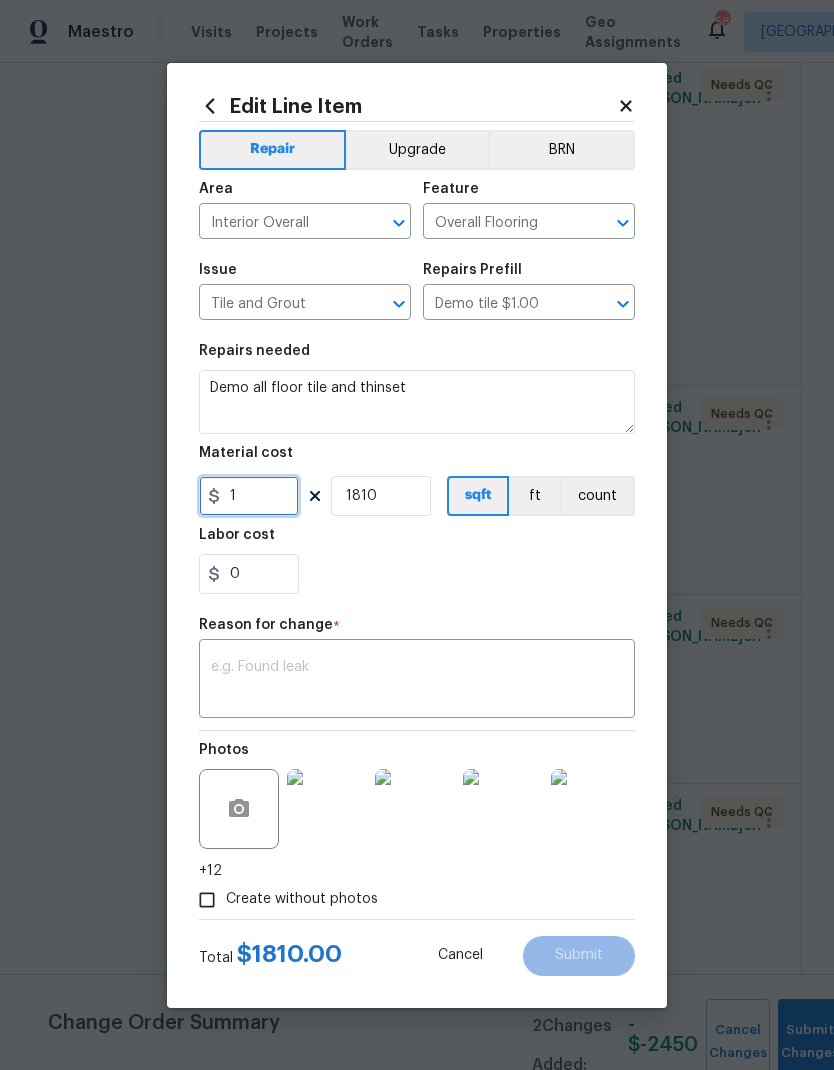 click on "1" at bounding box center [249, 496] 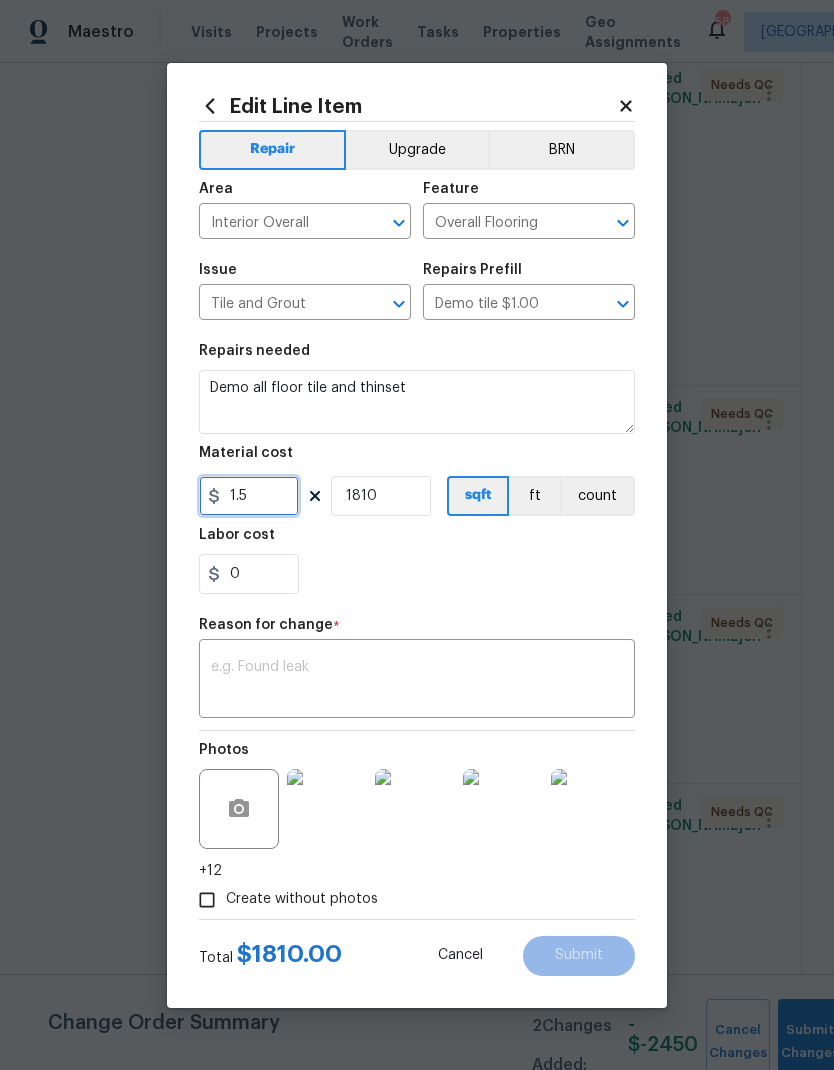 type on "1.5" 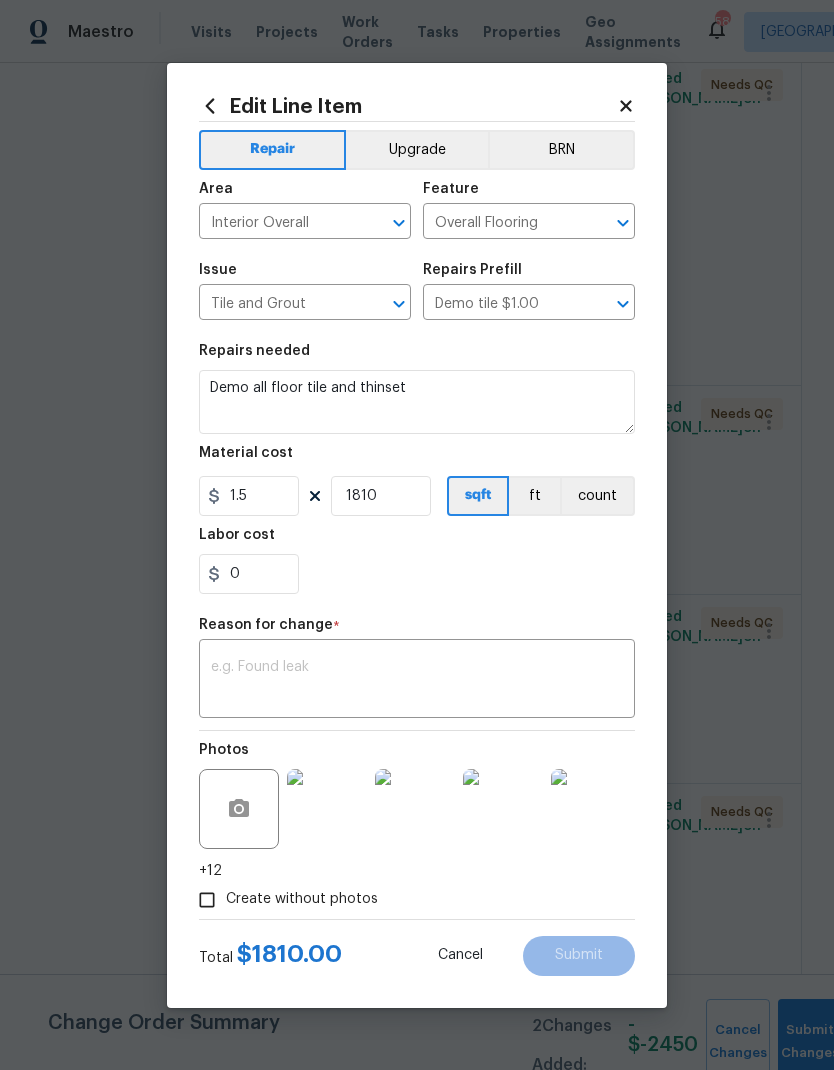 click on "0" at bounding box center [417, 574] 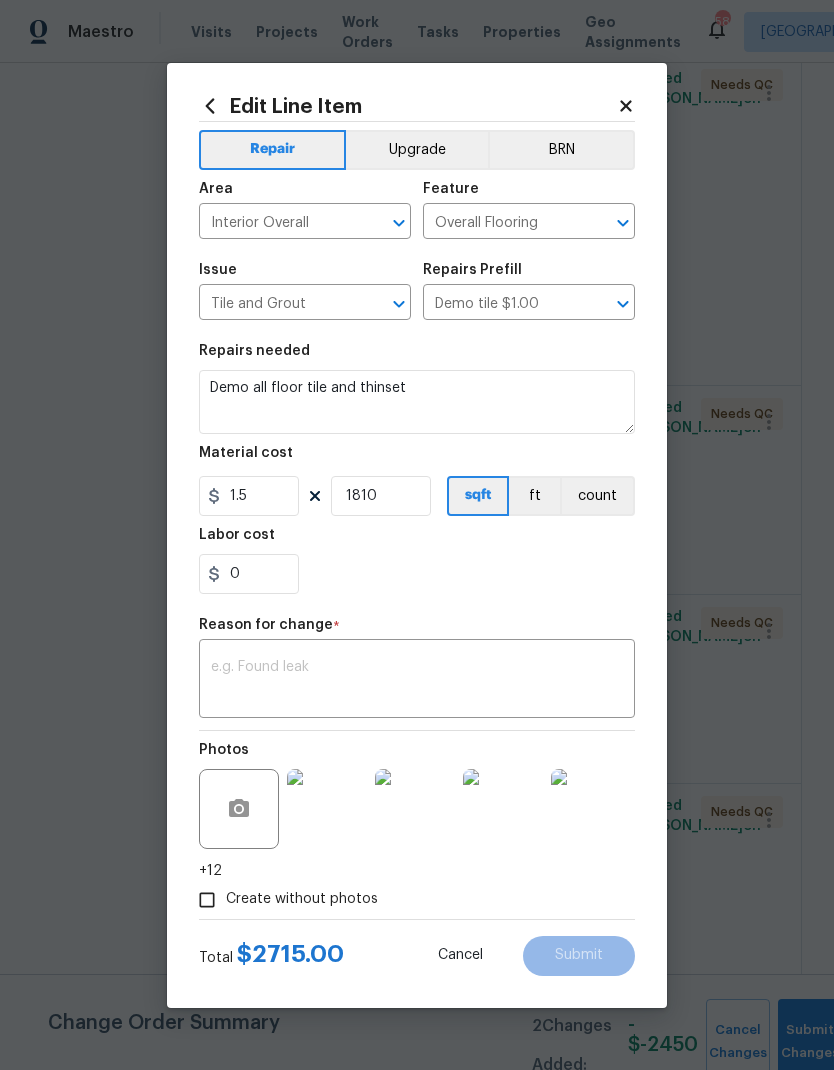 click at bounding box center (417, 681) 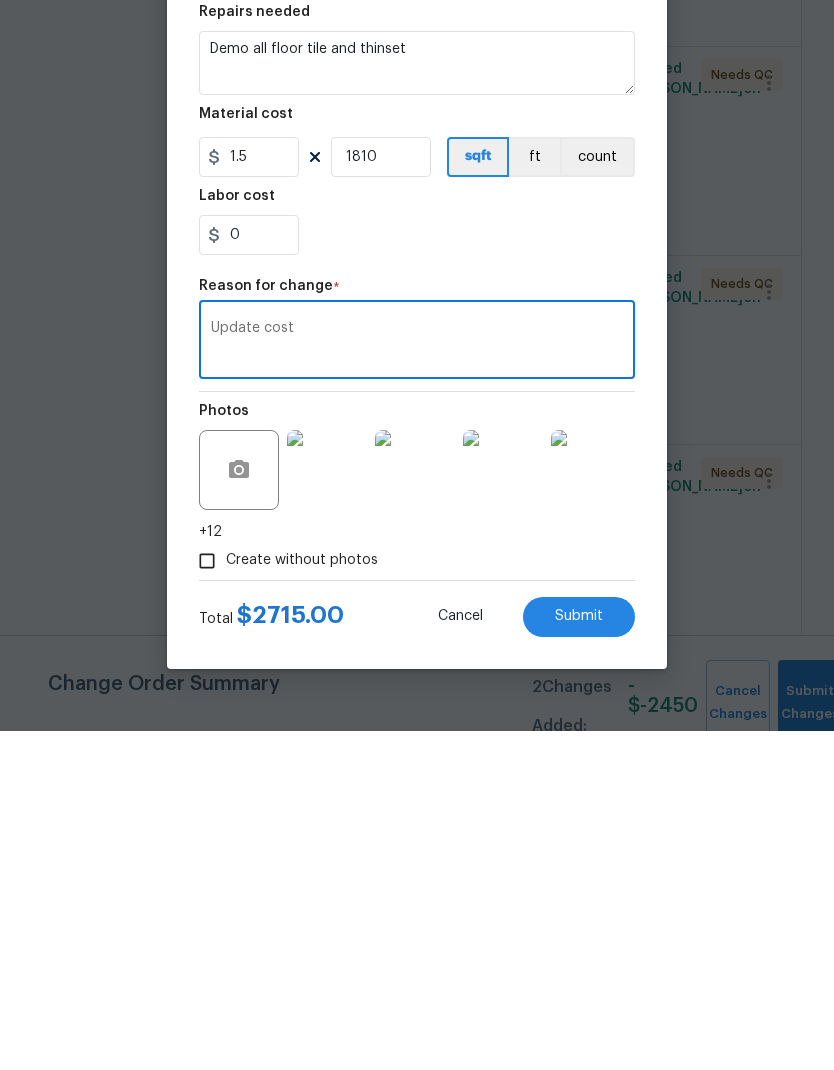 type on "Update cost" 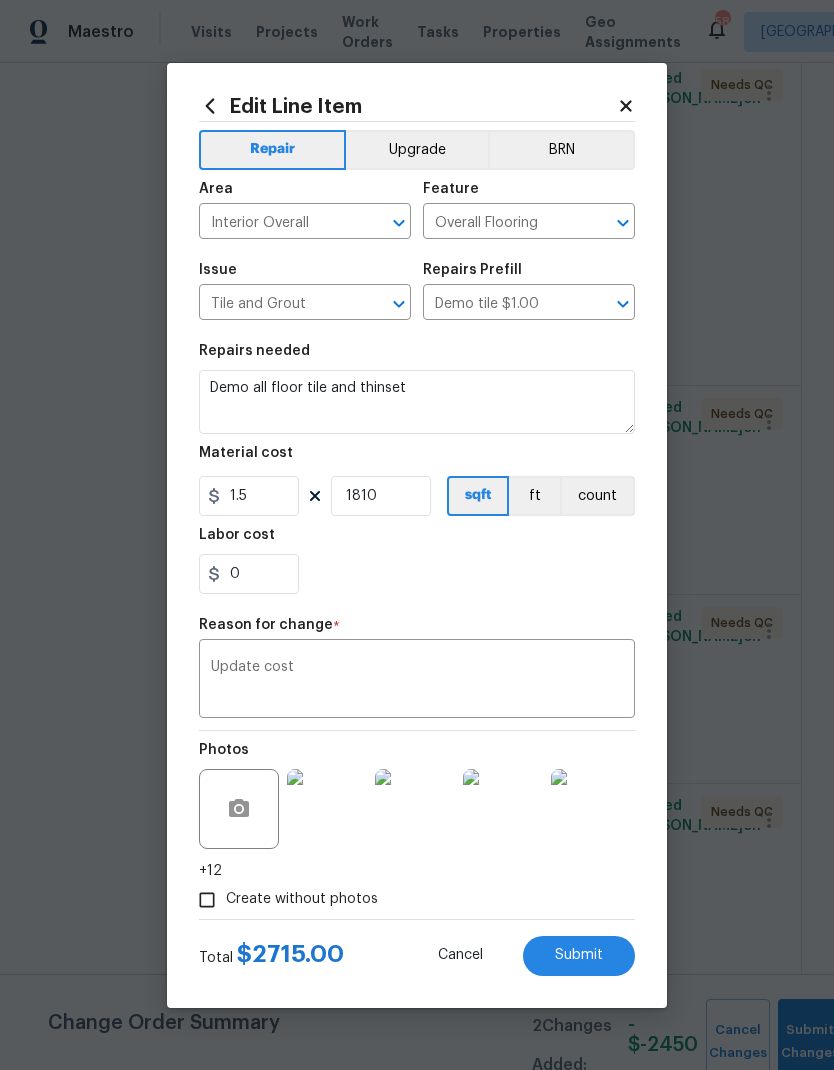 click on "Submit" at bounding box center (579, 955) 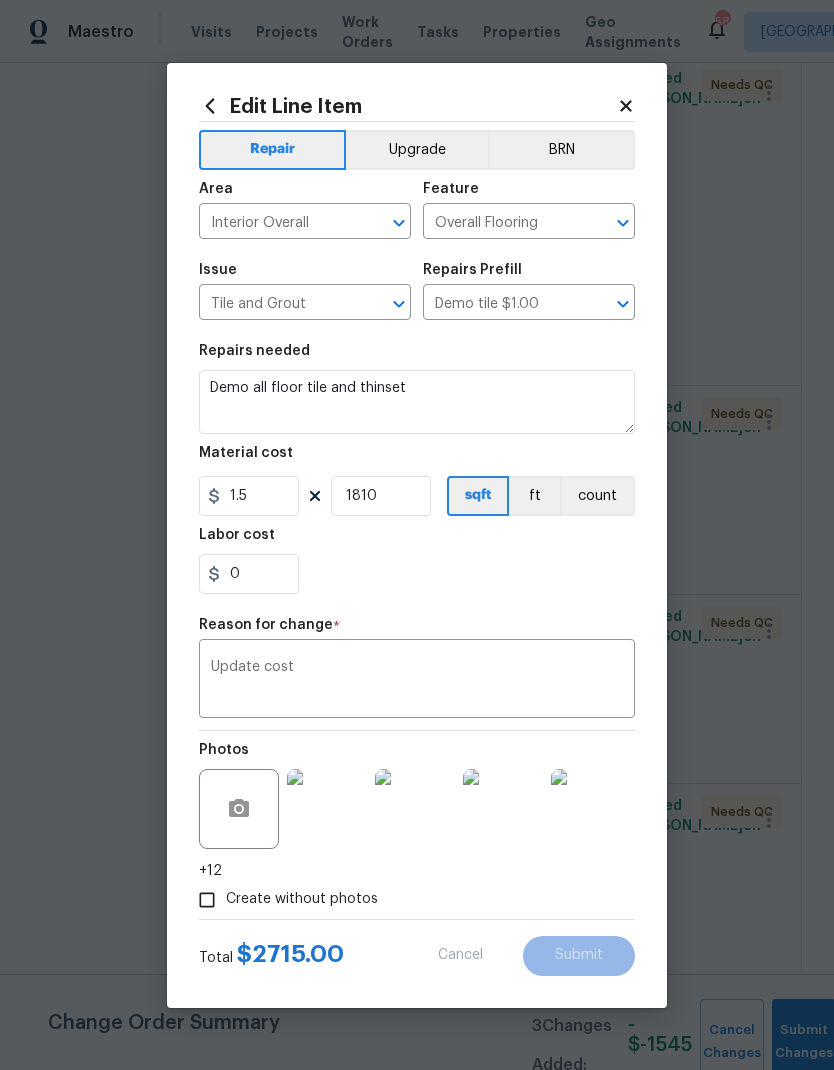 type on "1" 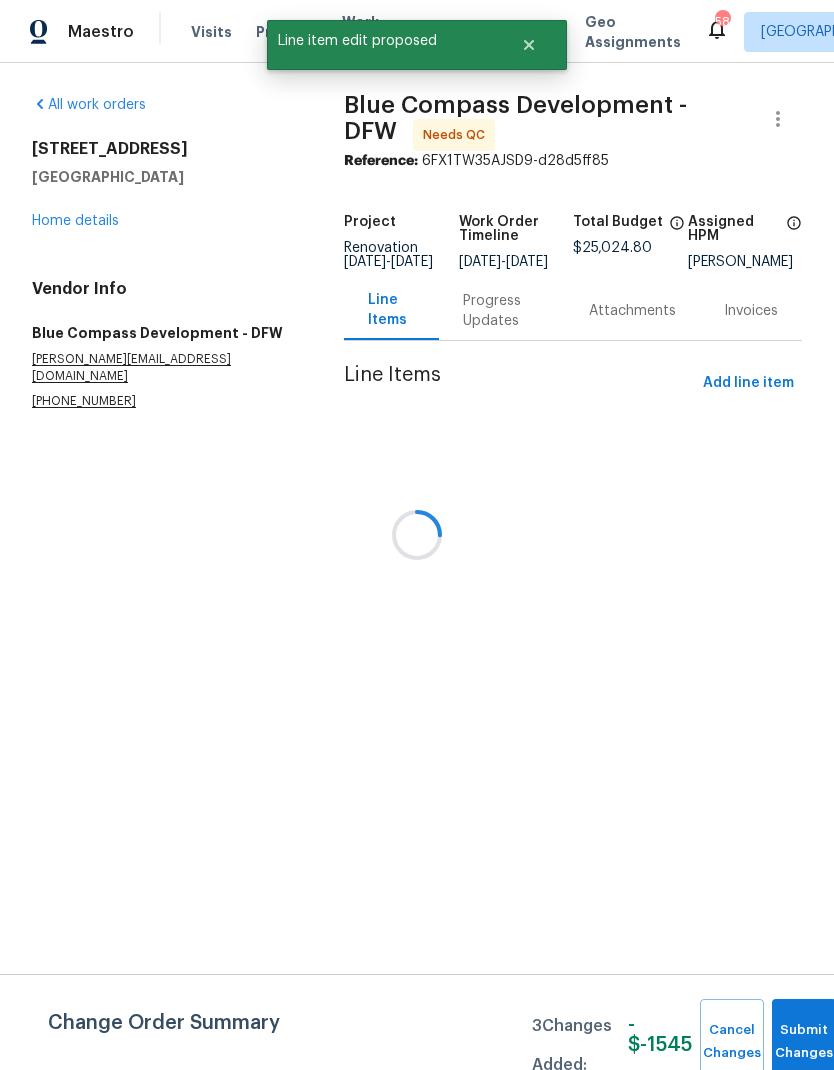 scroll, scrollTop: 0, scrollLeft: 0, axis: both 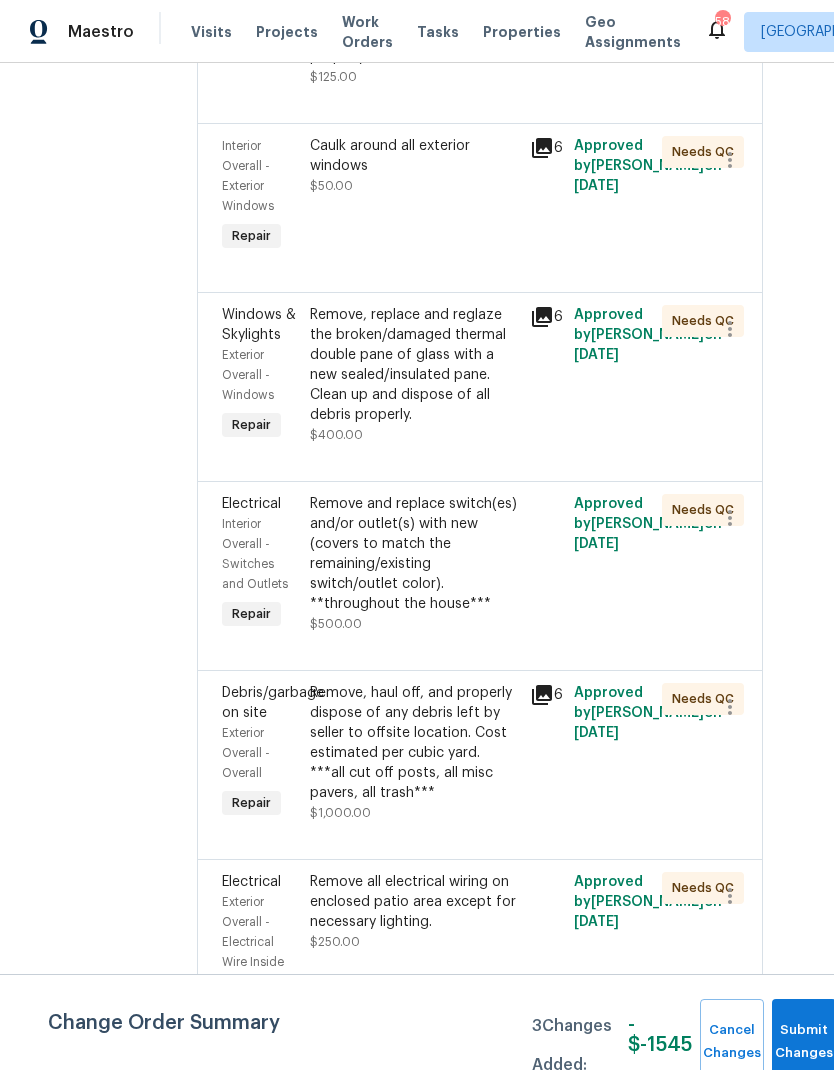 click 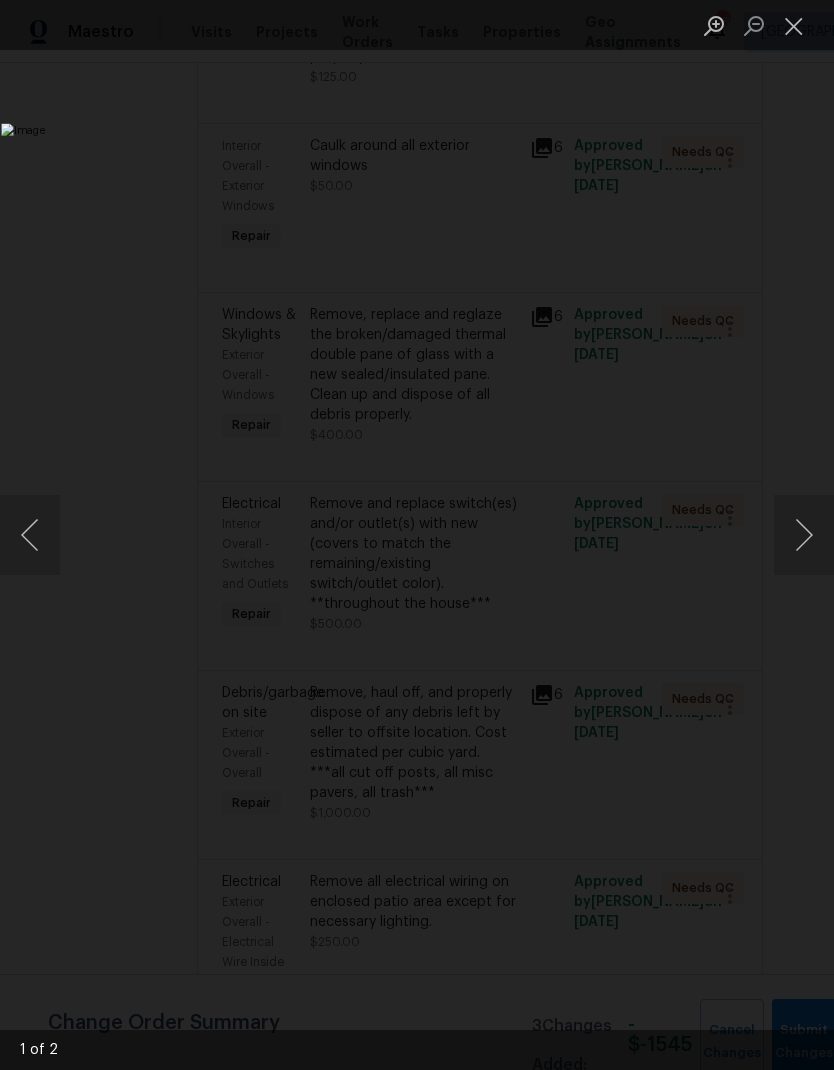 click at bounding box center [794, 25] 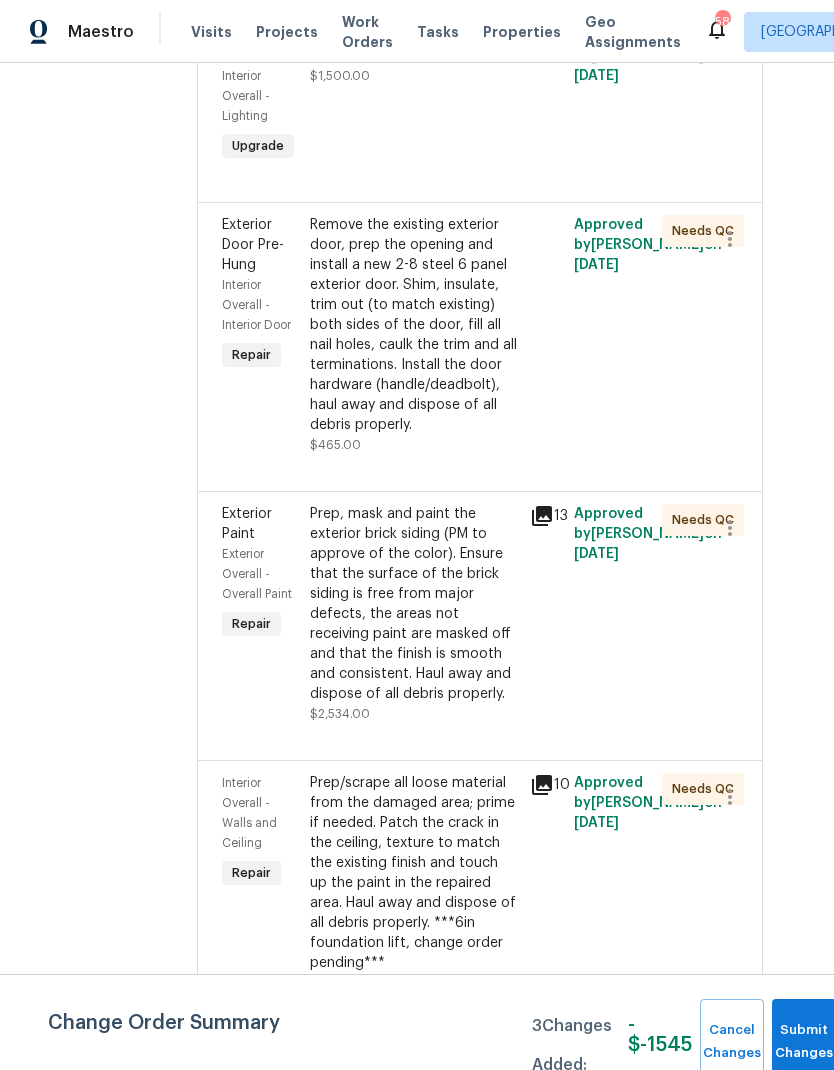 scroll, scrollTop: 1999, scrollLeft: 39, axis: both 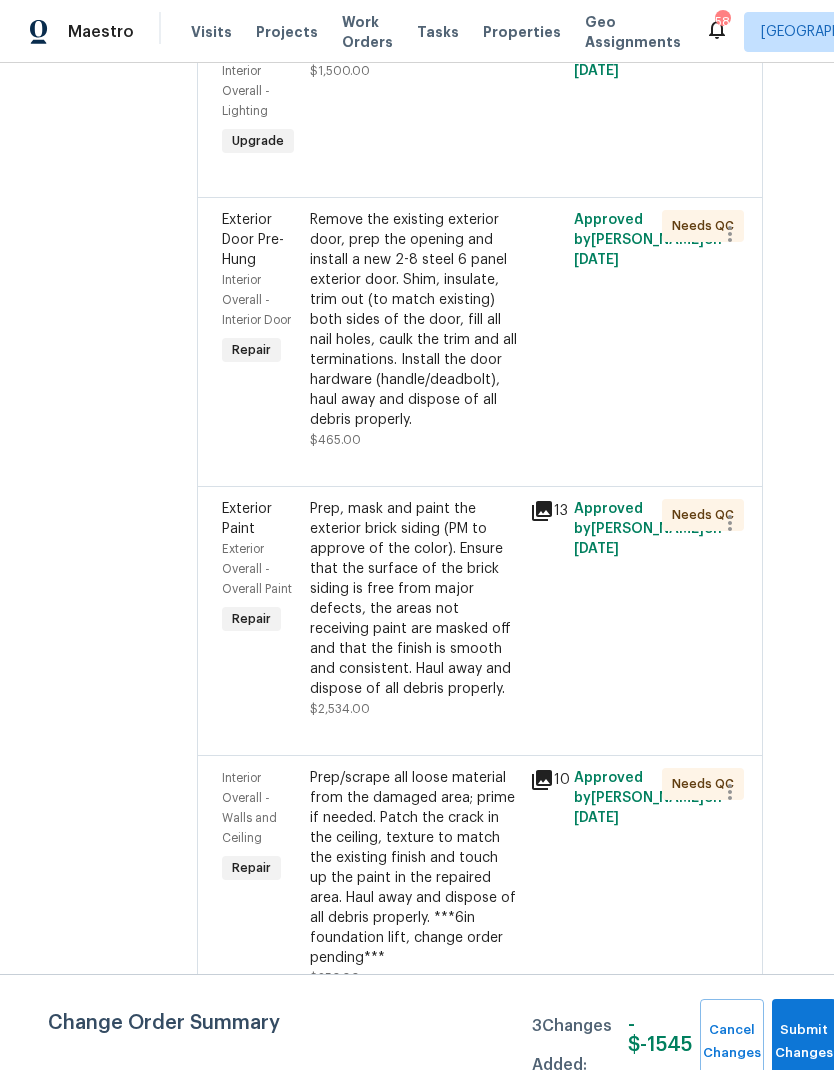 click on "Remove the existing exterior door, prep the opening and install a new 2-8 steel 6 panel exterior door. Shim, insulate, trim out (to match existing) both sides of the door, fill all nail holes, caulk the trim and all terminations. Install the door hardware (handle/deadbolt), haul away and dispose of all debris properly." at bounding box center (414, 320) 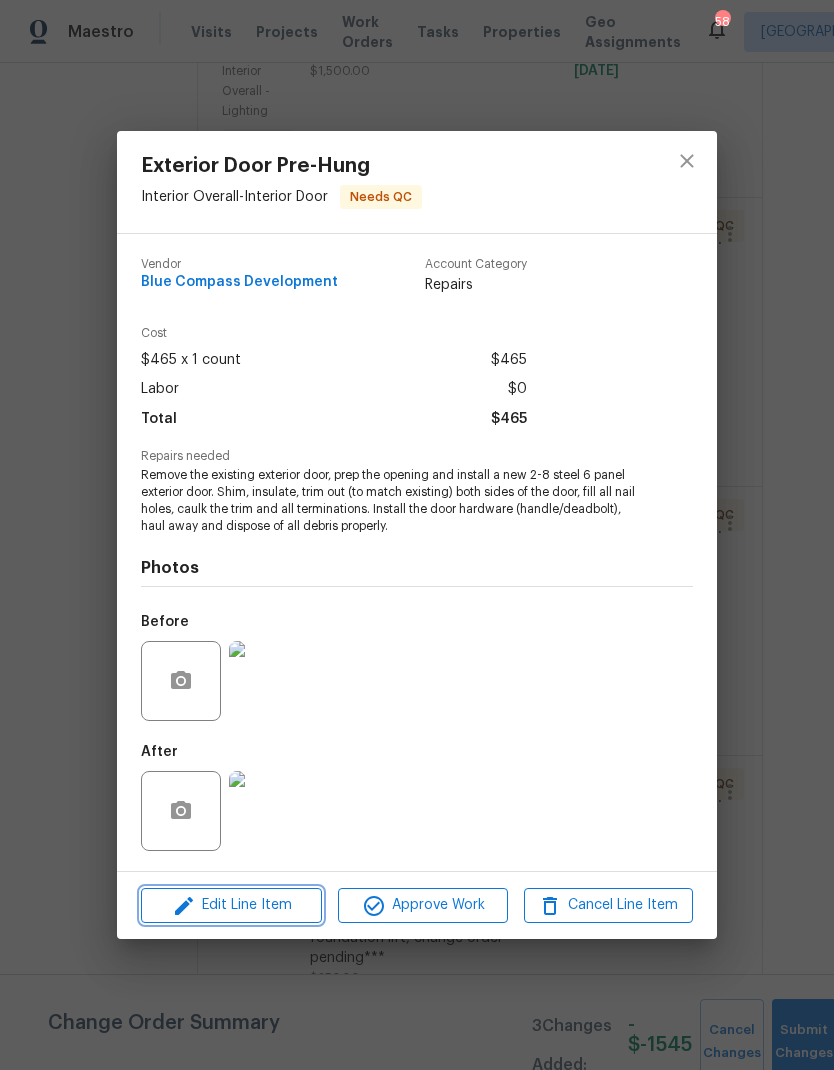 click on "Edit Line Item" at bounding box center (231, 905) 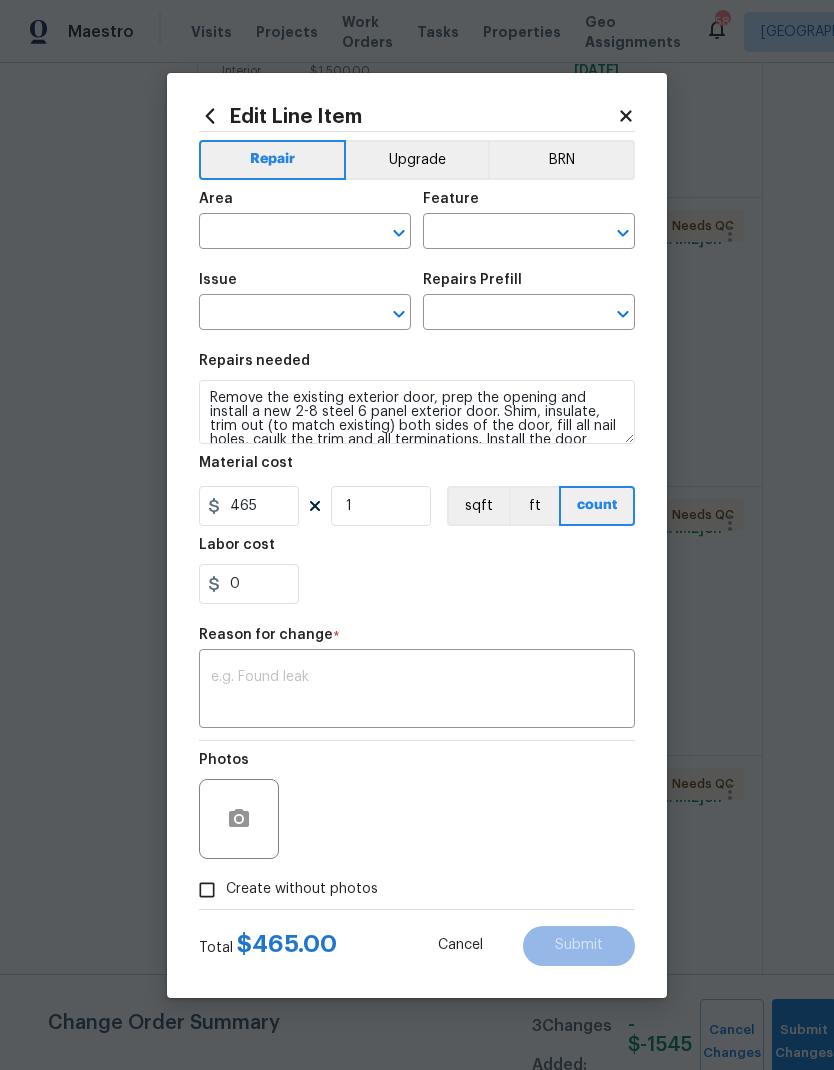 type on "Interior Overall" 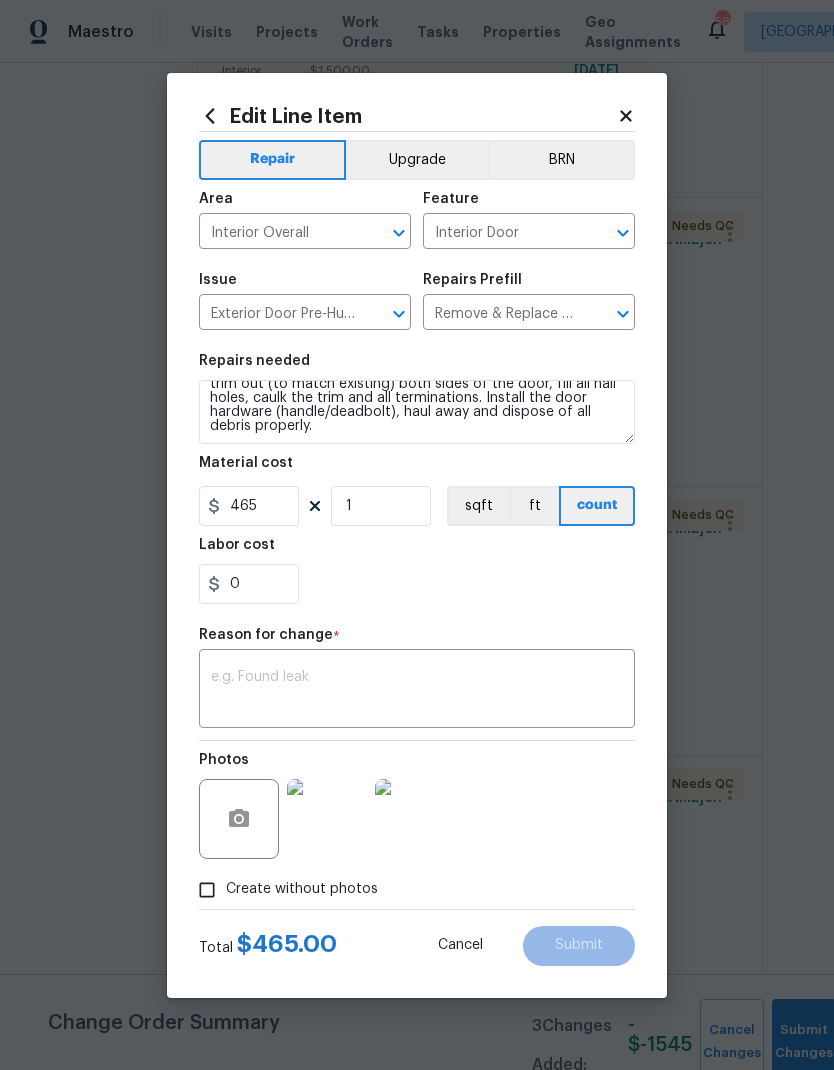 scroll, scrollTop: 42, scrollLeft: 0, axis: vertical 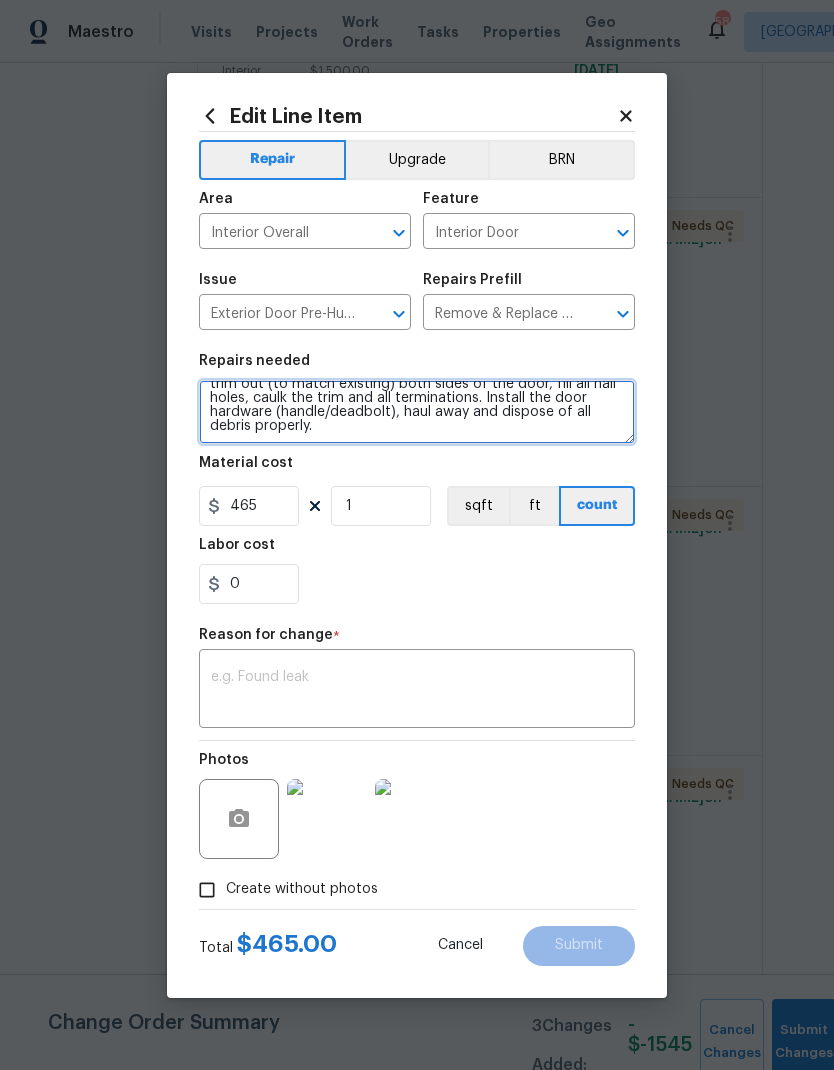 click on "Remove the existing exterior door, prep the opening and install a new 2-8 steel 6 panel exterior door. Shim, insulate, trim out (to match existing) both sides of the door, fill all nail holes, caulk the trim and all terminations. Install the door hardware (handle/deadbolt), haul away and dispose of all debris properly." at bounding box center (417, 412) 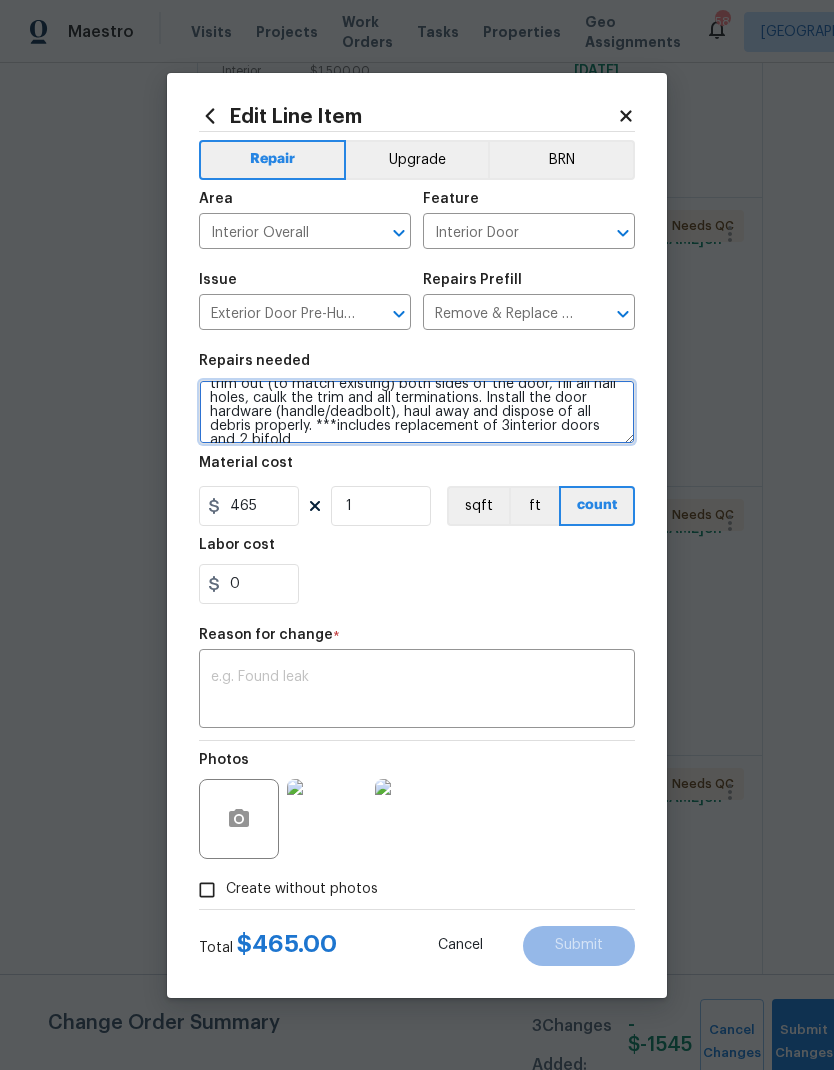 scroll, scrollTop: 47, scrollLeft: 0, axis: vertical 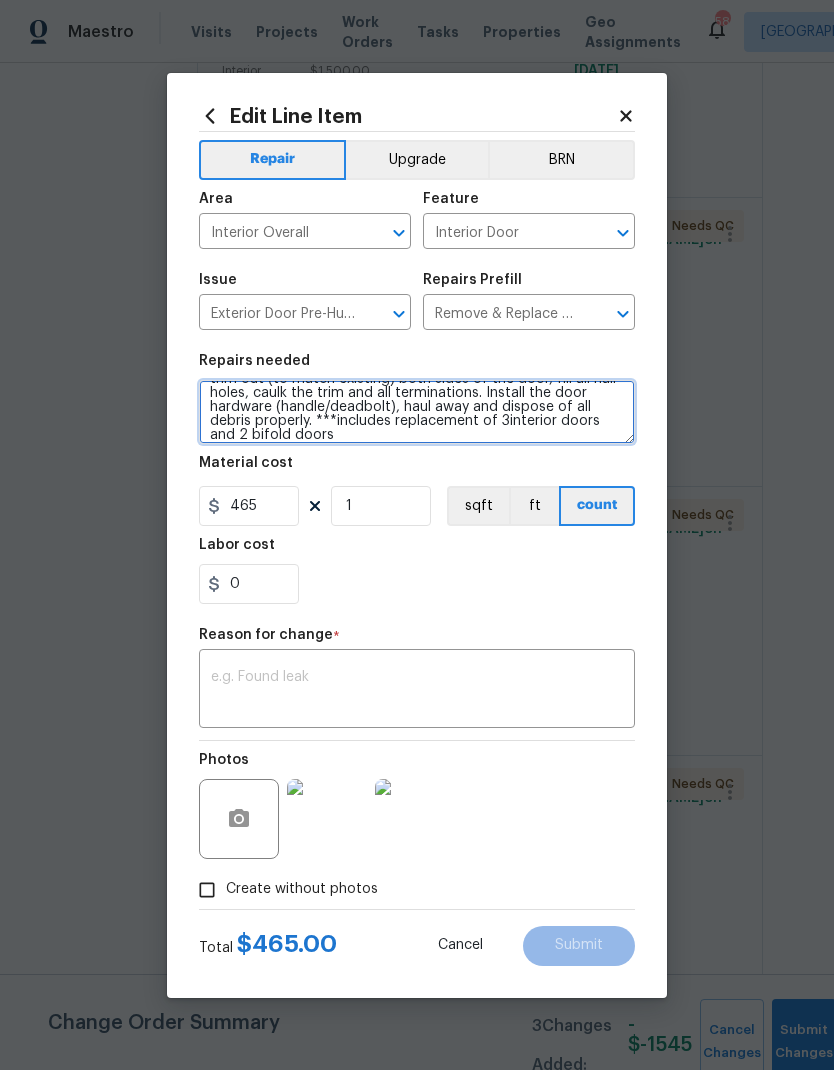 type on "Remove the existing exterior door, prep the opening and install a new 2-8 steel 6 panel exterior door. Shim, insulate, trim out (to match existing) both sides of the door, fill all nail holes, caulk the trim and all terminations. Install the door hardware (handle/deadbolt), haul away and dispose of all debris properly. ***includes replacement of 3interior doors and 2 bifold doors" 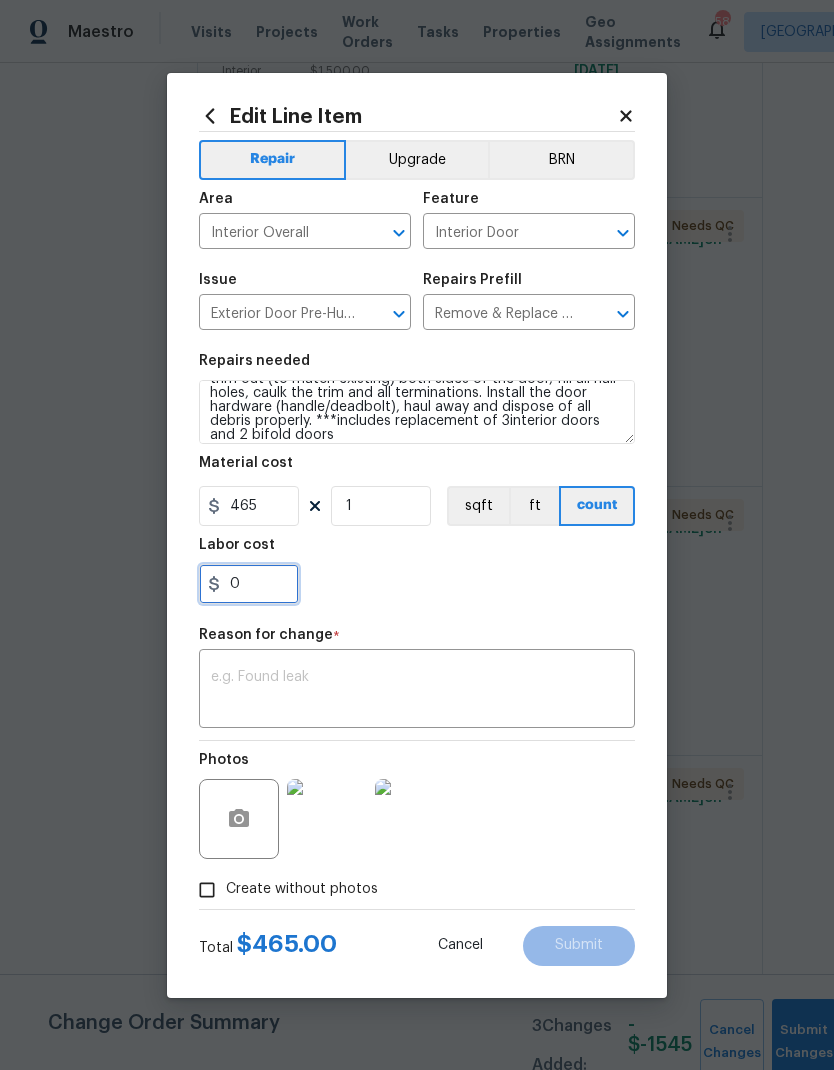click on "0" at bounding box center (249, 584) 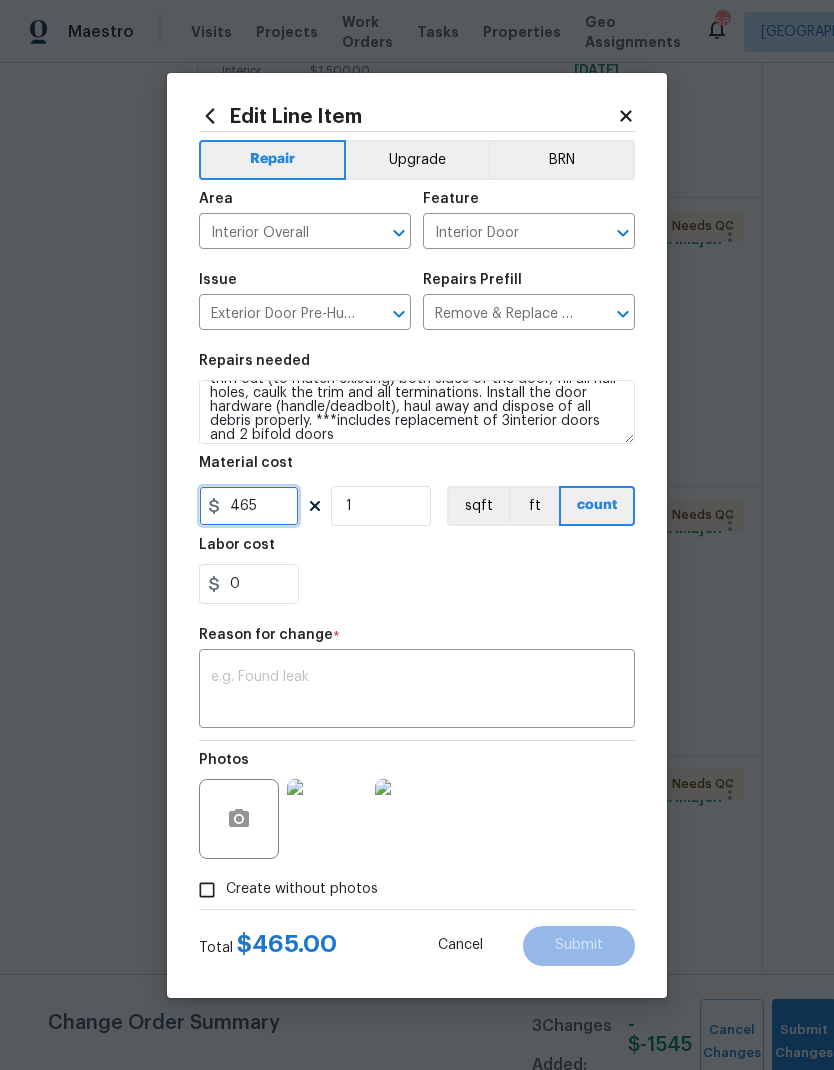 click on "465" at bounding box center [249, 506] 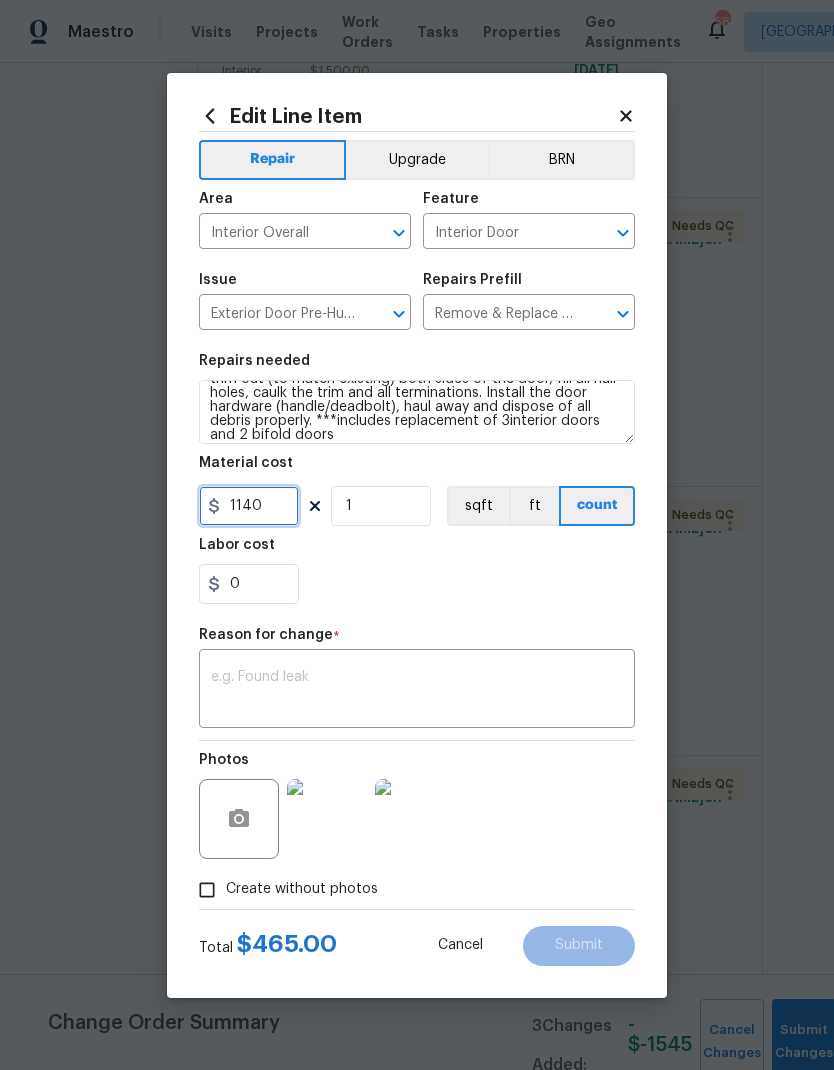 type on "1140" 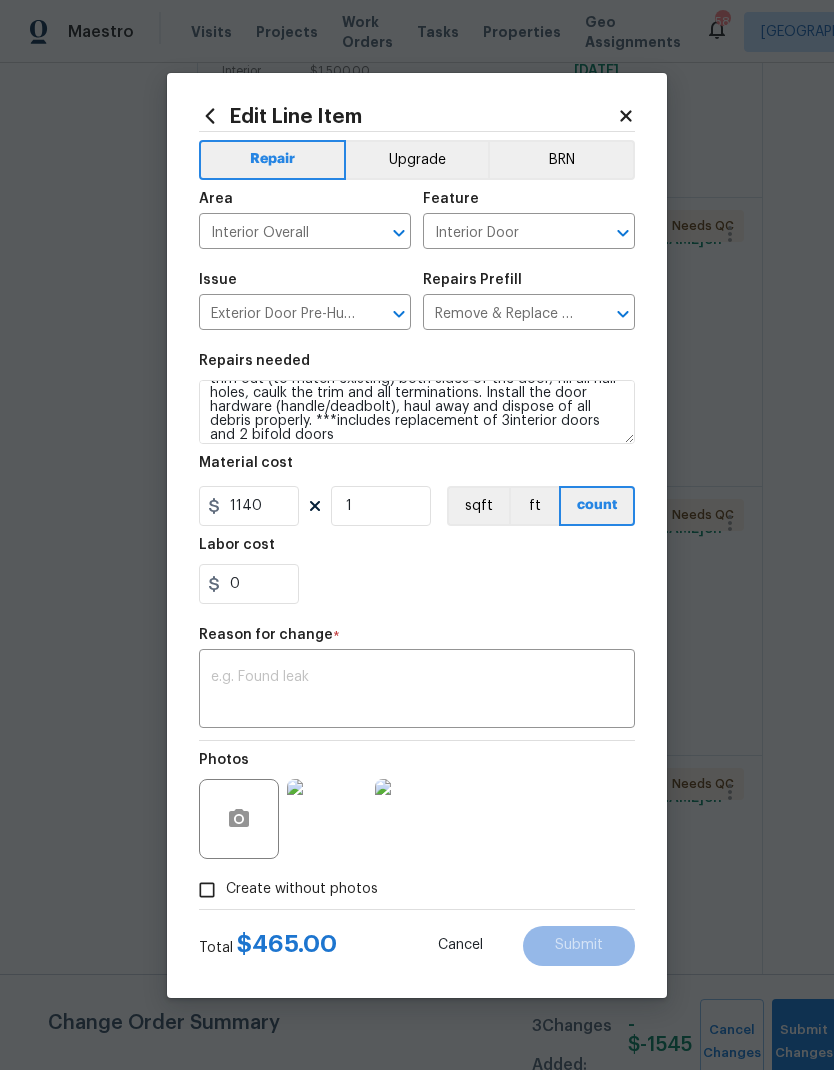 click on "Repairs needed Remove the existing exterior door, prep the opening and install a new 2-8 steel 6 panel exterior door. Shim, insulate, trim out (to match existing) both sides of the door, fill all nail holes, caulk the trim and all terminations. Install the door hardware (handle/deadbolt), haul away and dispose of all debris properly. ***includes replacement of 3interior doors and 2 bifold doors Material cost 1140 1 sqft ft count Labor cost 0" at bounding box center (417, 479) 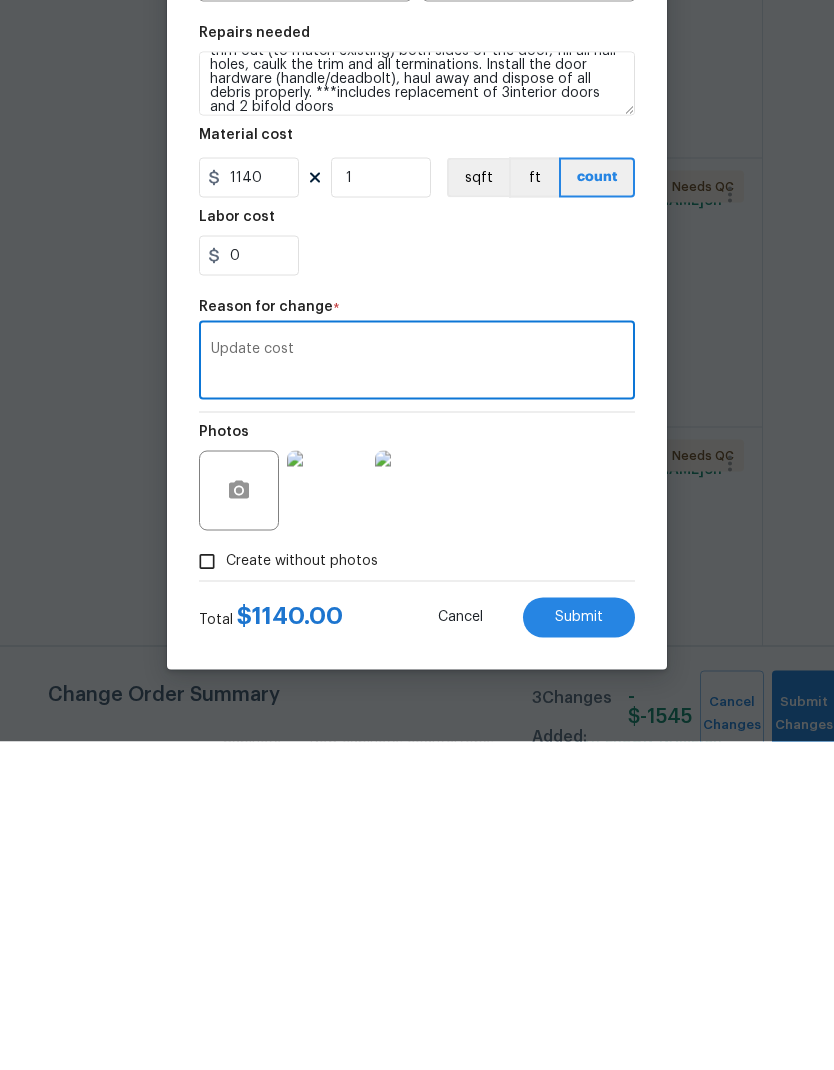 type on "Update cost" 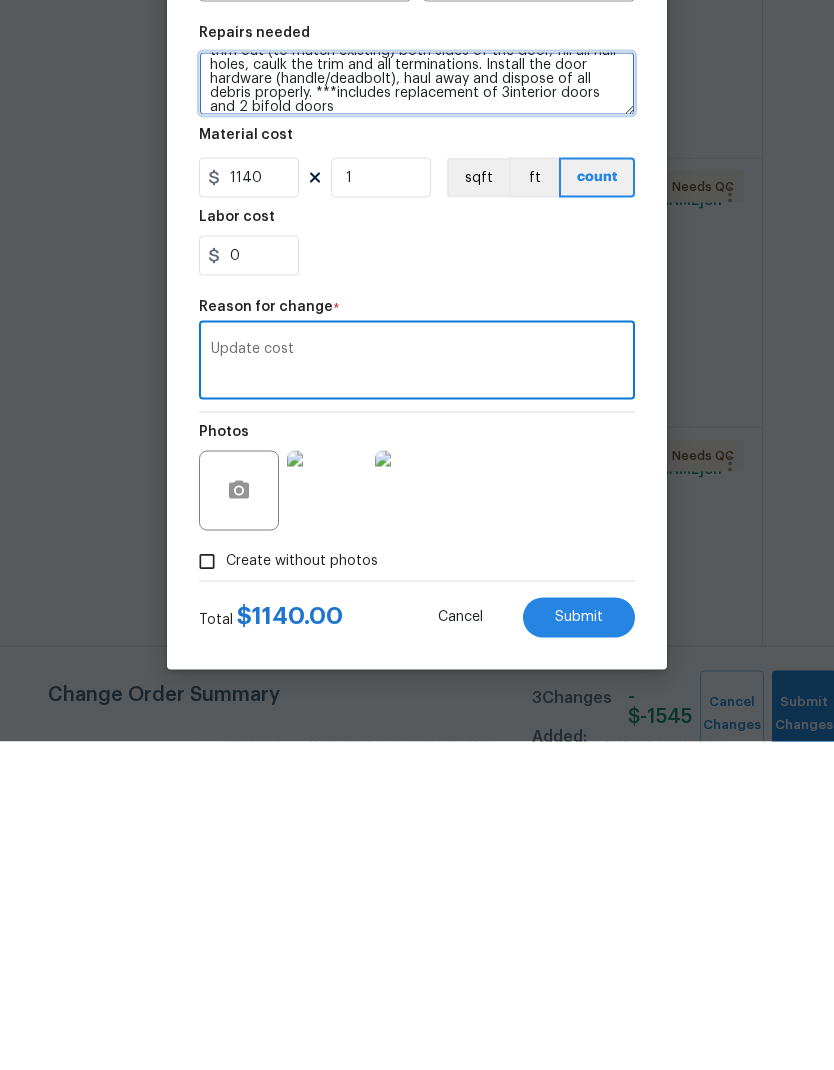 click on "Remove the existing exterior door, prep the opening and install a new 2-8 steel 6 panel exterior door. Shim, insulate, trim out (to match existing) both sides of the door, fill all nail holes, caulk the trim and all terminations. Install the door hardware (handle/deadbolt), haul away and dispose of all debris properly. ***includes replacement of 3interior doors and 2 bifold doors" at bounding box center (417, 412) 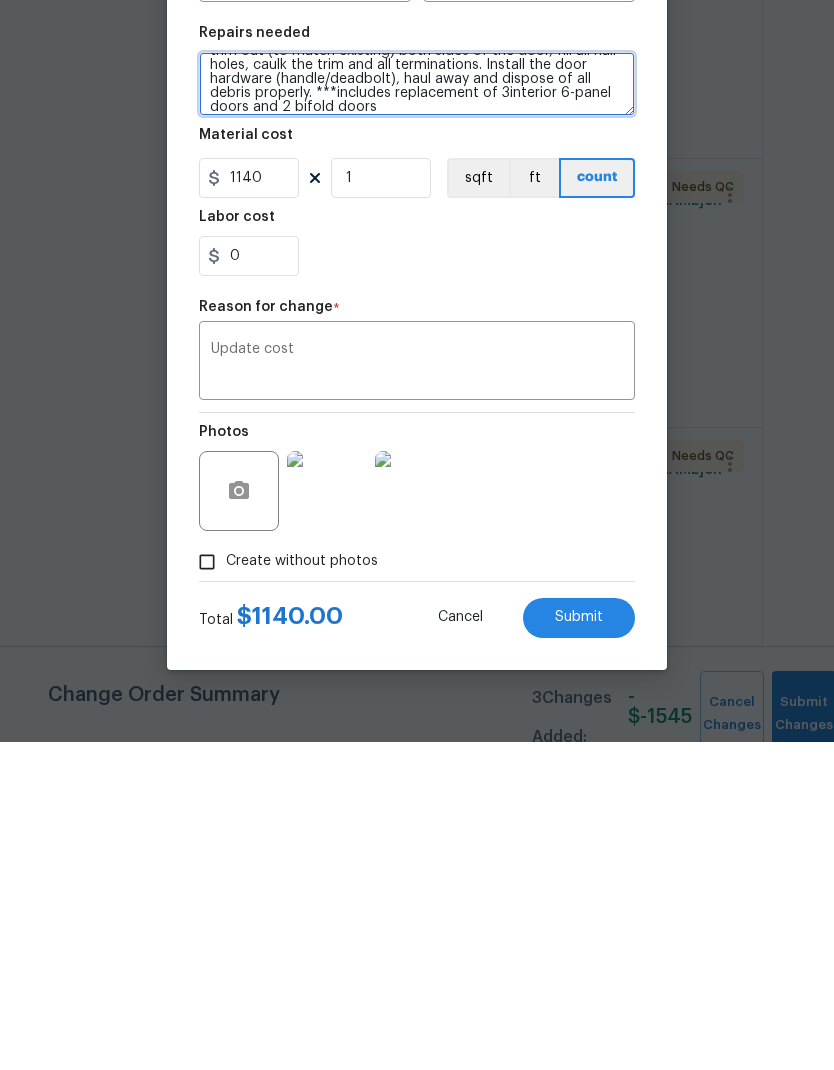 type on "Remove the existing exterior door, prep the opening and install a new 2-8 steel 6 panel exterior door. Shim, insulate, trim out (to match existing) both sides of the door, fill all nail holes, caulk the trim and all terminations. Install the door hardware (handle/deadbolt), haul away and dispose of all debris properly. ***includes replacement of 3interior 6-panel doors and 2 bifold doors" 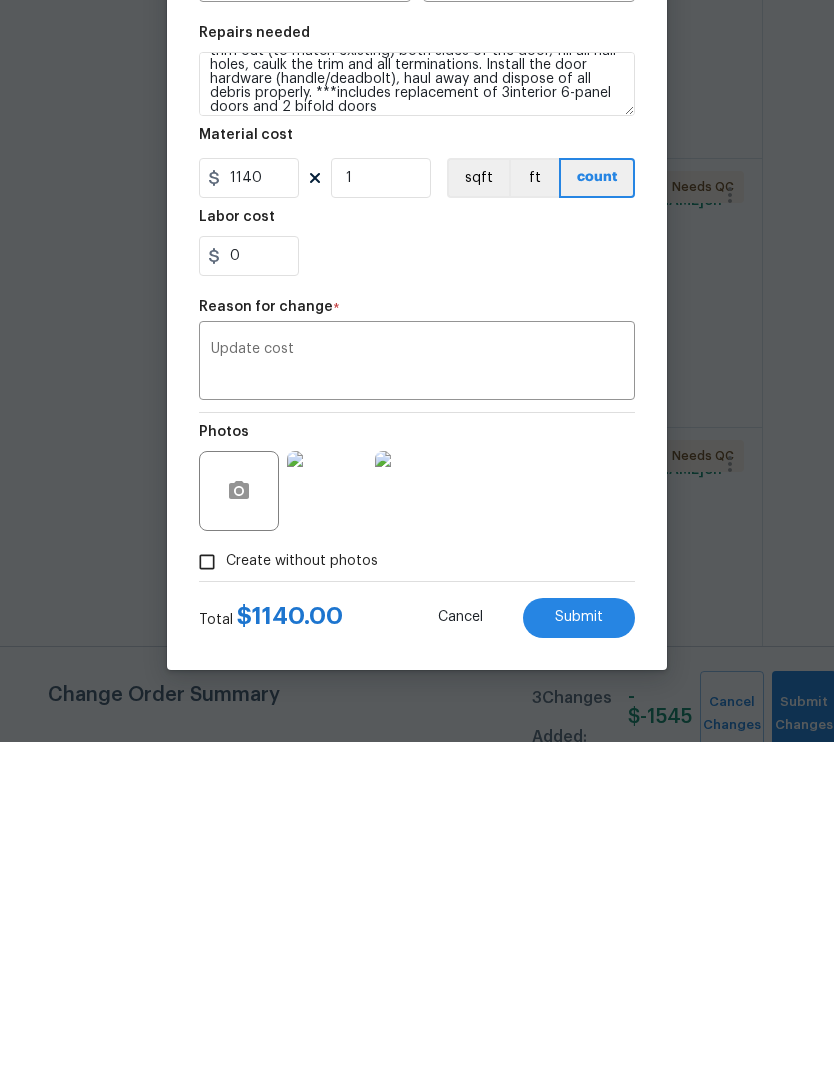 click on "Update cost x ​" at bounding box center [417, 691] 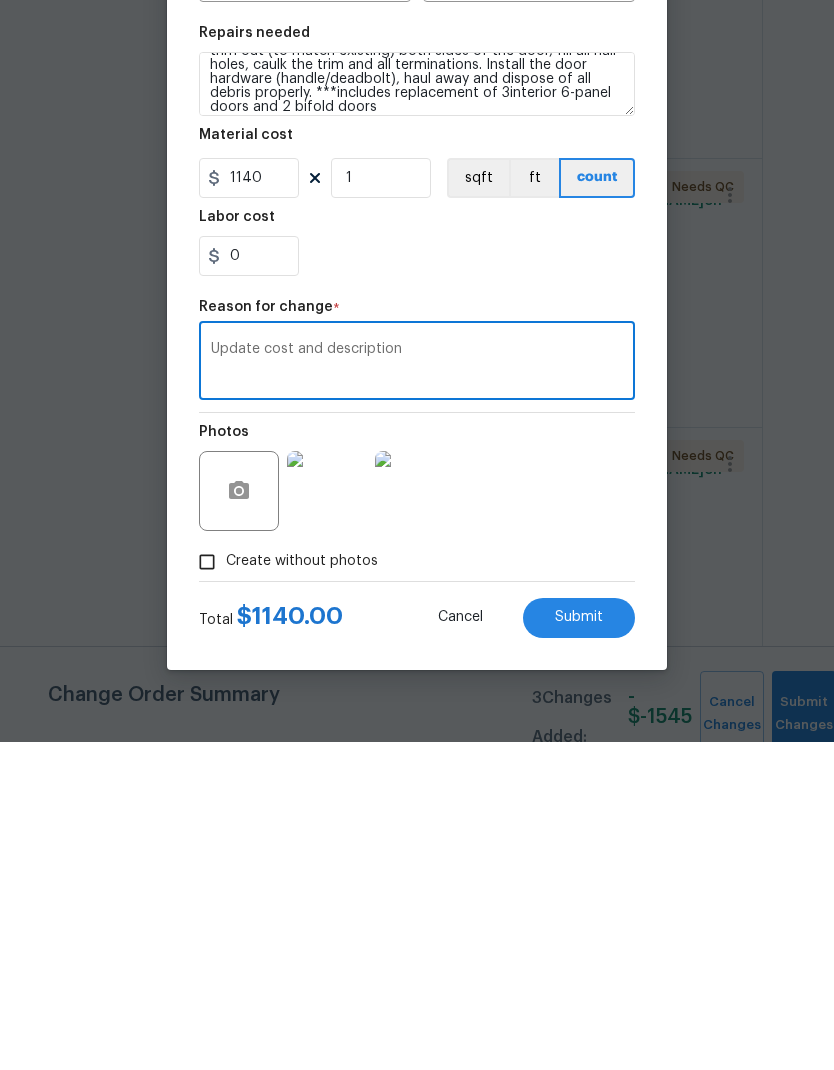type on "Update cost and description" 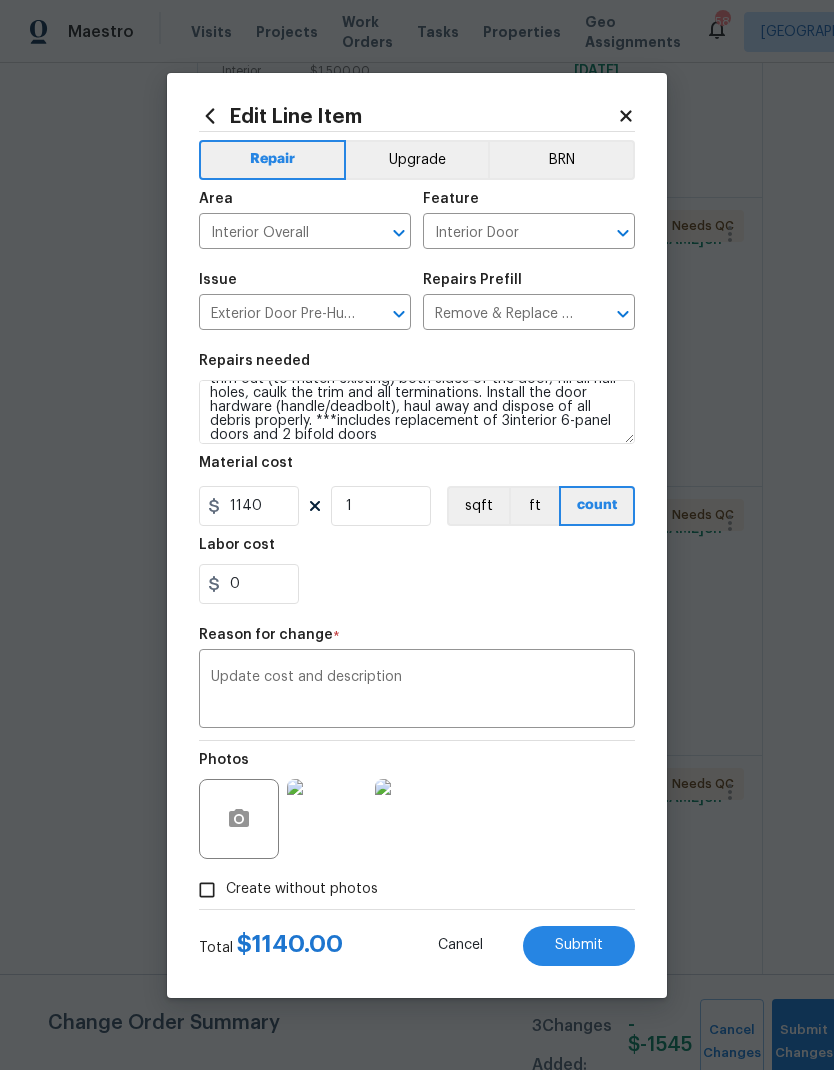 click on "Submit" at bounding box center [579, 945] 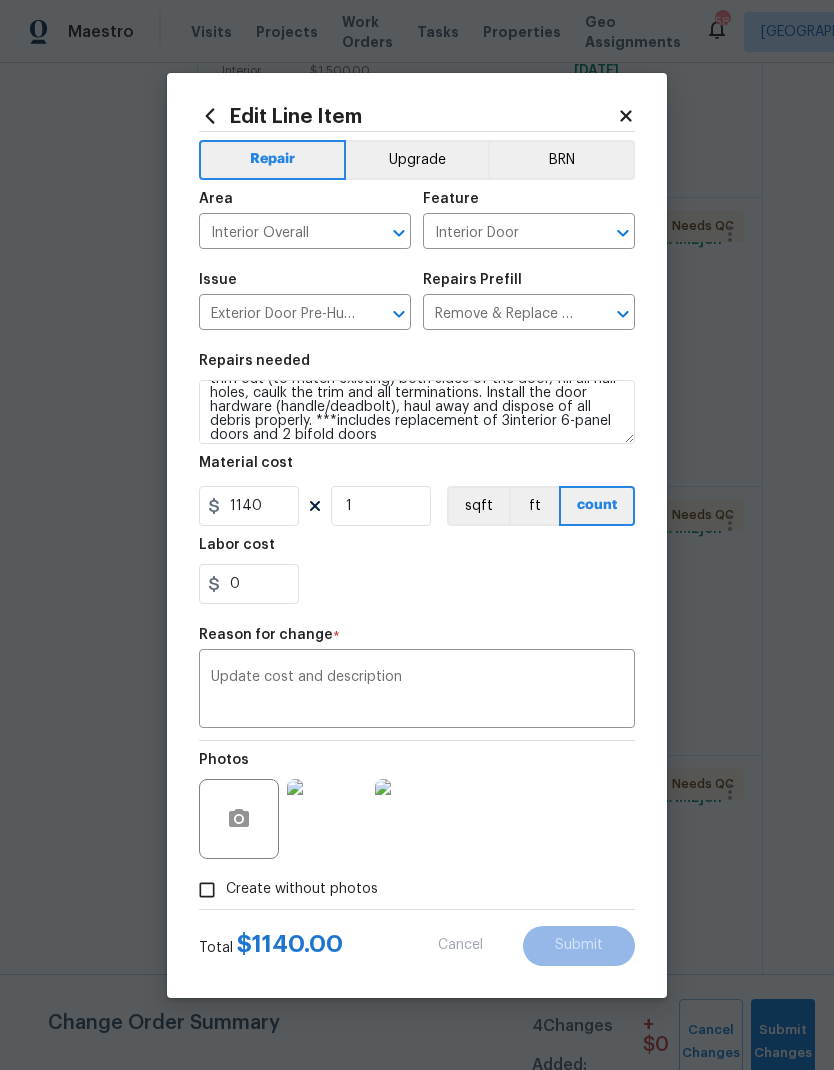 type on "Remove the existing exterior door, prep the opening and install a new 2-8 steel 6 panel exterior door. Shim, insulate, trim out (to match existing) both sides of the door, fill all nail holes, caulk the trim and all terminations. Install the door hardware (handle/deadbolt), haul away and dispose of all debris properly." 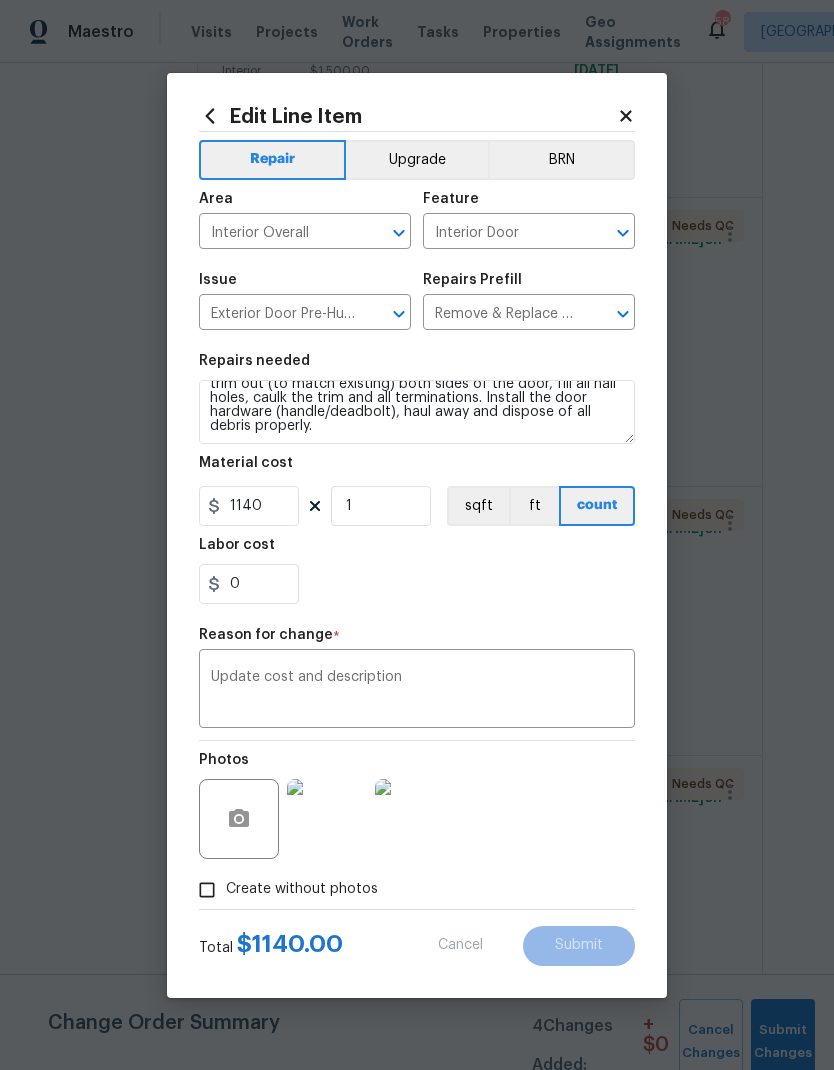 type on "465" 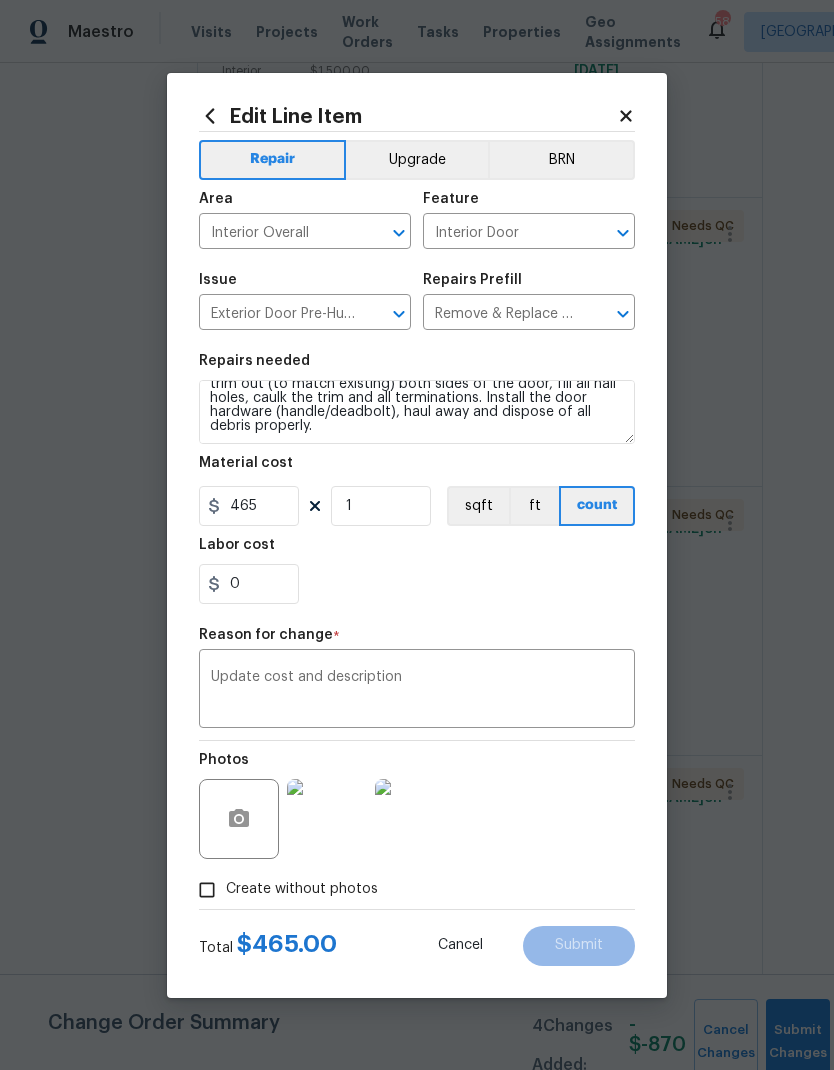 scroll, scrollTop: 42, scrollLeft: 0, axis: vertical 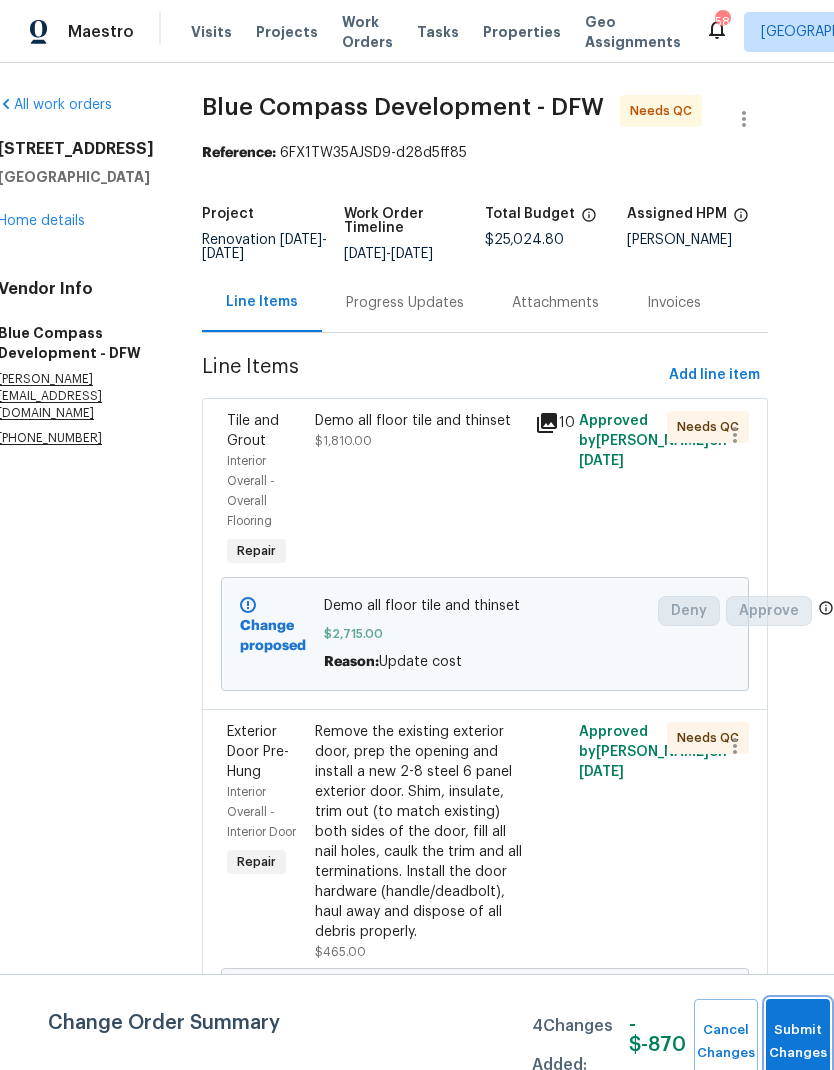 click on "Submit Changes" at bounding box center (798, 1042) 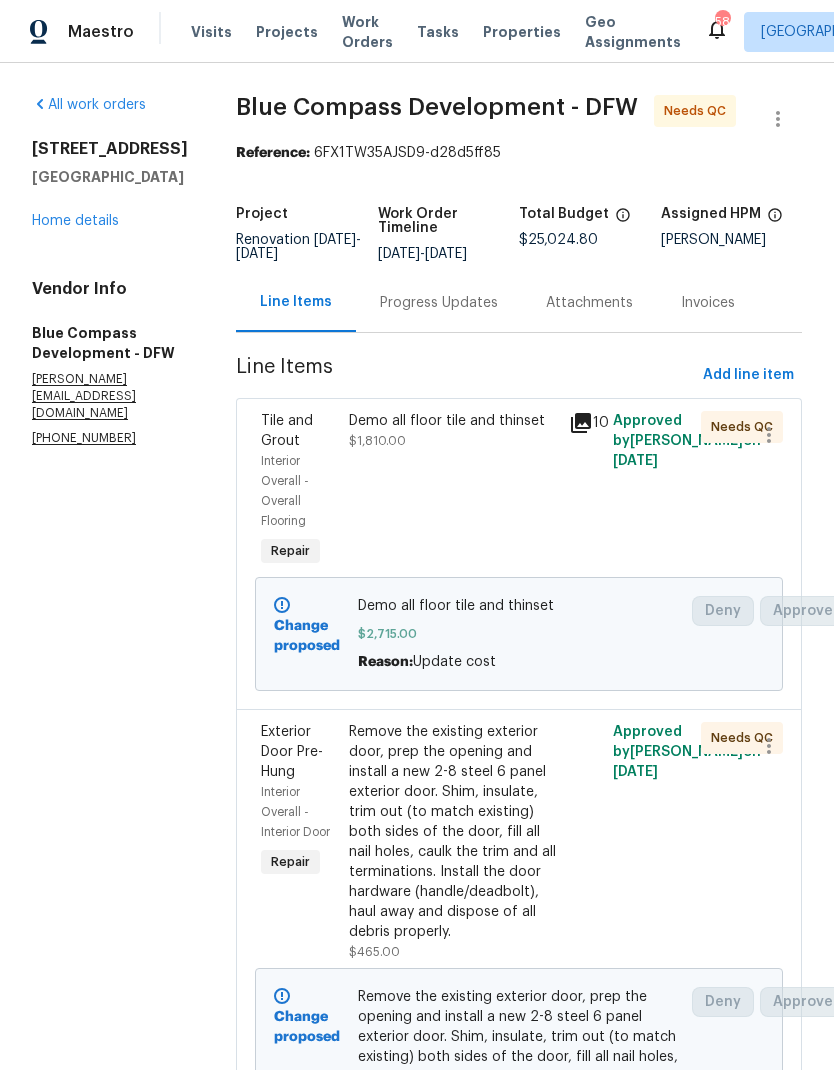 scroll, scrollTop: 0, scrollLeft: 0, axis: both 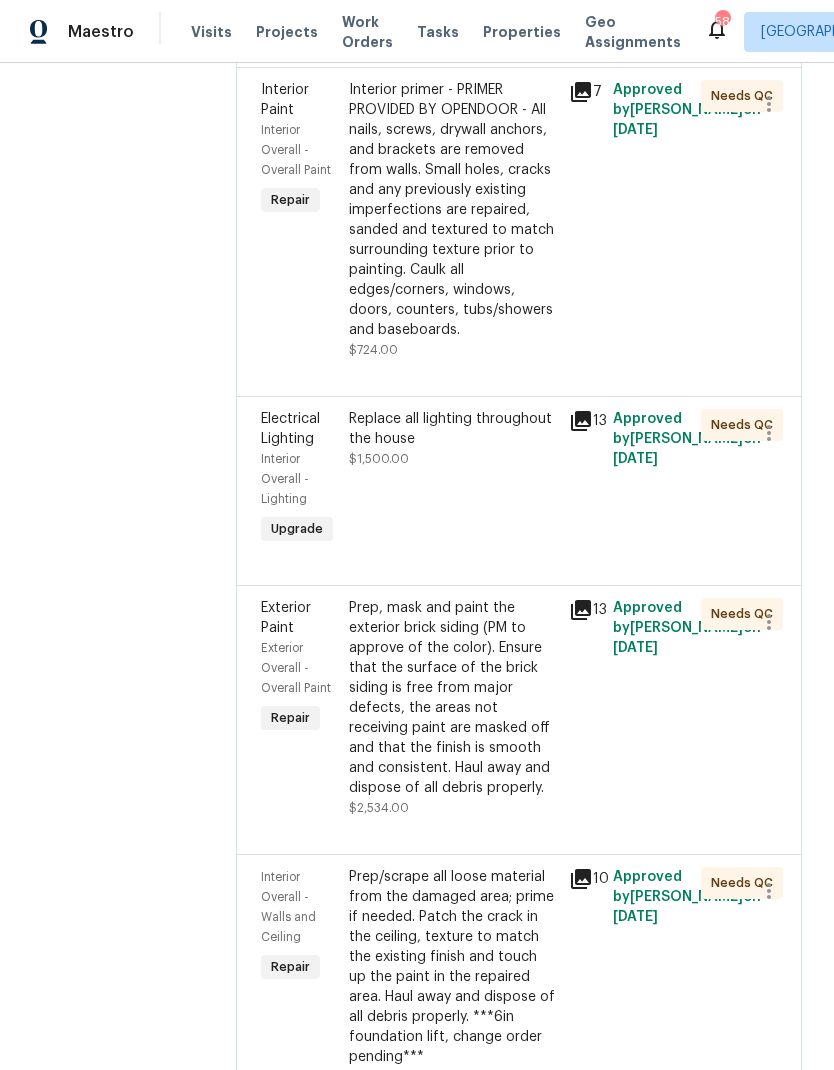 click on "Interior primer - PRIMER PROVIDED BY OPENDOOR - All nails, screws, drywall anchors, and brackets are removed from walls. Small holes, cracks and any previously existing imperfections are repaired, sanded and textured to match surrounding texture prior to painting. Caulk all edges/corners, windows, doors, counters, tubs/showers and baseboards." at bounding box center (453, 210) 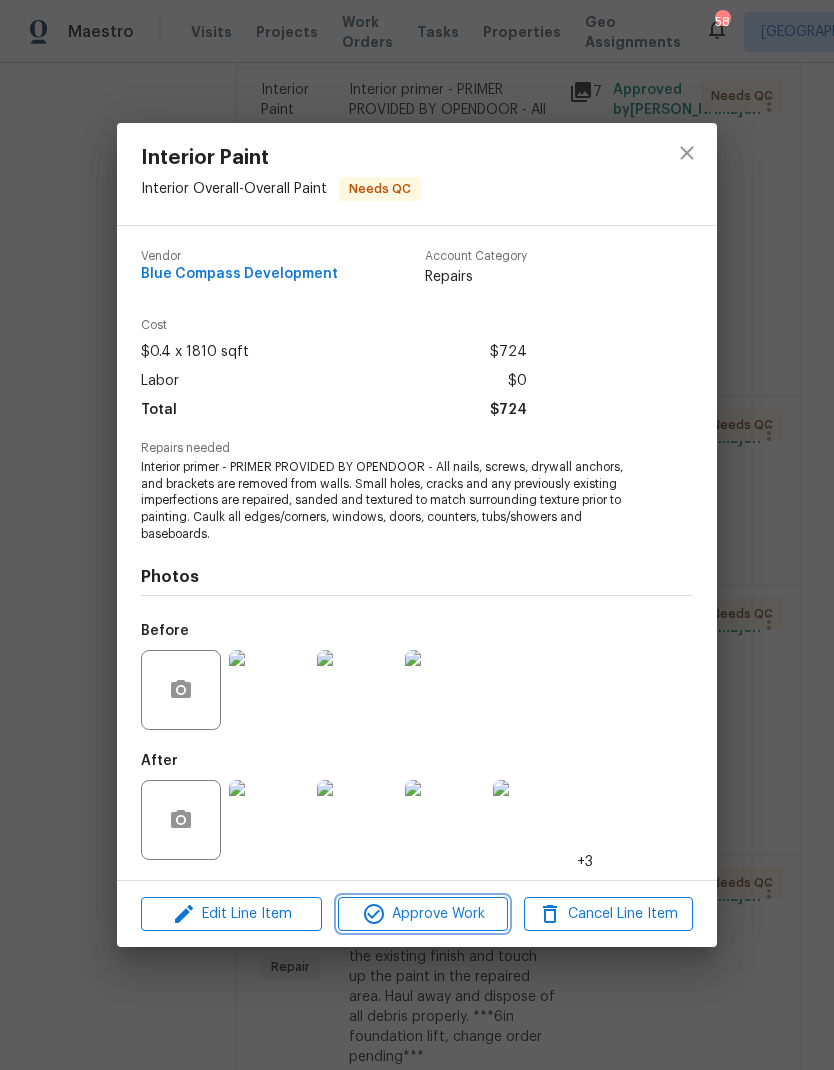 click on "Approve Work" at bounding box center (422, 914) 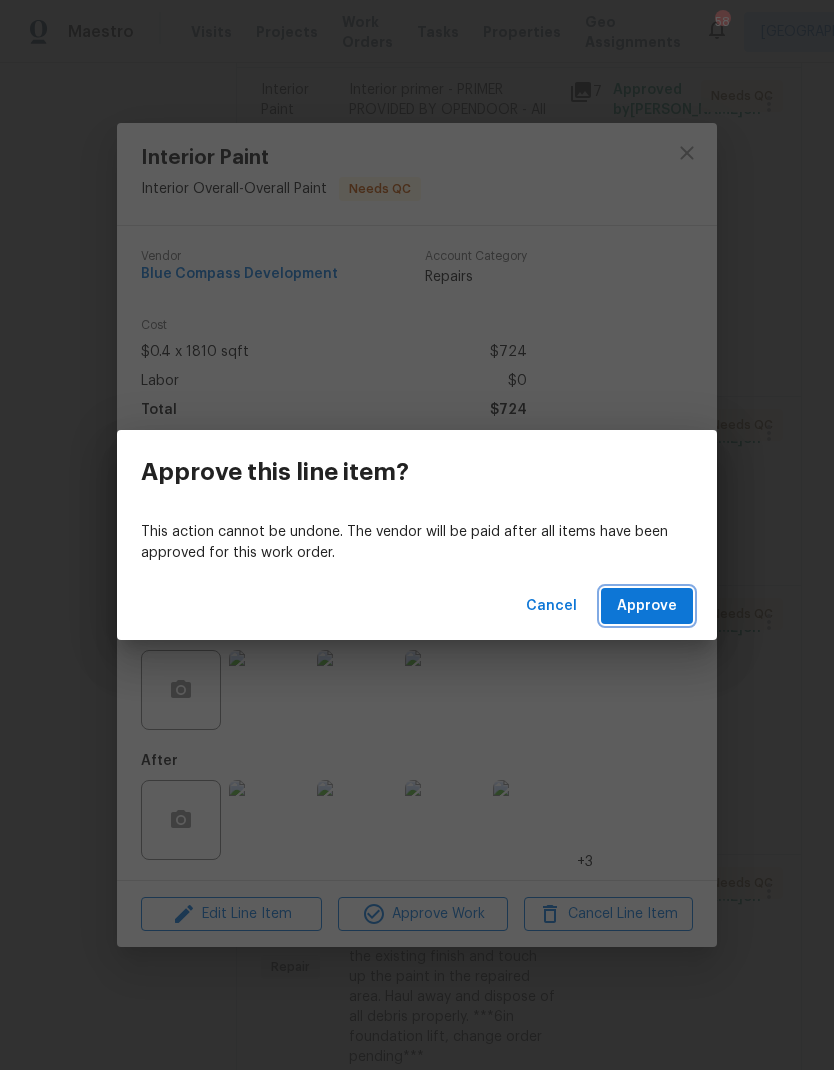 click on "Approve" at bounding box center (647, 606) 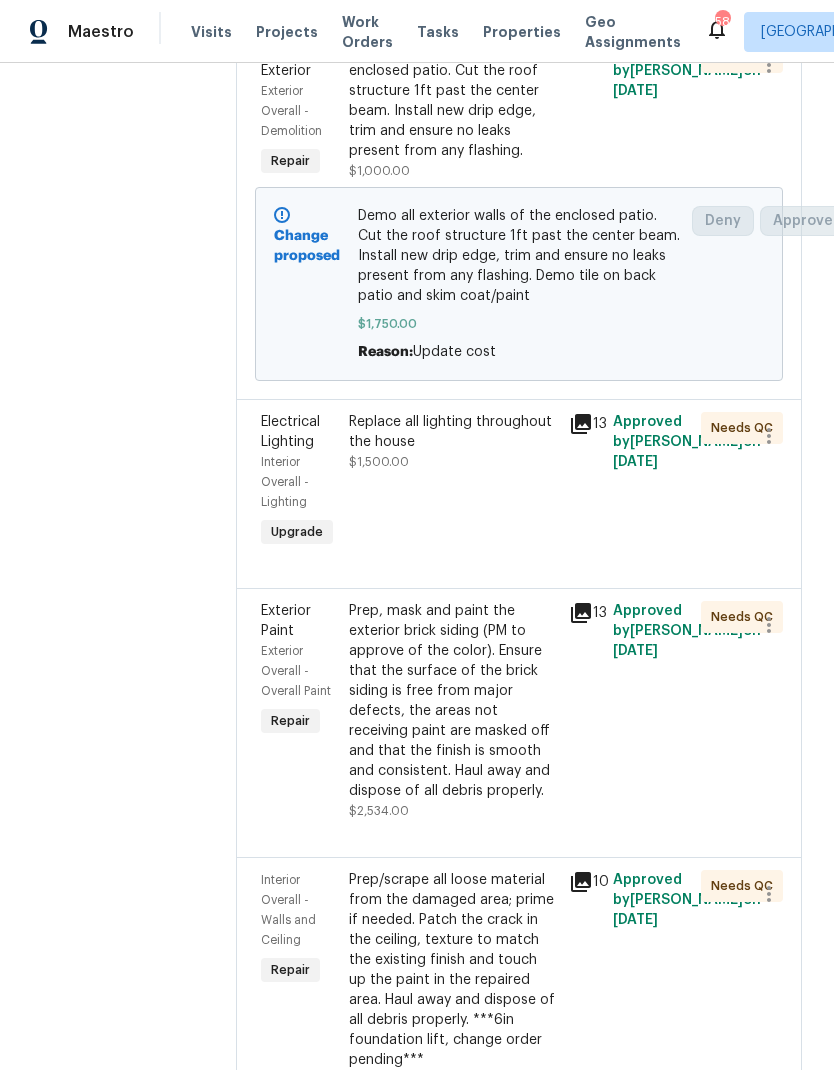 scroll, scrollTop: 1231, scrollLeft: 0, axis: vertical 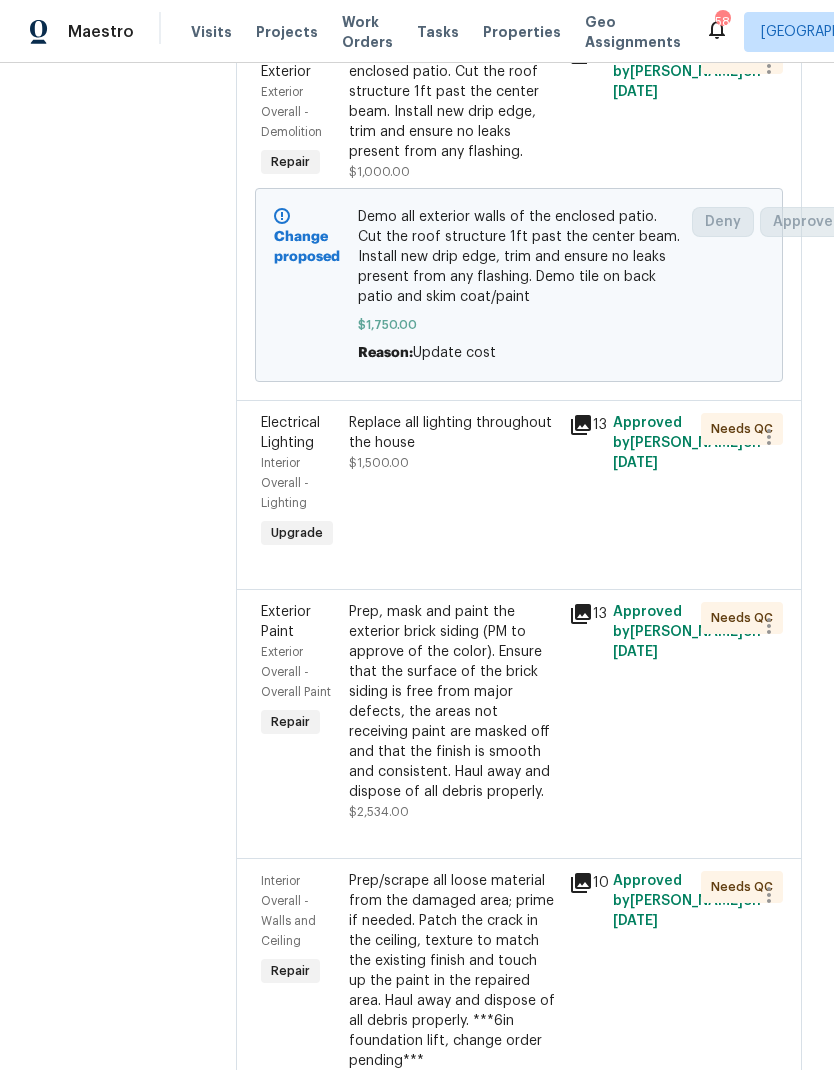 click on "Replace all lighting throughout the house" at bounding box center (453, 433) 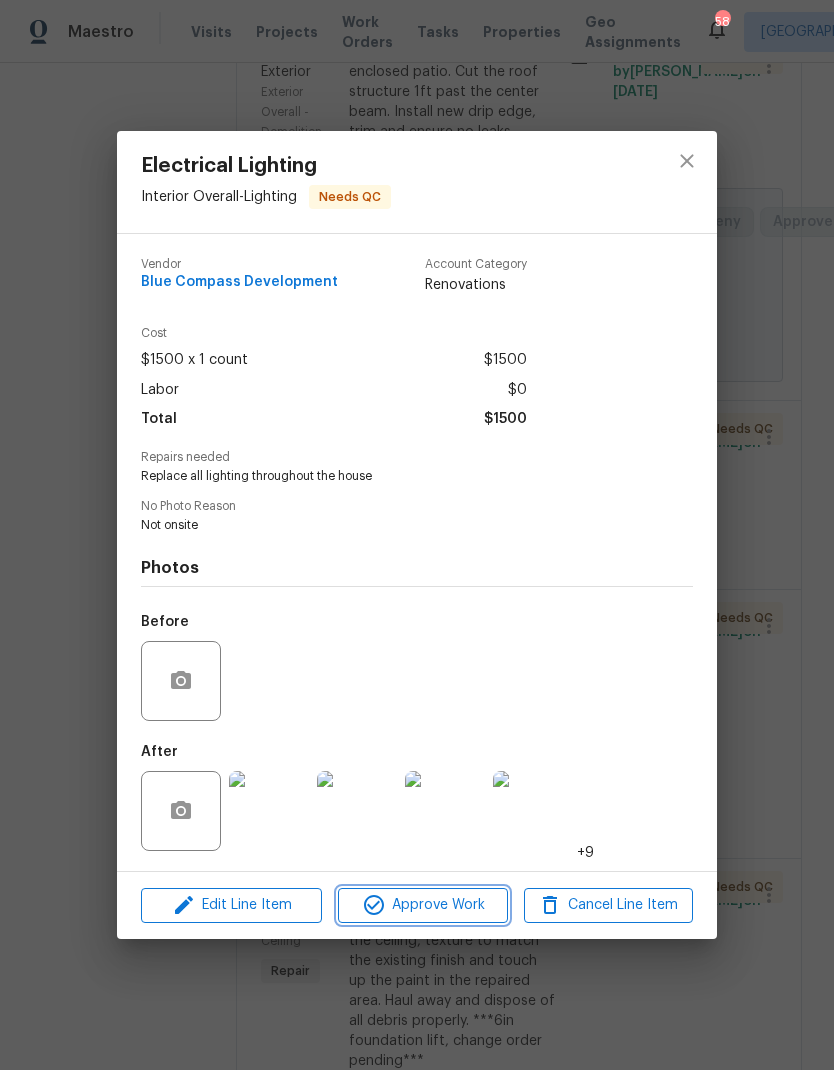 click on "Approve Work" at bounding box center [422, 905] 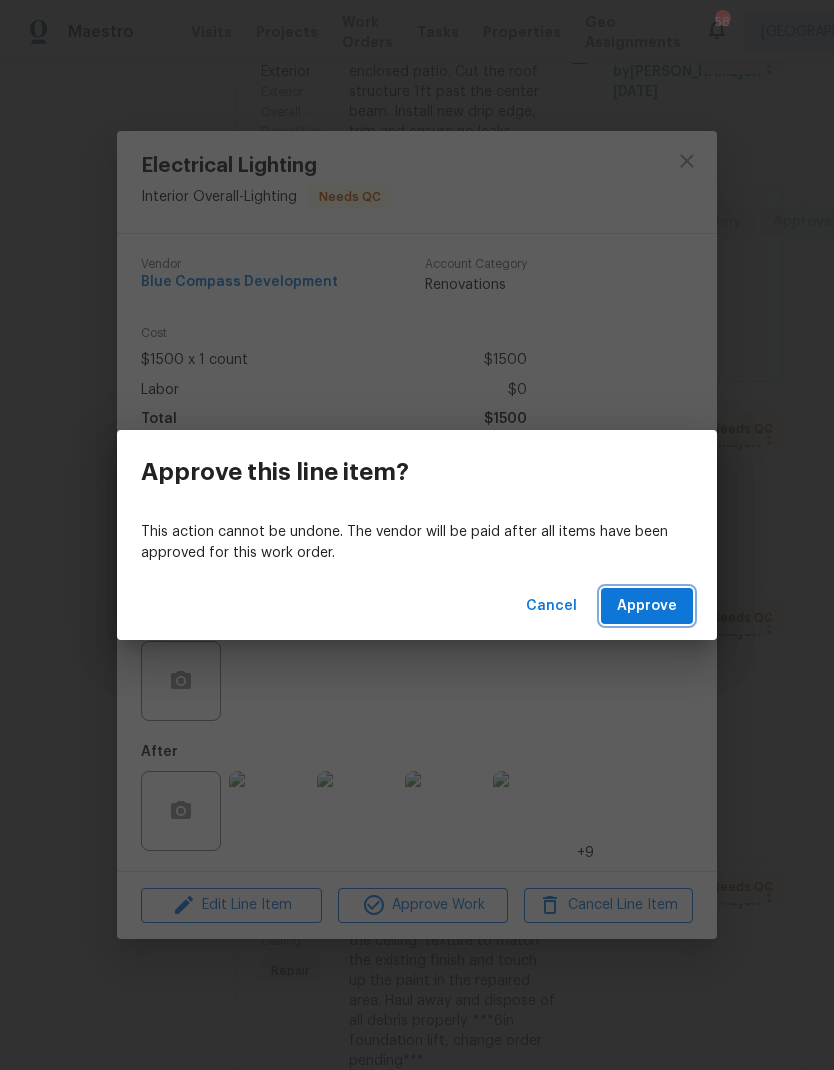click on "Approve" at bounding box center [647, 606] 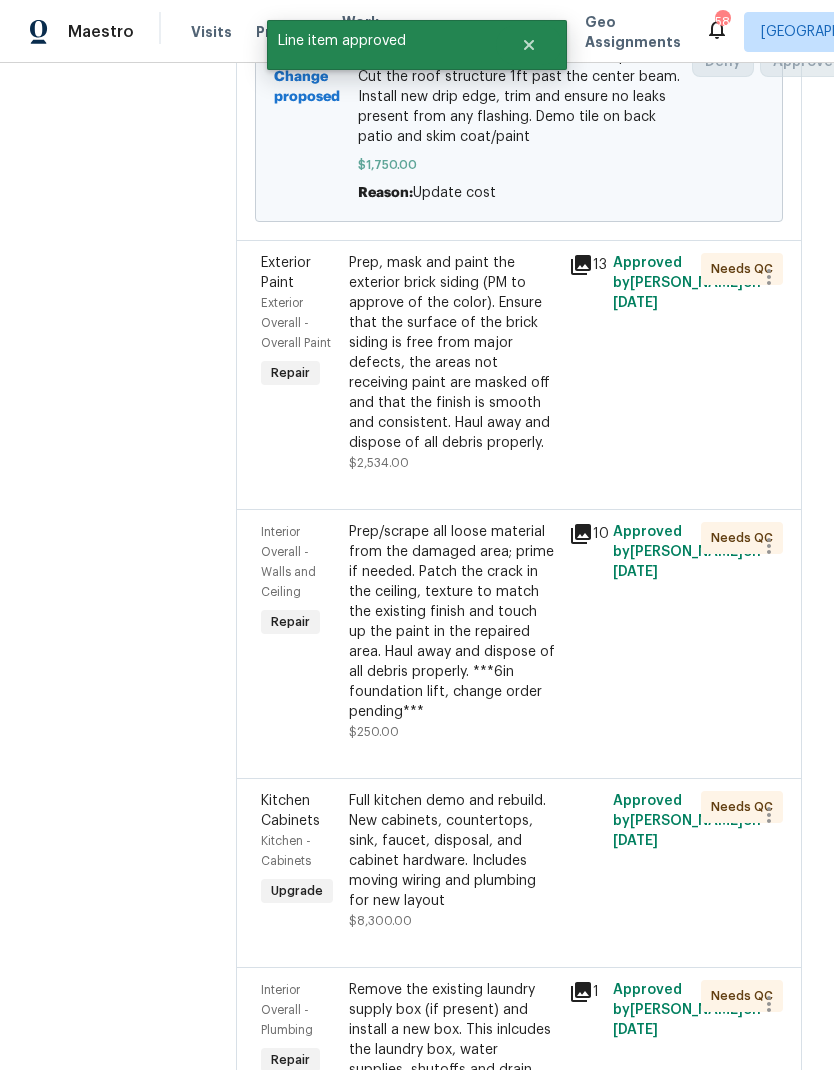 scroll, scrollTop: 1394, scrollLeft: 0, axis: vertical 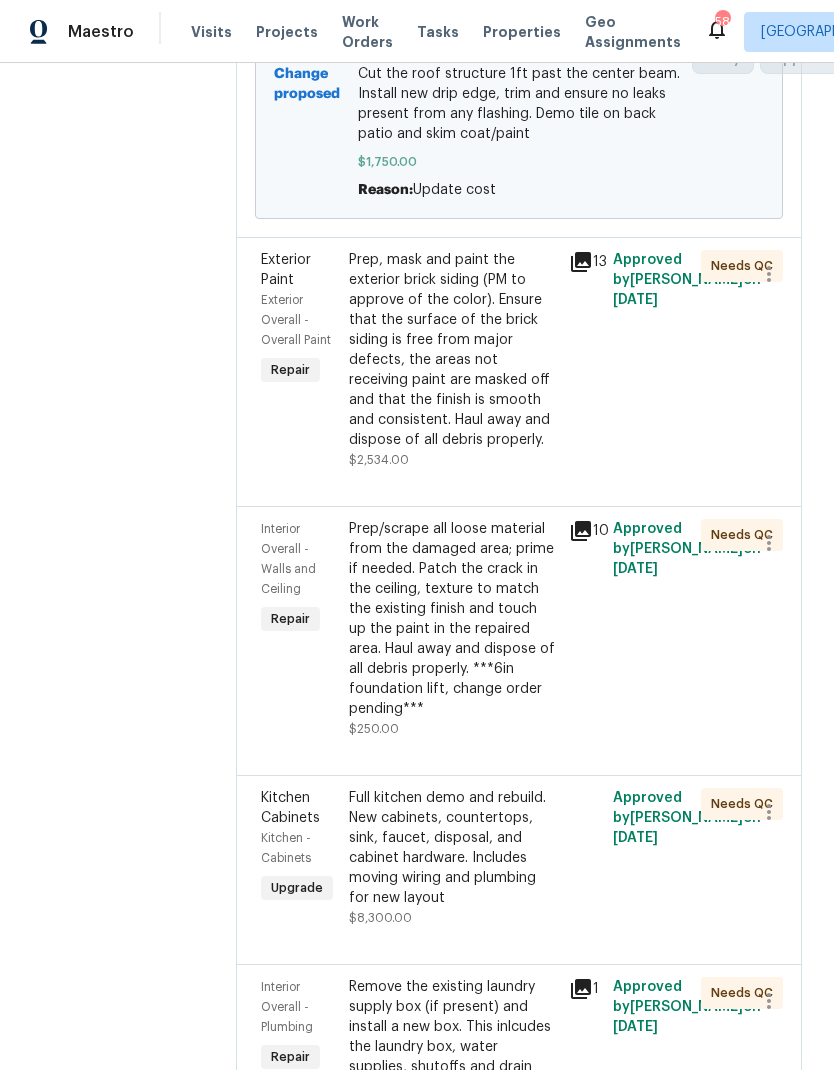 click on "Prep, mask and paint  the exterior brick siding  (PM to approve of the color). Ensure that the surface of the brick siding is free from major defects, the areas not receiving paint are masked off and that the finish is smooth and consistent. Haul away and dispose of all debris properly." at bounding box center (453, 350) 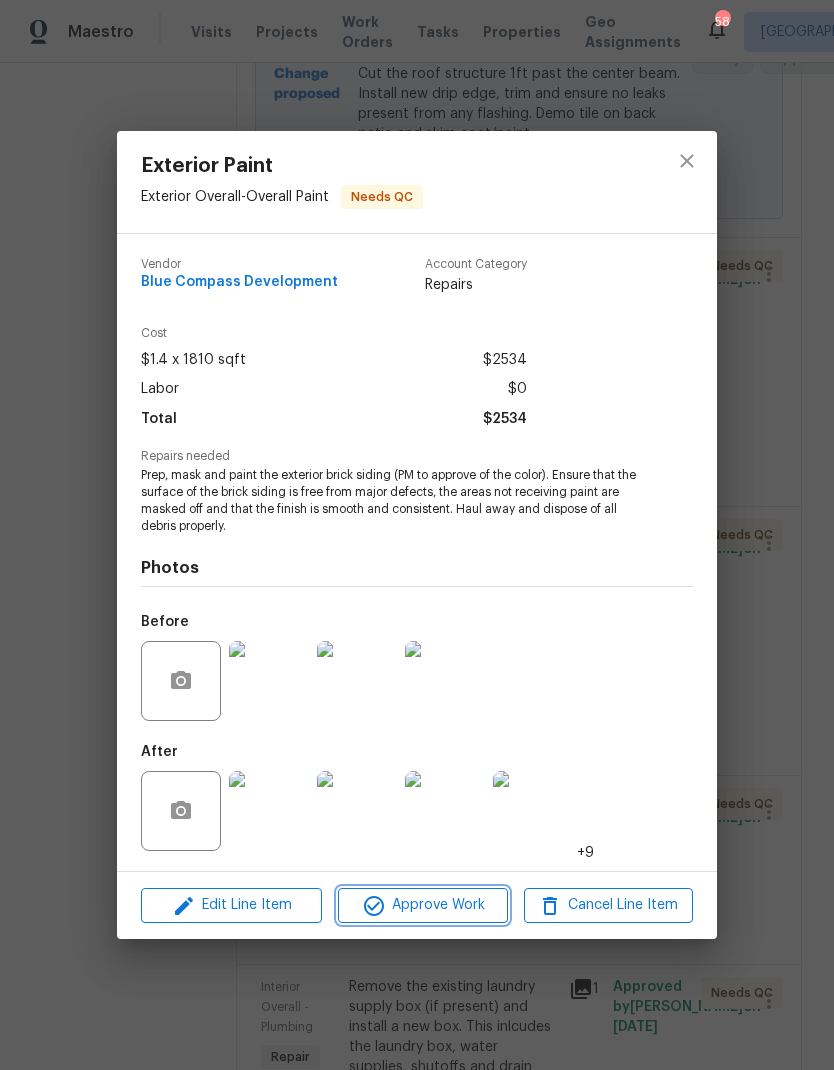 click on "Approve Work" at bounding box center [422, 905] 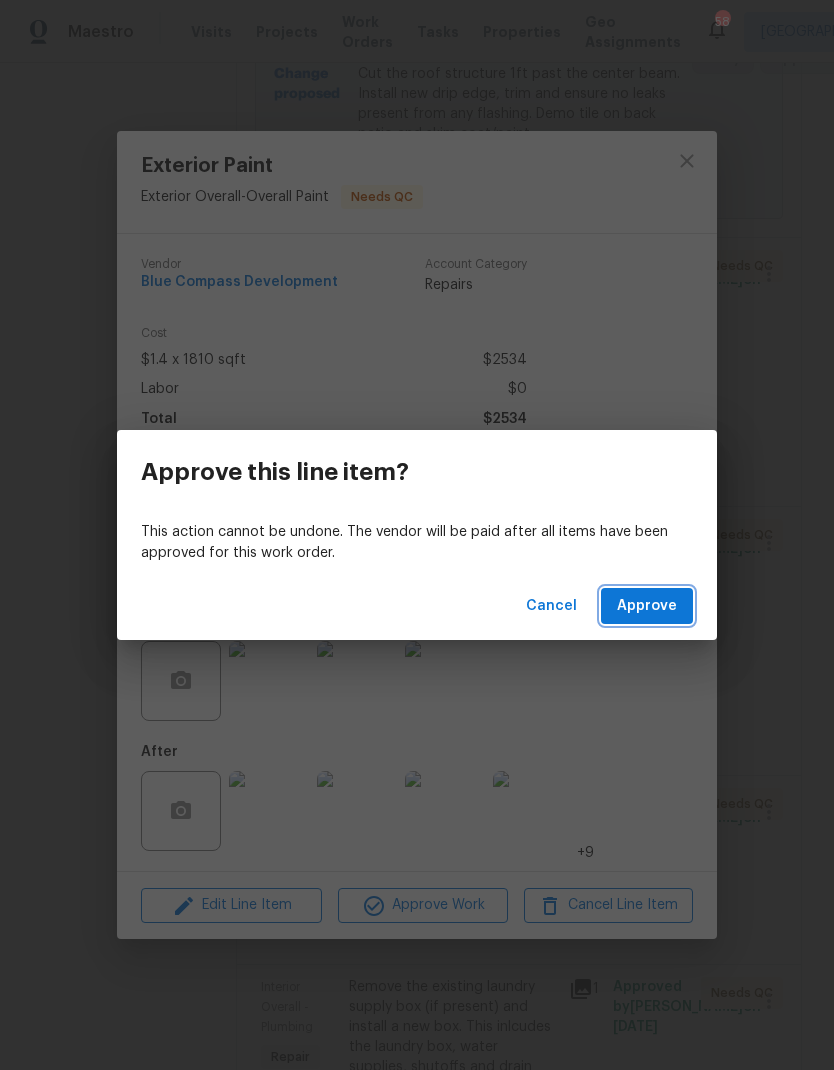 click on "Approve" at bounding box center [647, 606] 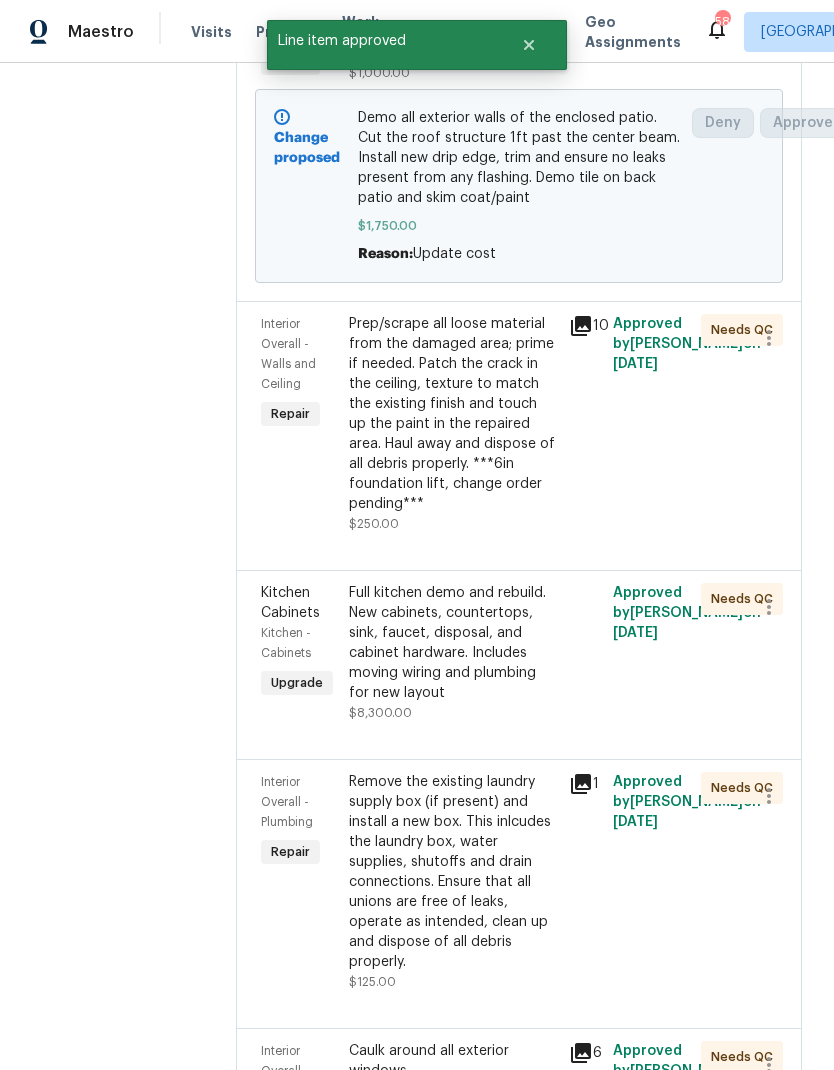 scroll, scrollTop: 1331, scrollLeft: 0, axis: vertical 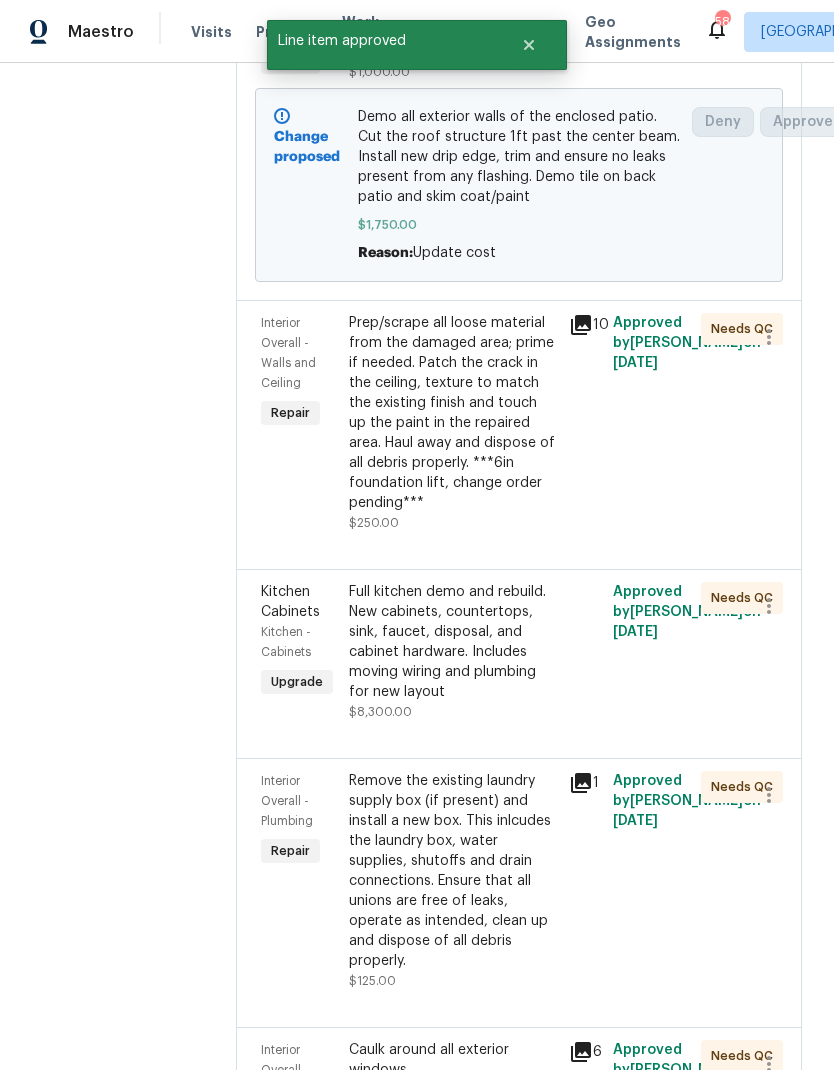 click on "Prep/scrape all loose material from the damaged area; prime if needed. Patch the crack in the ceiling, texture to match the existing finish and touch up the paint in the repaired area. Haul away and dispose of all debris properly. ***6in foundation lift, change order pending***" at bounding box center (453, 413) 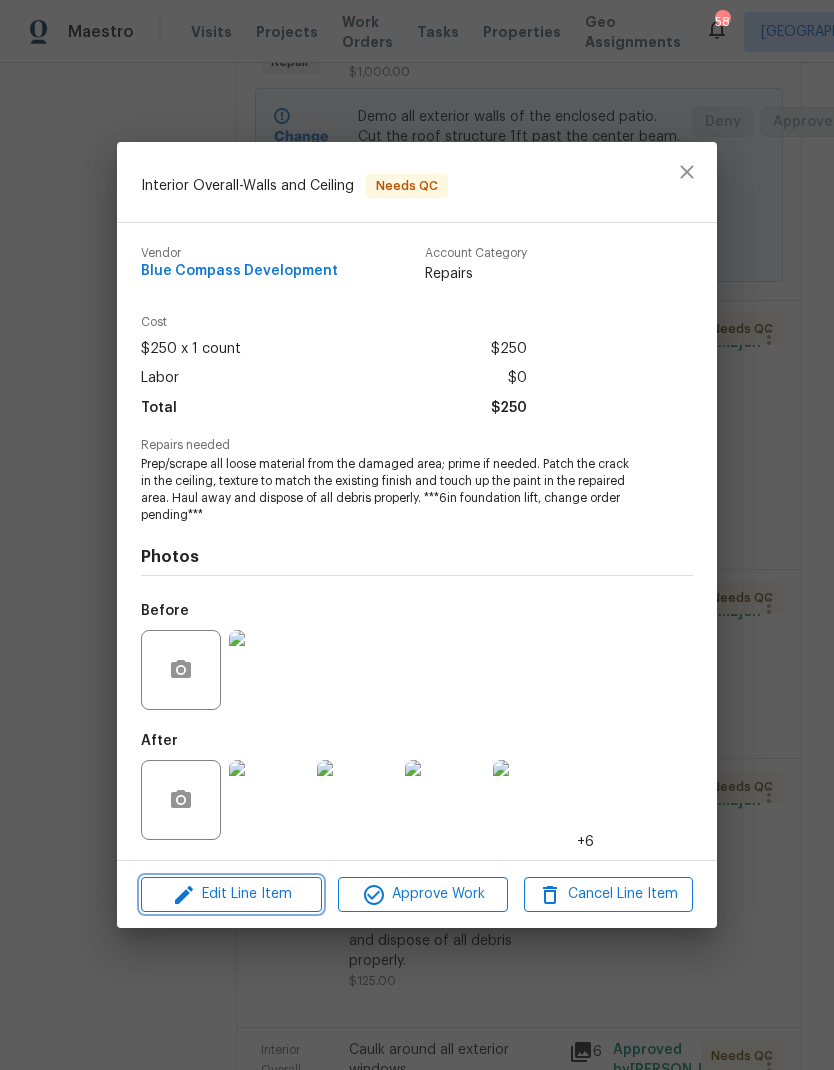 click on "Edit Line Item" at bounding box center (231, 894) 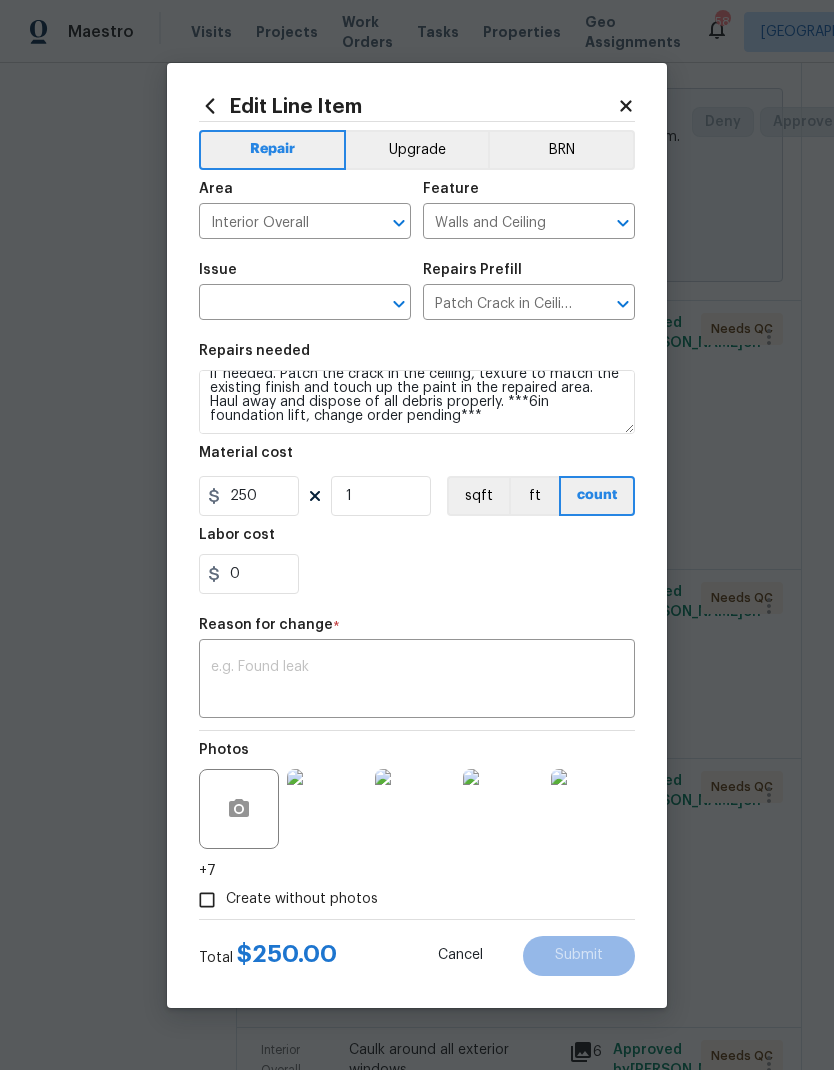 scroll, scrollTop: 28, scrollLeft: 0, axis: vertical 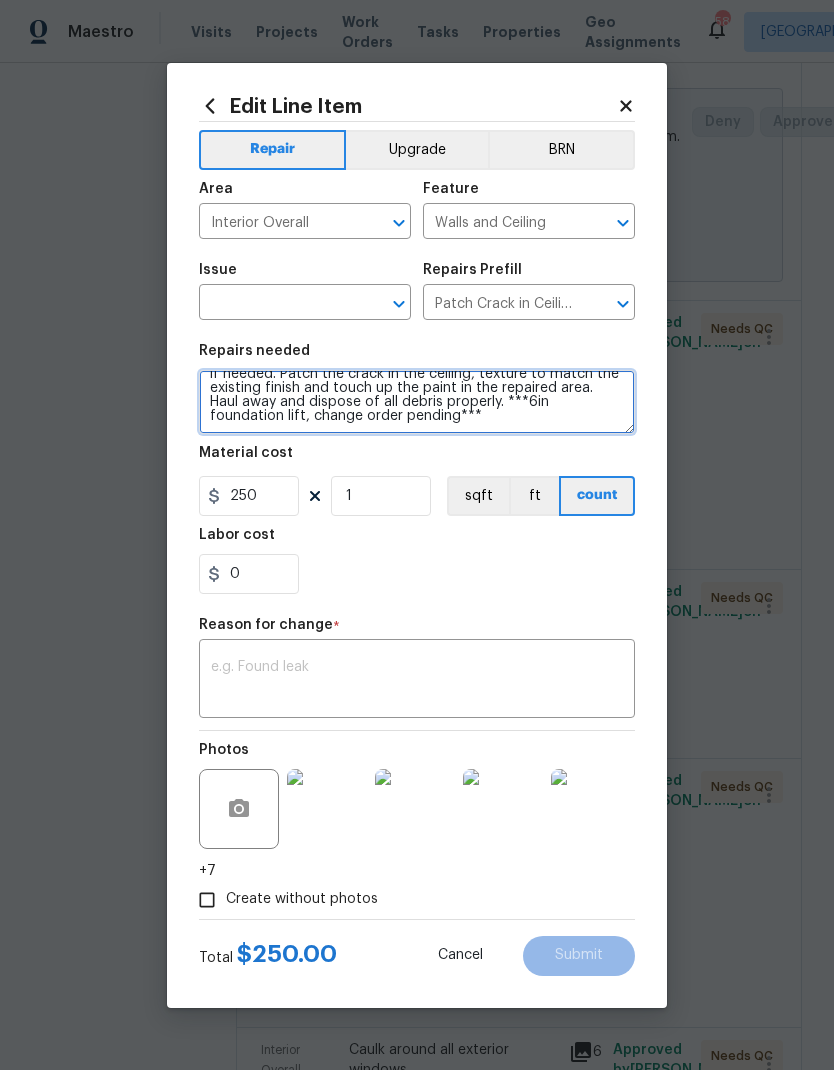 click on "Prep/scrape all loose material from the damaged area; prime if needed. Patch the crack in the ceiling, texture to match the existing finish and touch up the paint in the repaired area. Haul away and dispose of all debris properly. ***6in foundation lift, change order pending***" at bounding box center [417, 402] 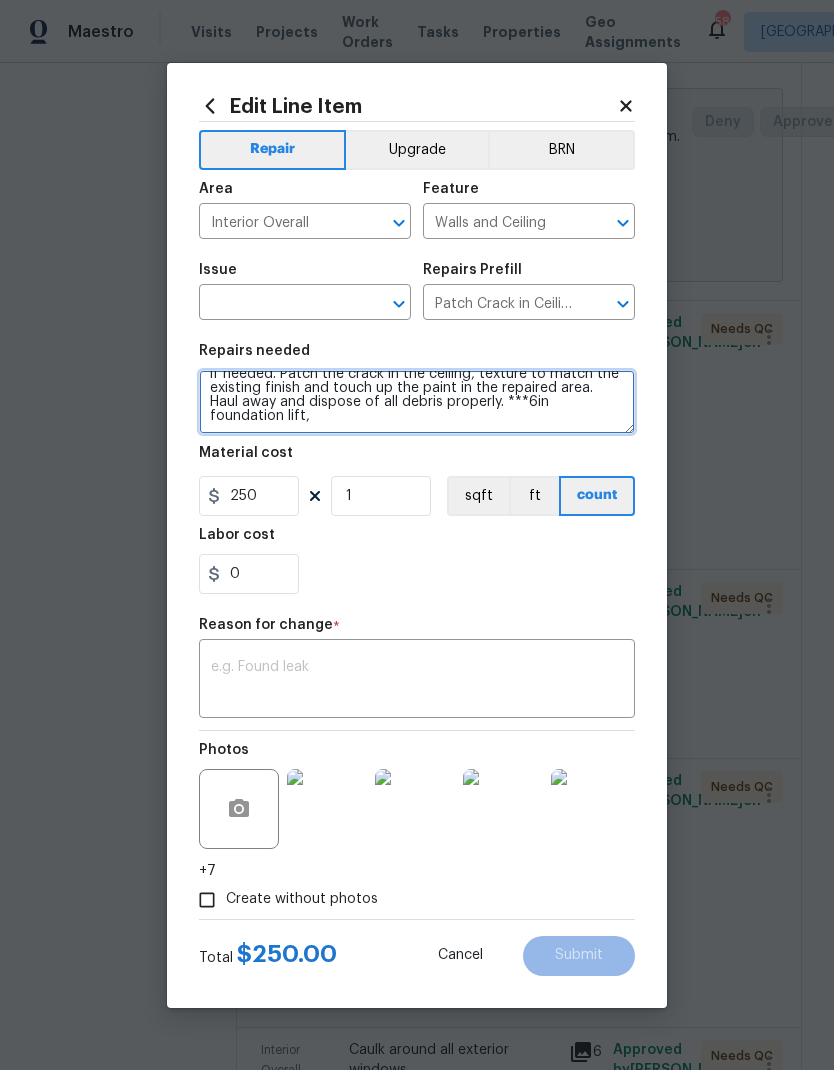 scroll, scrollTop: 14, scrollLeft: 0, axis: vertical 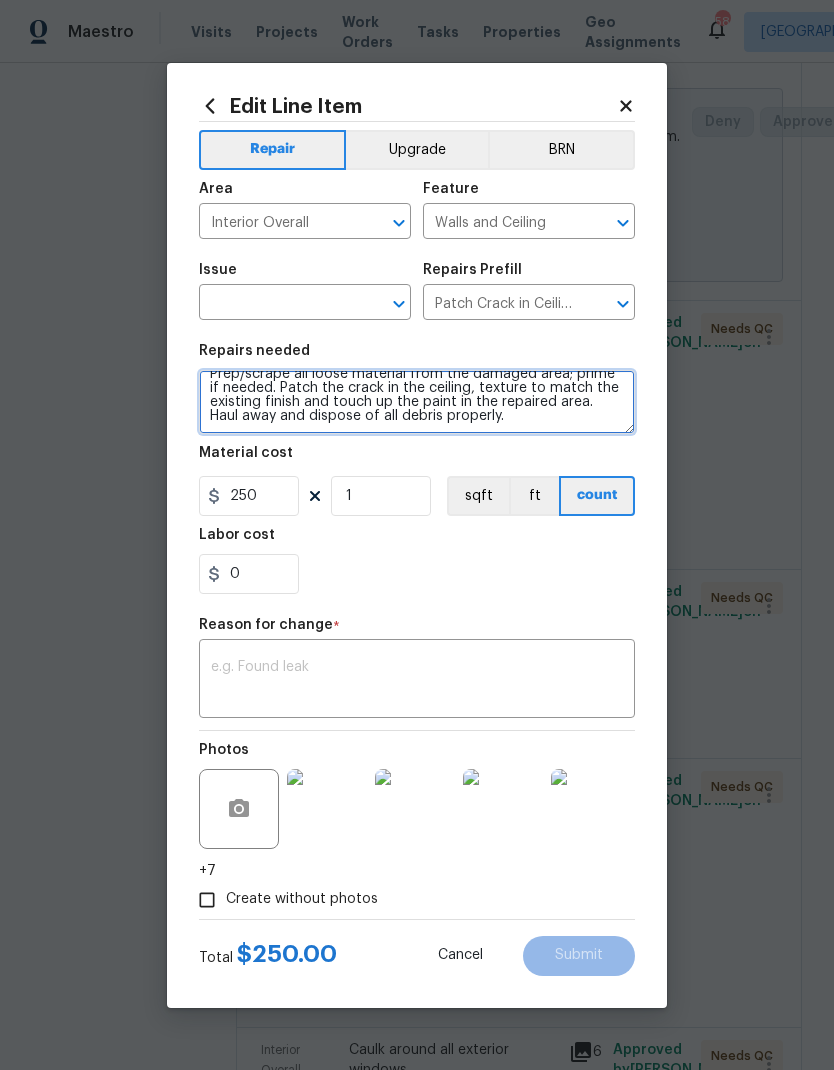 type on "Prep/scrape all loose material from the damaged area; prime if needed. Patch the crack in the ceiling, texture to match the existing finish and touch up the paint in the repaired area. Haul away and dispose of all debris properly." 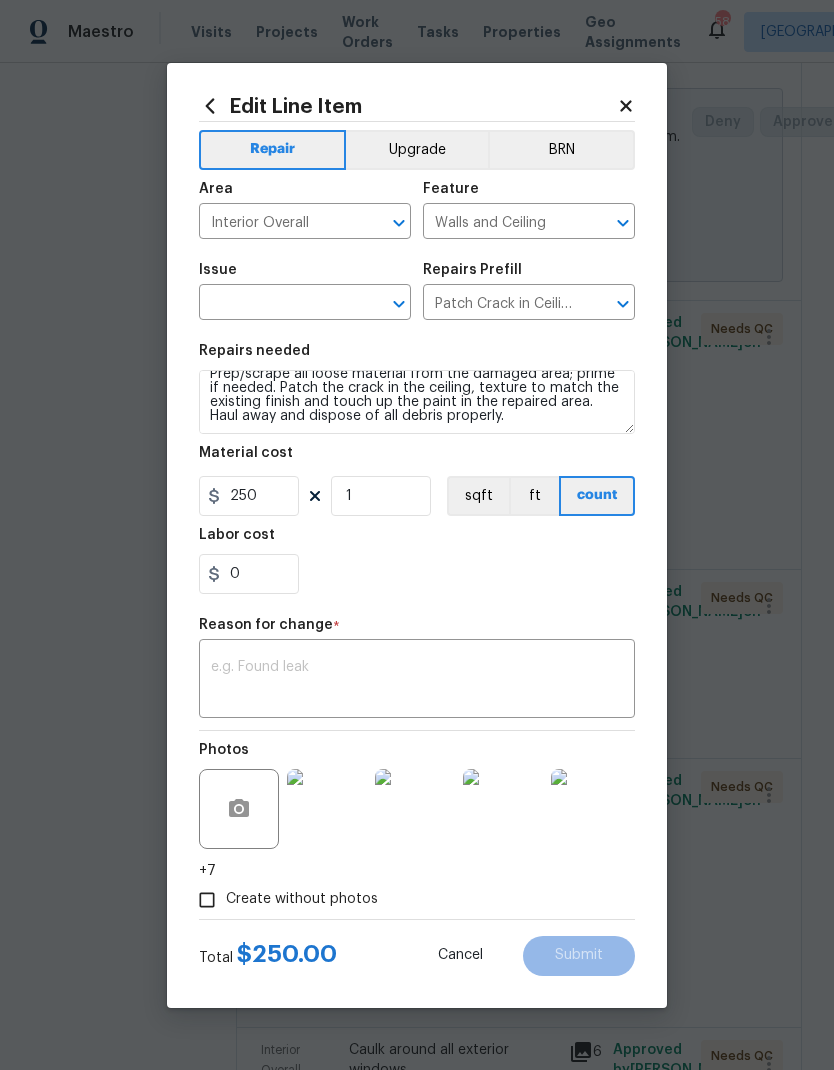 click at bounding box center (277, 304) 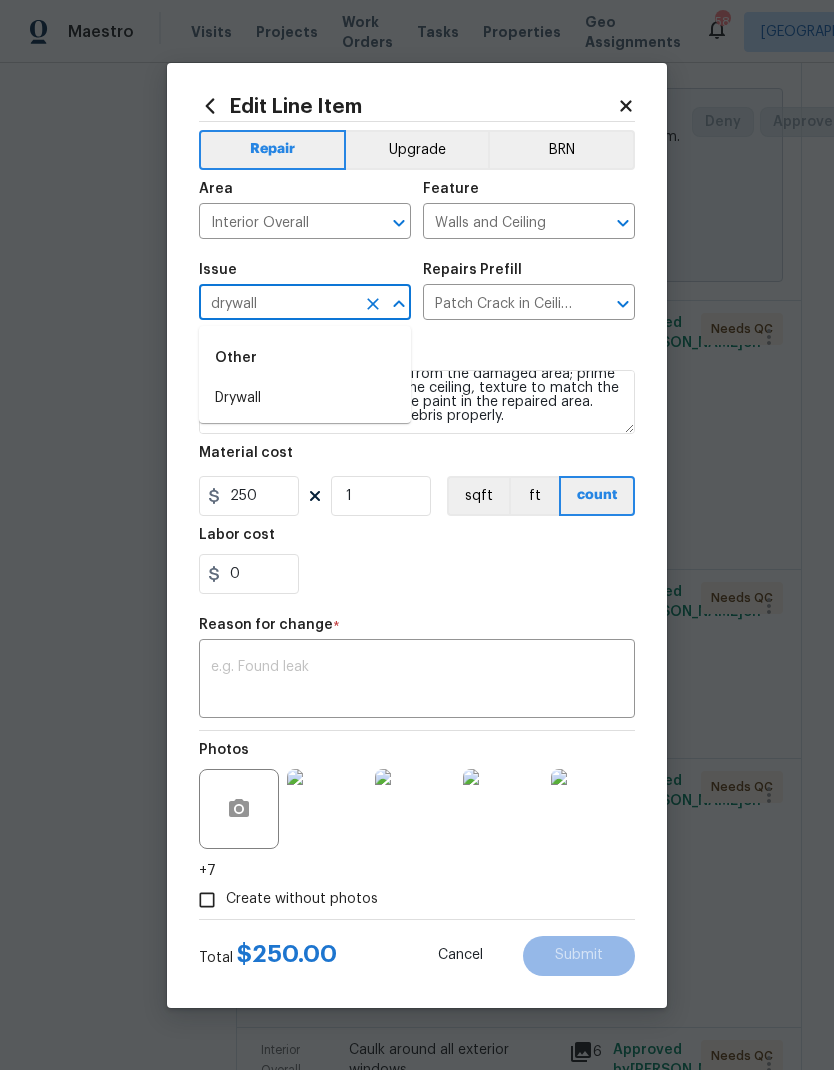 click on "Drywall" at bounding box center (305, 398) 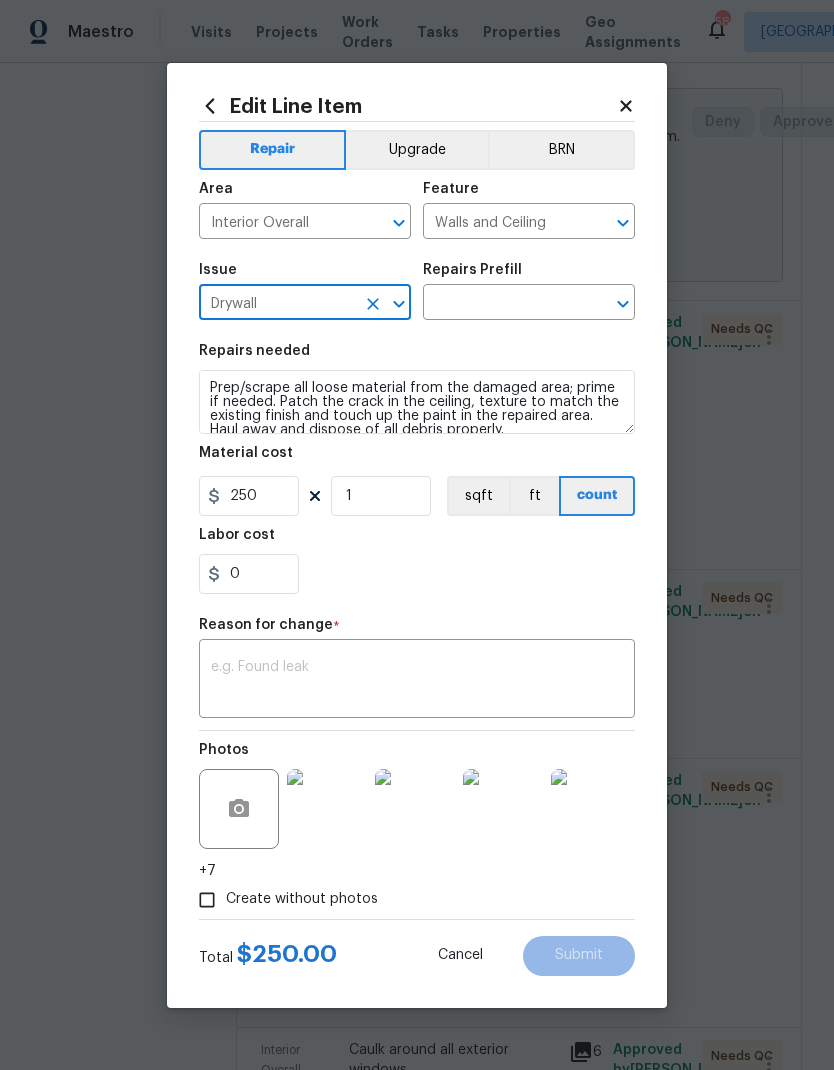 scroll, scrollTop: 0, scrollLeft: 0, axis: both 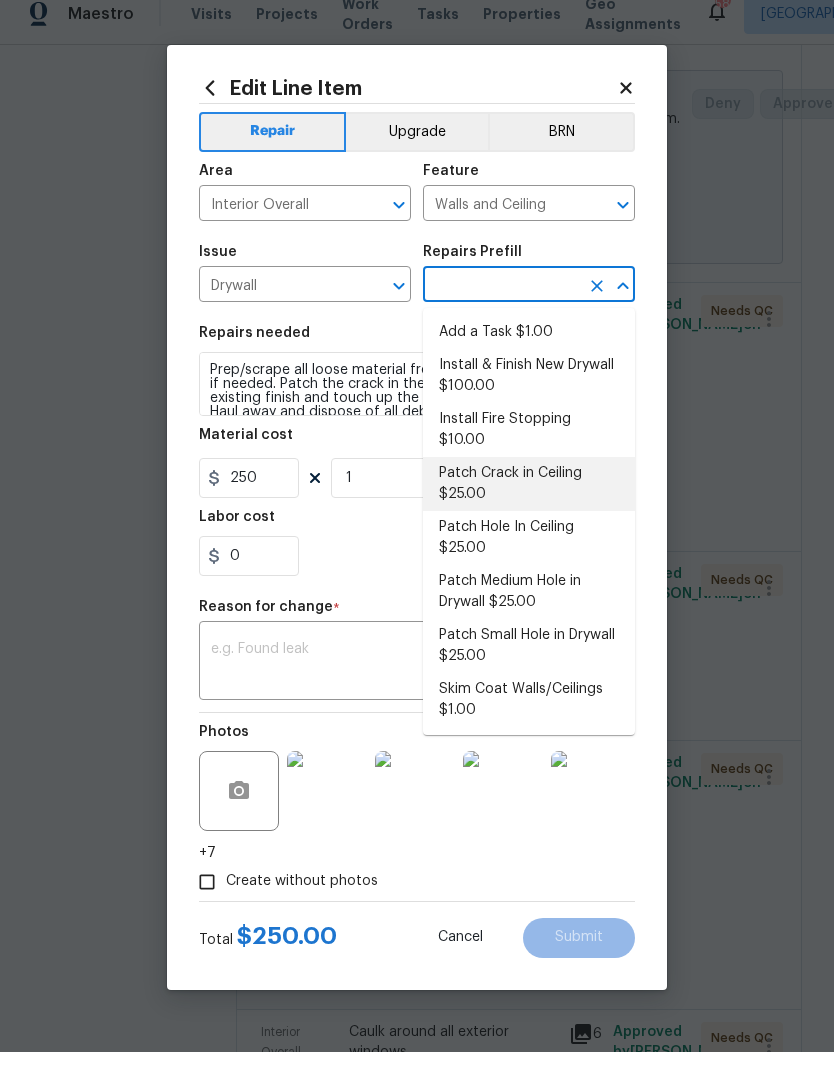 click on "Patch Crack in Ceiling $25.00" at bounding box center [529, 502] 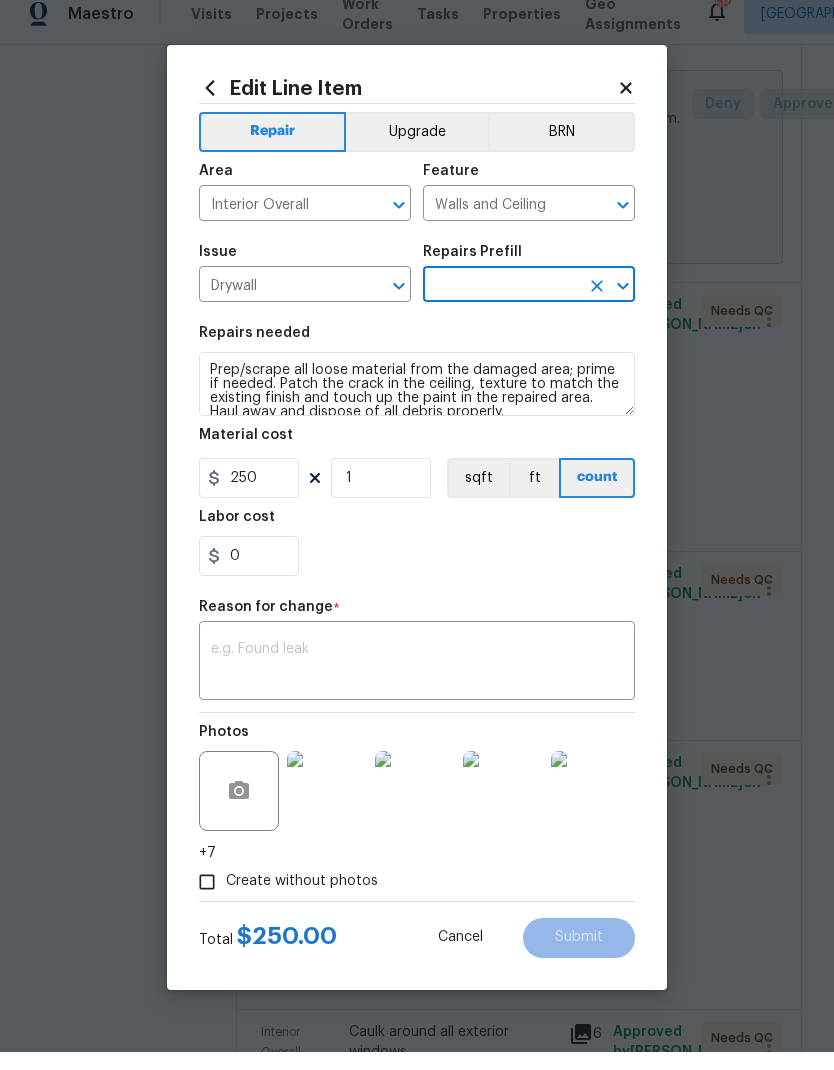 type on "Patch Crack in Ceiling $25.00" 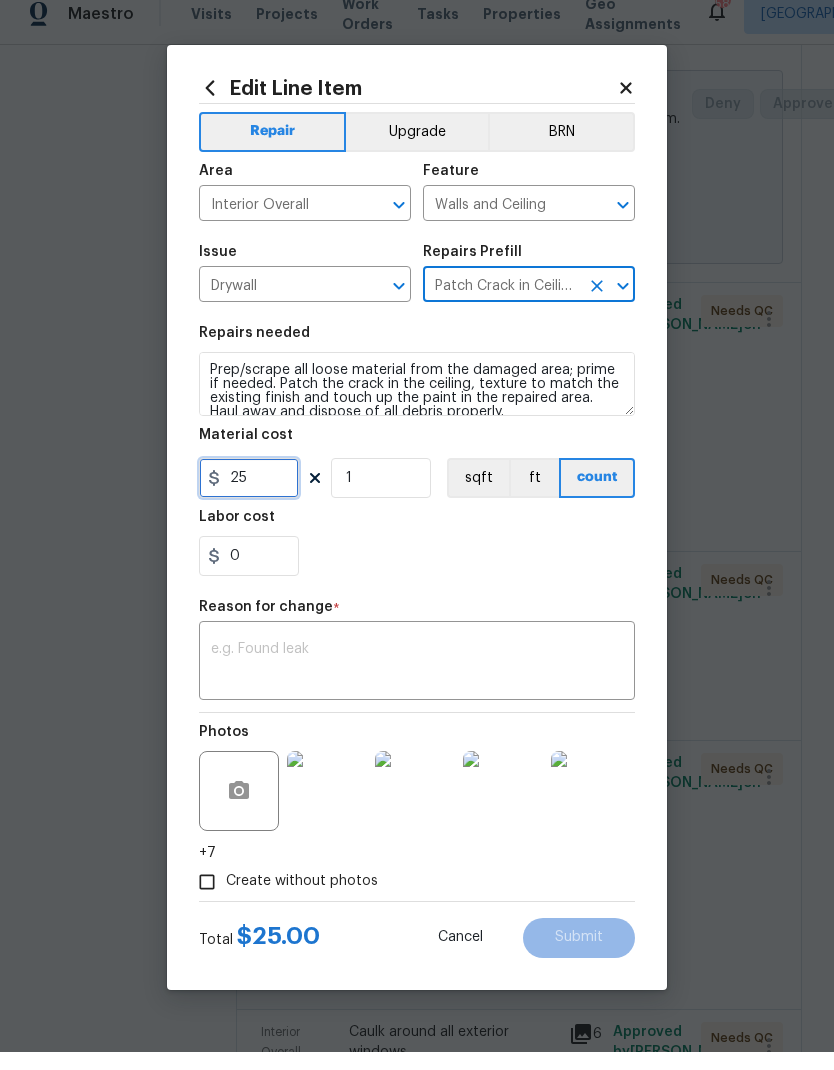 click on "25" at bounding box center (249, 496) 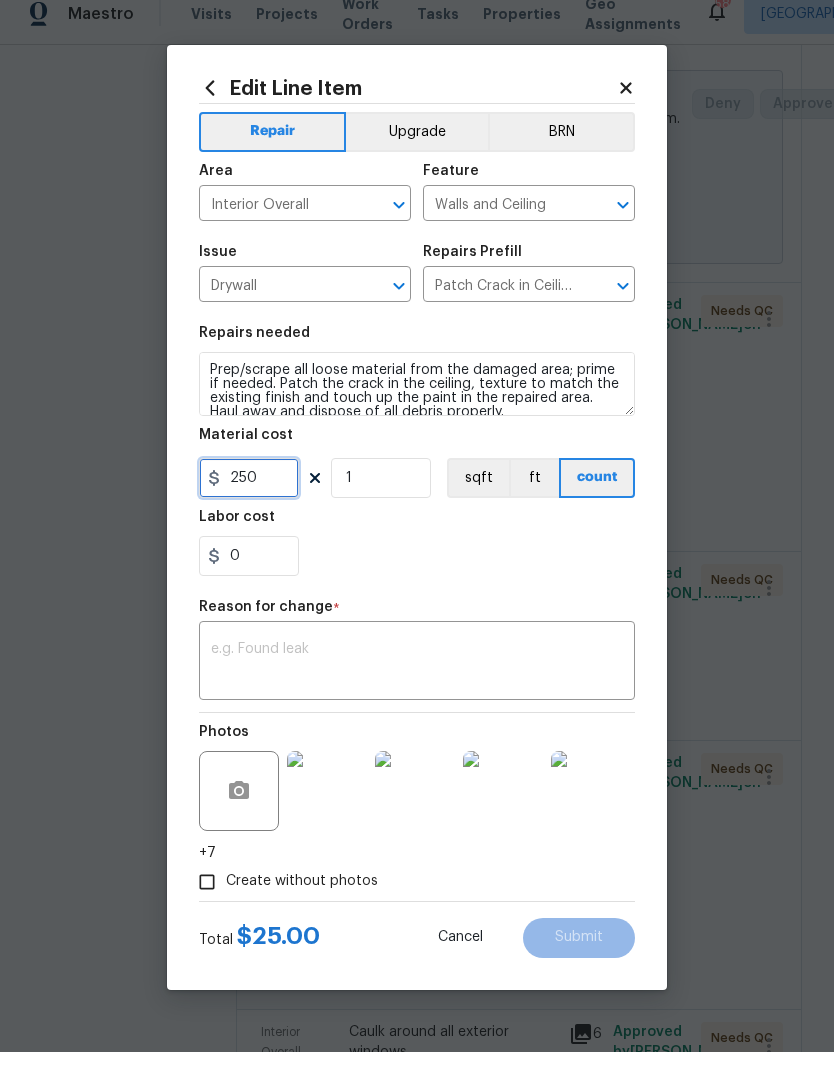 type on "250" 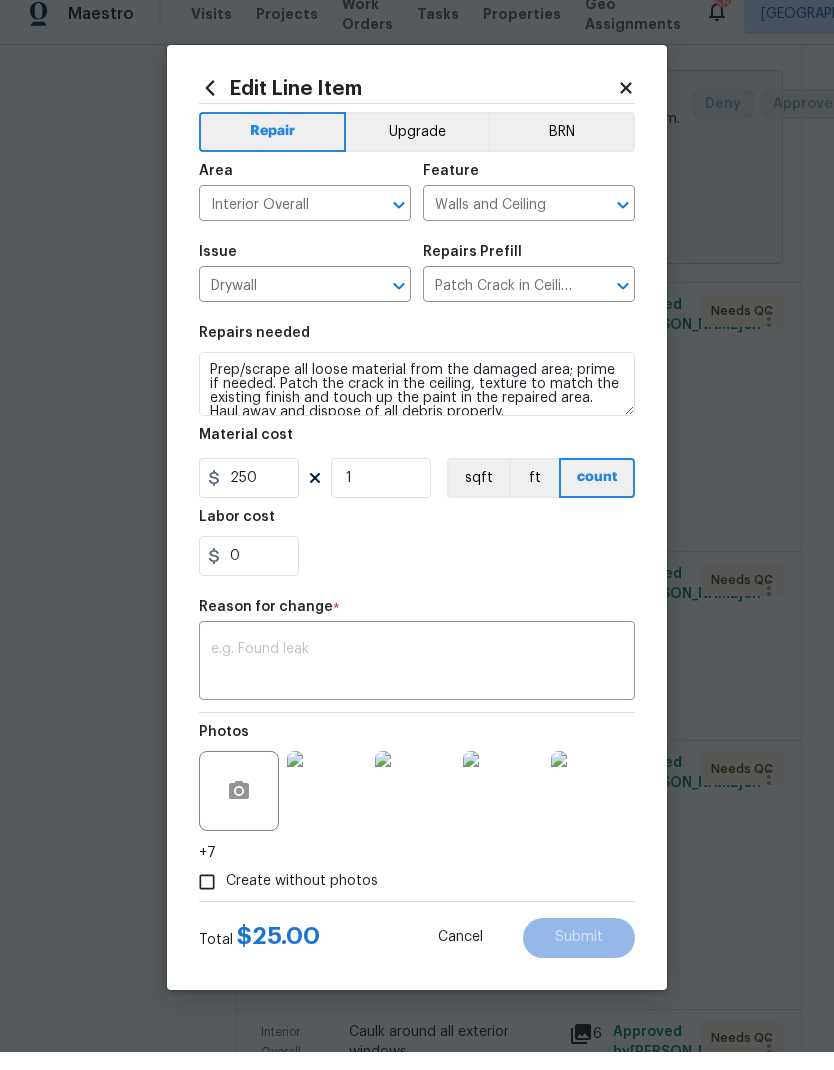 click on "0" at bounding box center [417, 574] 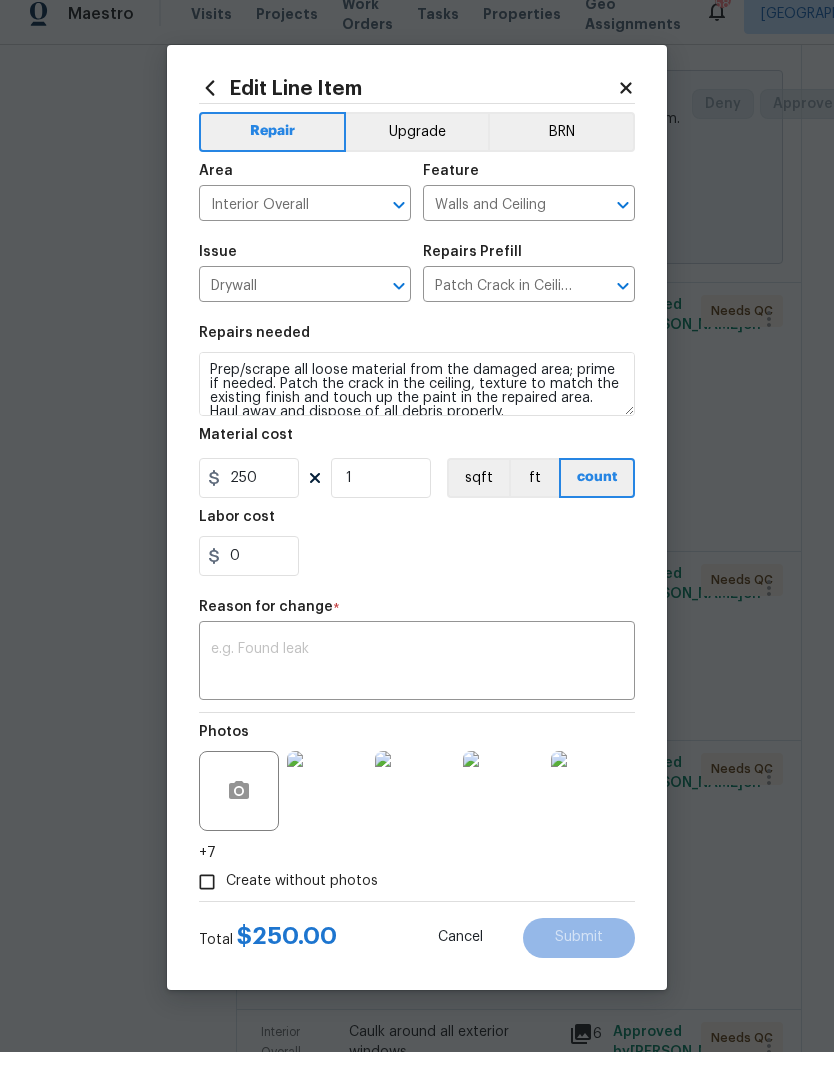 scroll, scrollTop: 18, scrollLeft: 0, axis: vertical 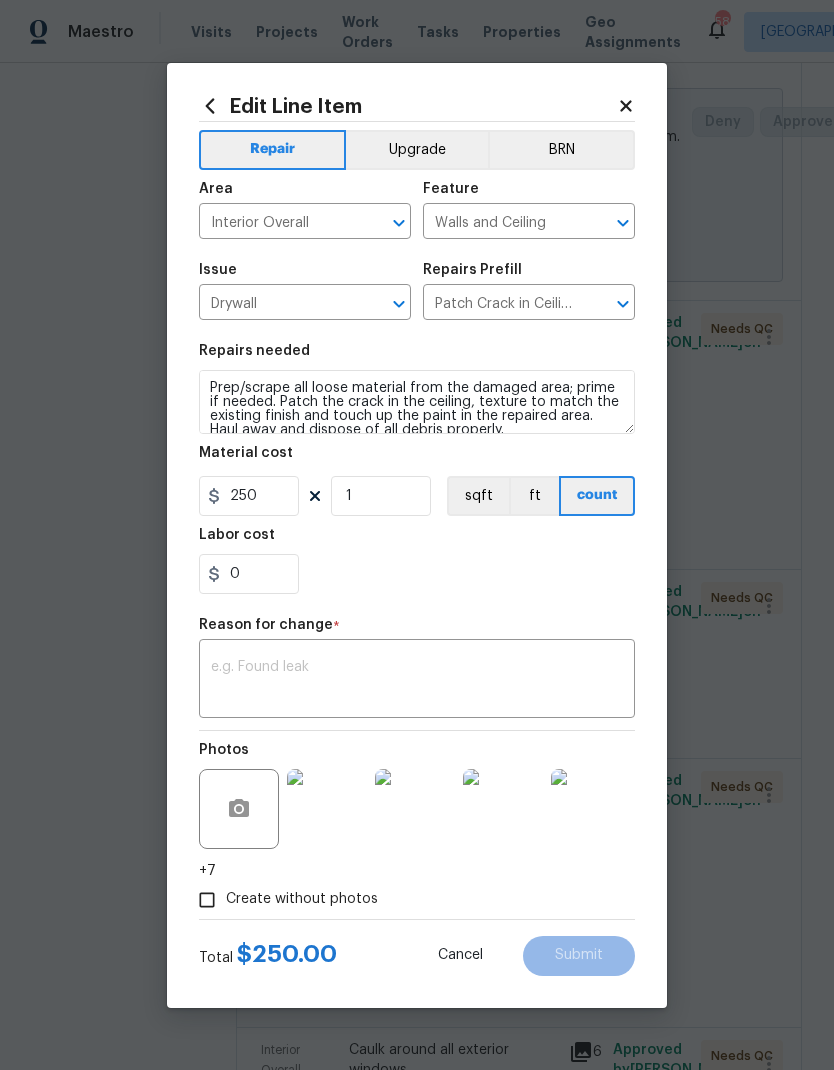 click at bounding box center [417, 681] 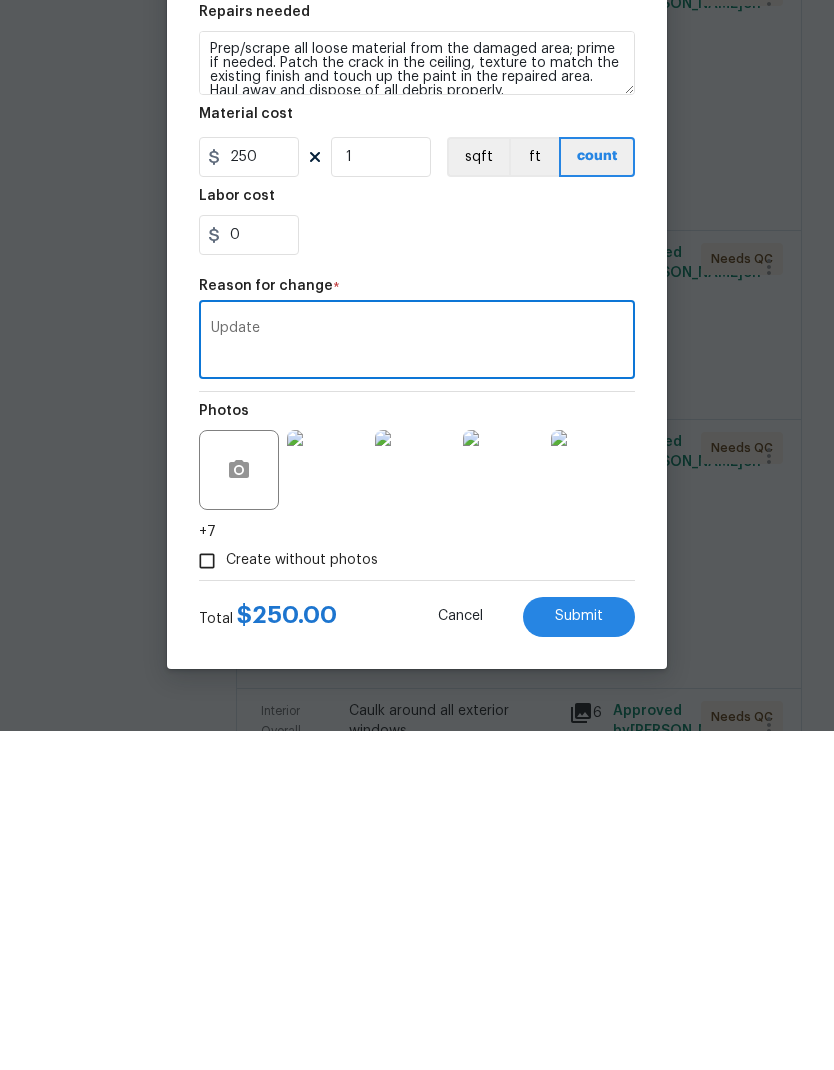 type on "Update" 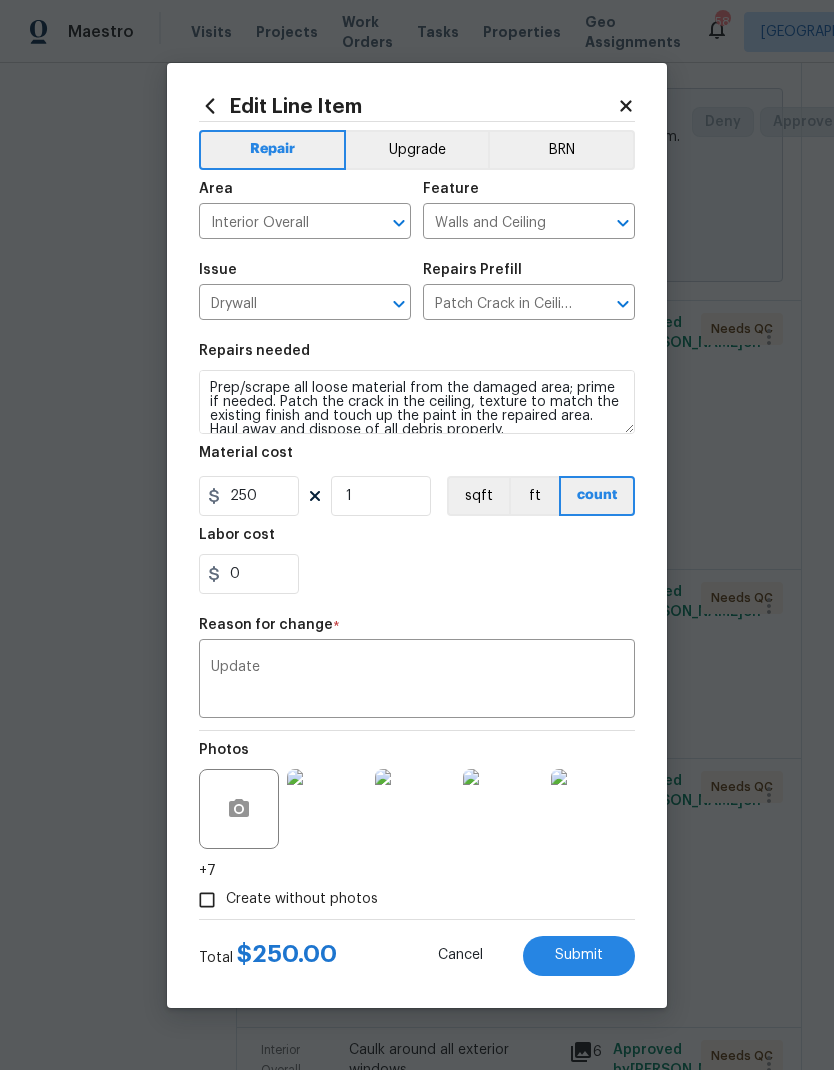 click on "Submit" at bounding box center (579, 956) 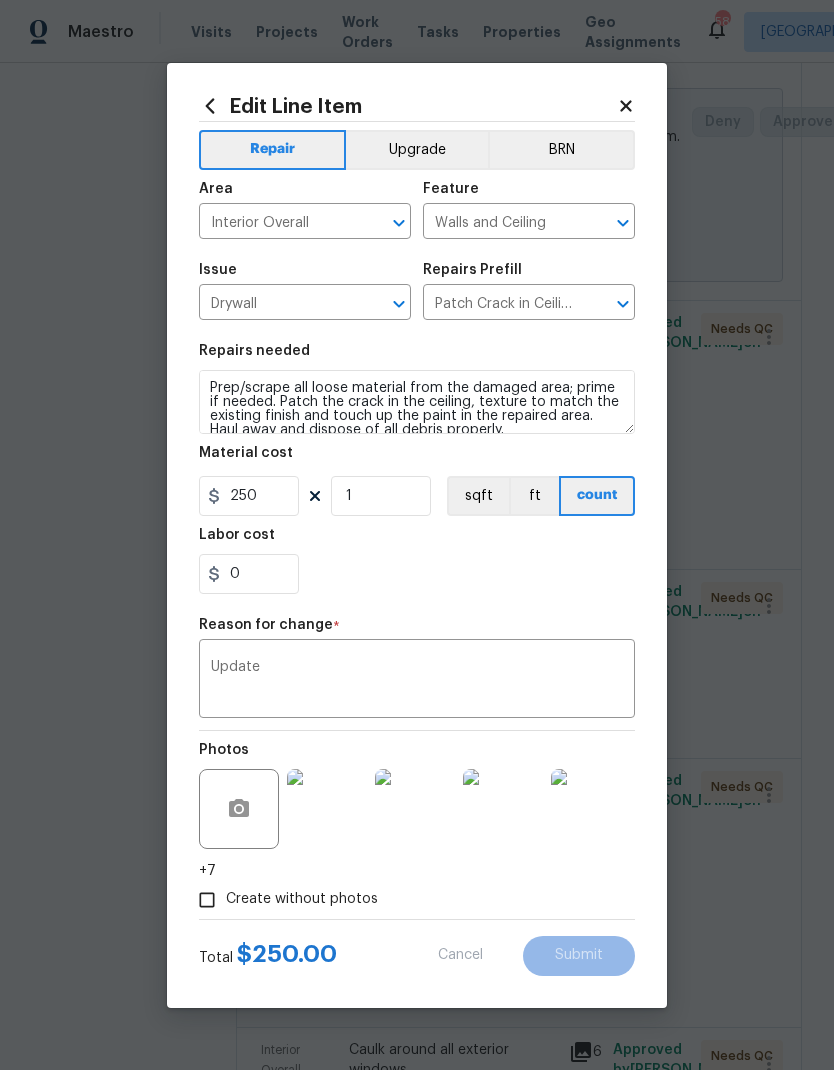 type on "Prep/scrape all loose material from the damaged area; prime if needed. Patch the crack in the ceiling, texture to match the existing finish and touch up the paint in the repaired area. Haul away and dispose of all debris properly. ***6in foundation lift, change order pending***" 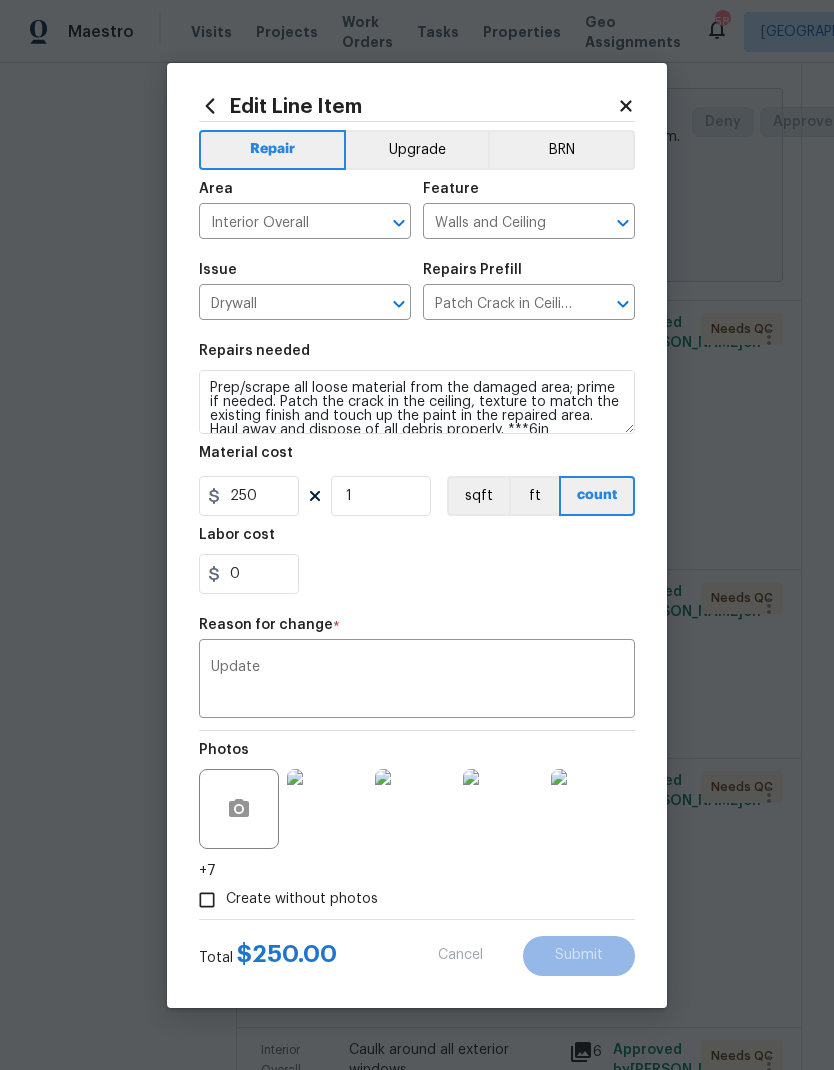 type 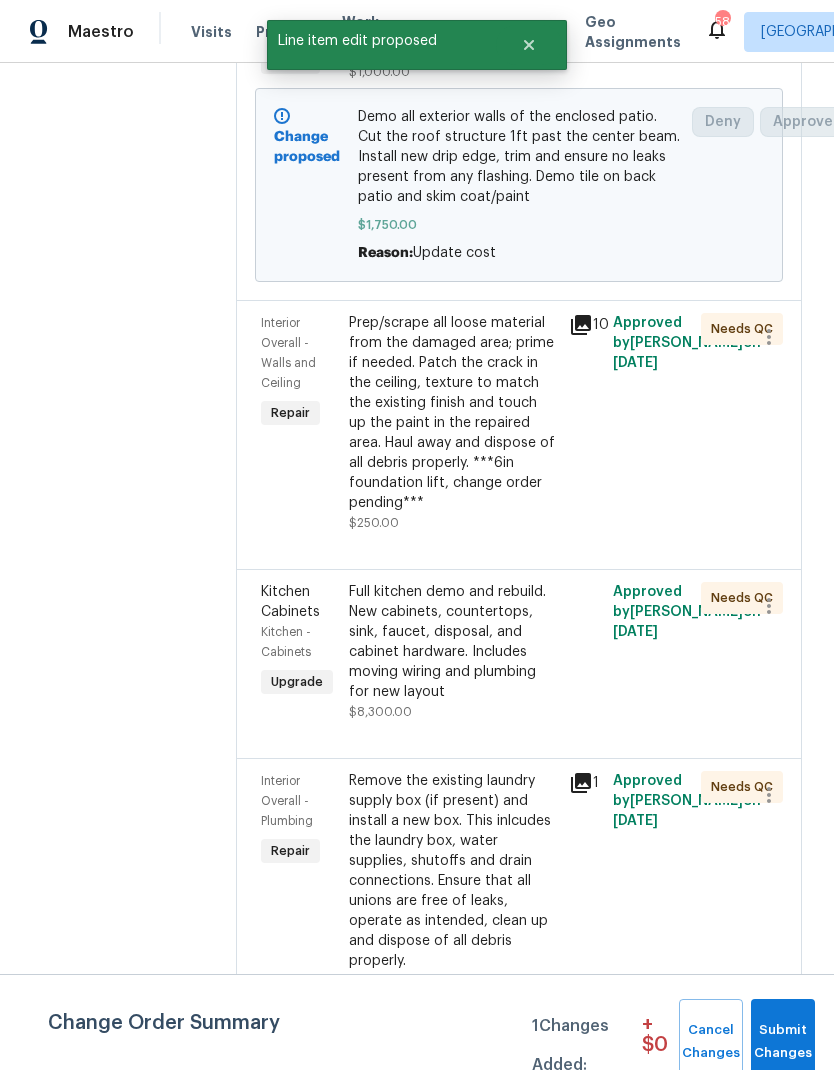 scroll, scrollTop: 0, scrollLeft: 0, axis: both 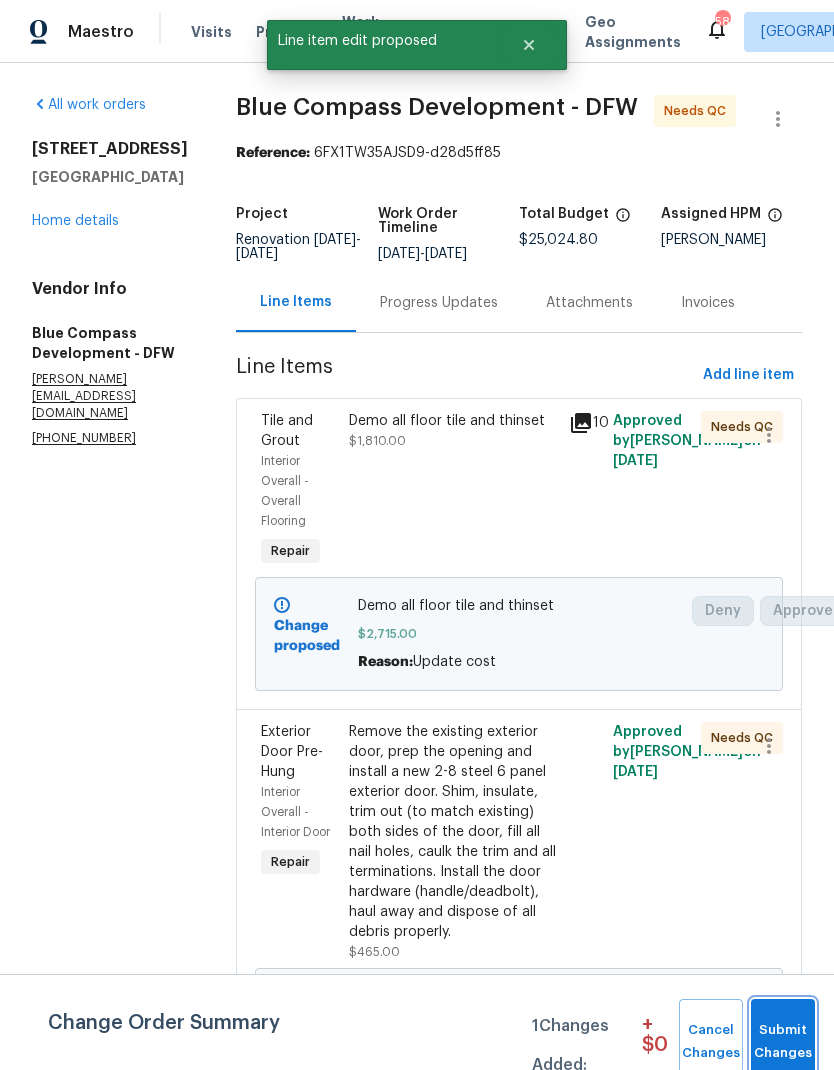 click on "Submit Changes" at bounding box center (783, 1042) 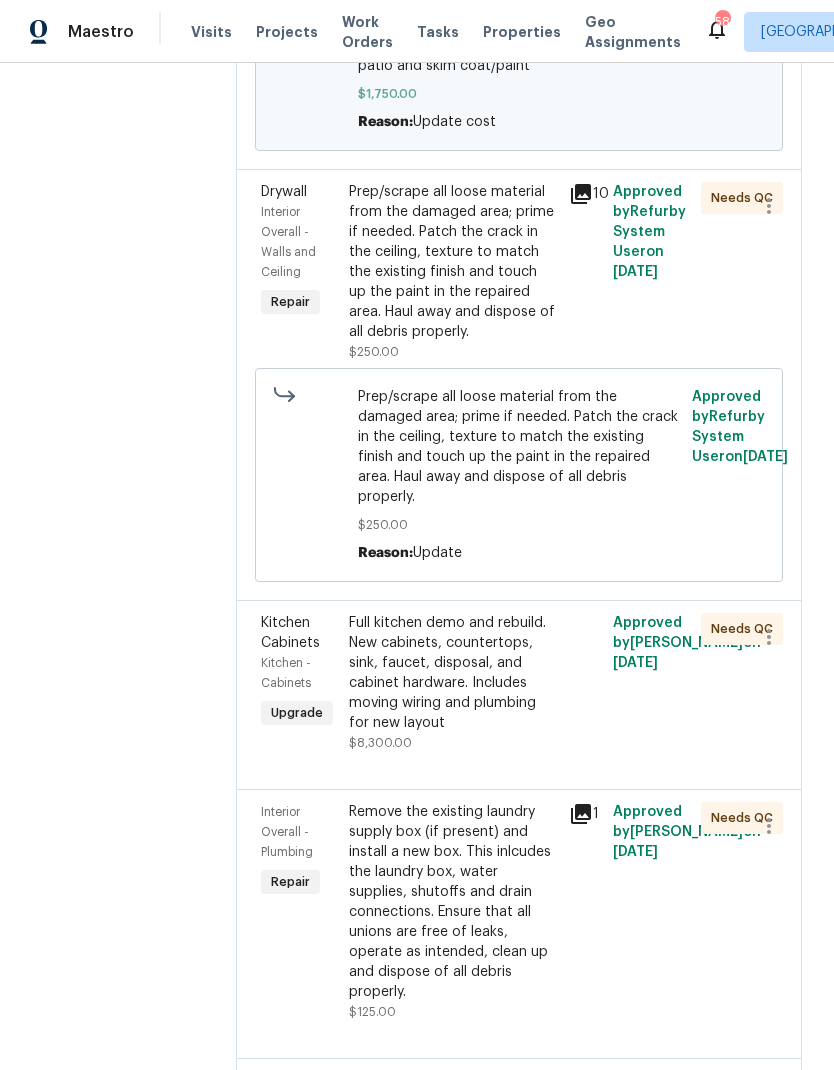 scroll, scrollTop: 1422, scrollLeft: 1, axis: both 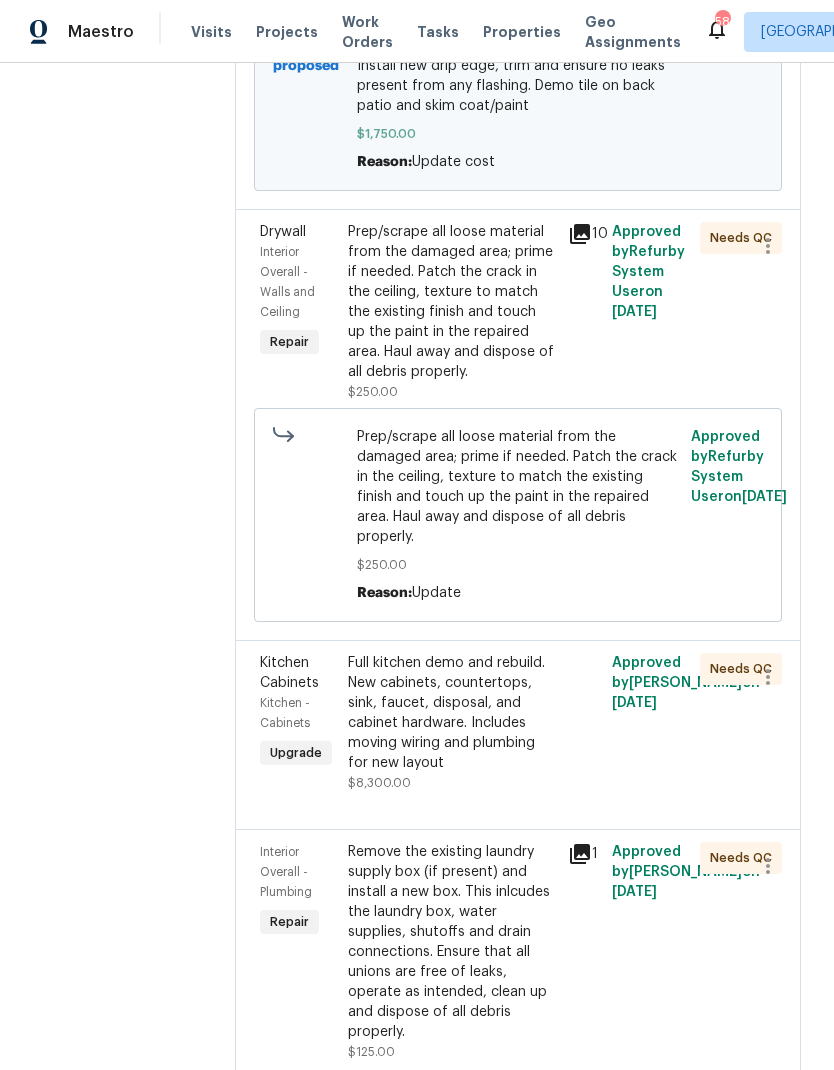 click on "Prep/scrape all loose material from the damaged area; prime if needed. Patch the crack in the ceiling, texture to match the existing finish and touch up the paint in the repaired area. Haul away and dispose of all debris properly." at bounding box center (452, 302) 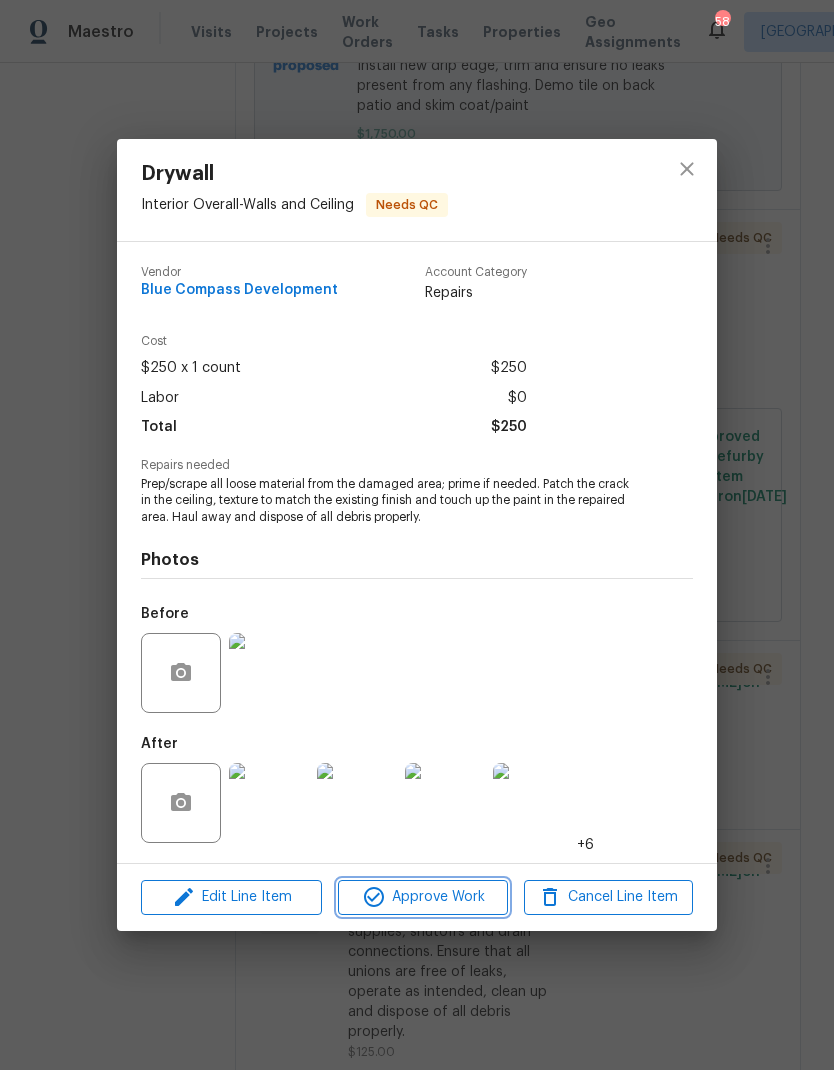 click on "Approve Work" at bounding box center (422, 897) 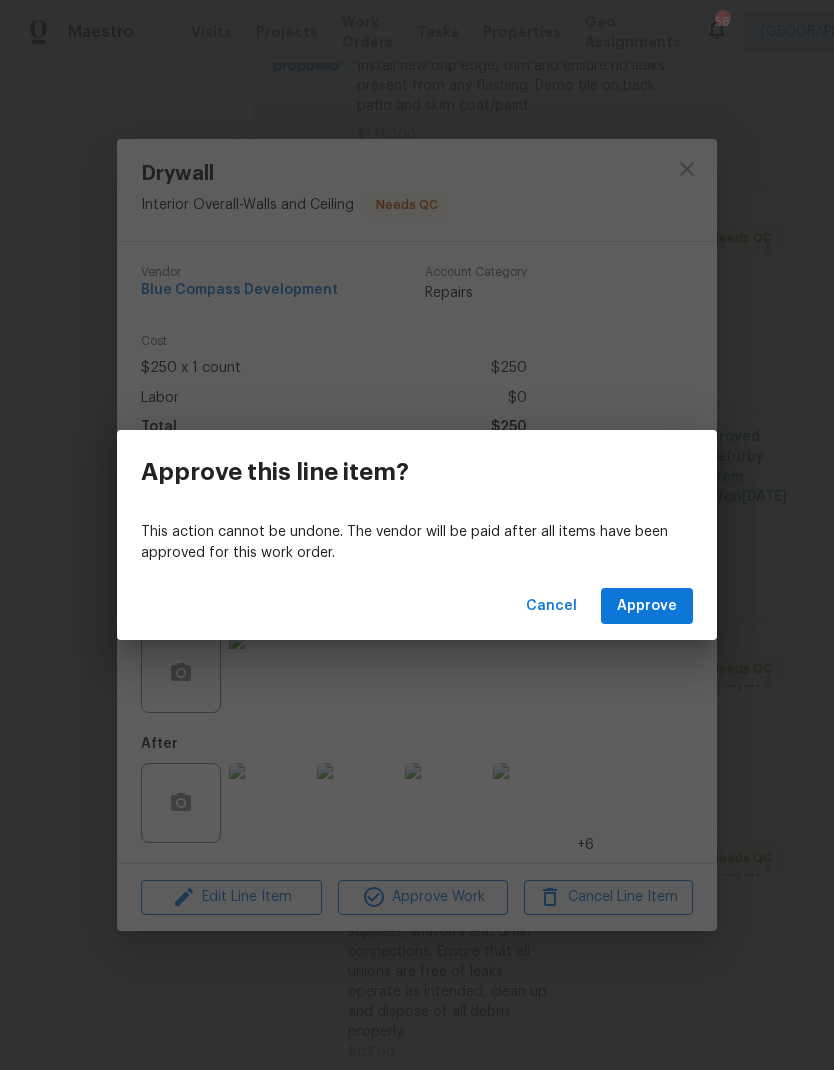 click on "Cancel Approve" at bounding box center (417, 606) 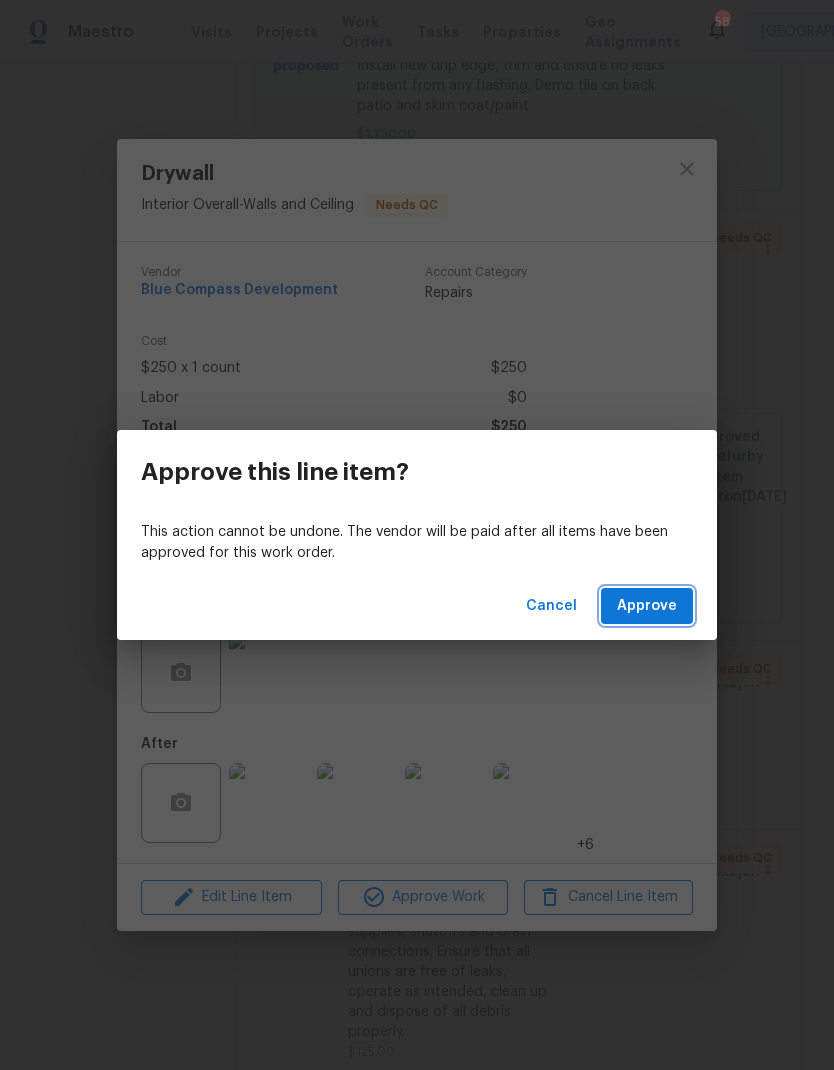 click on "Approve" at bounding box center [647, 606] 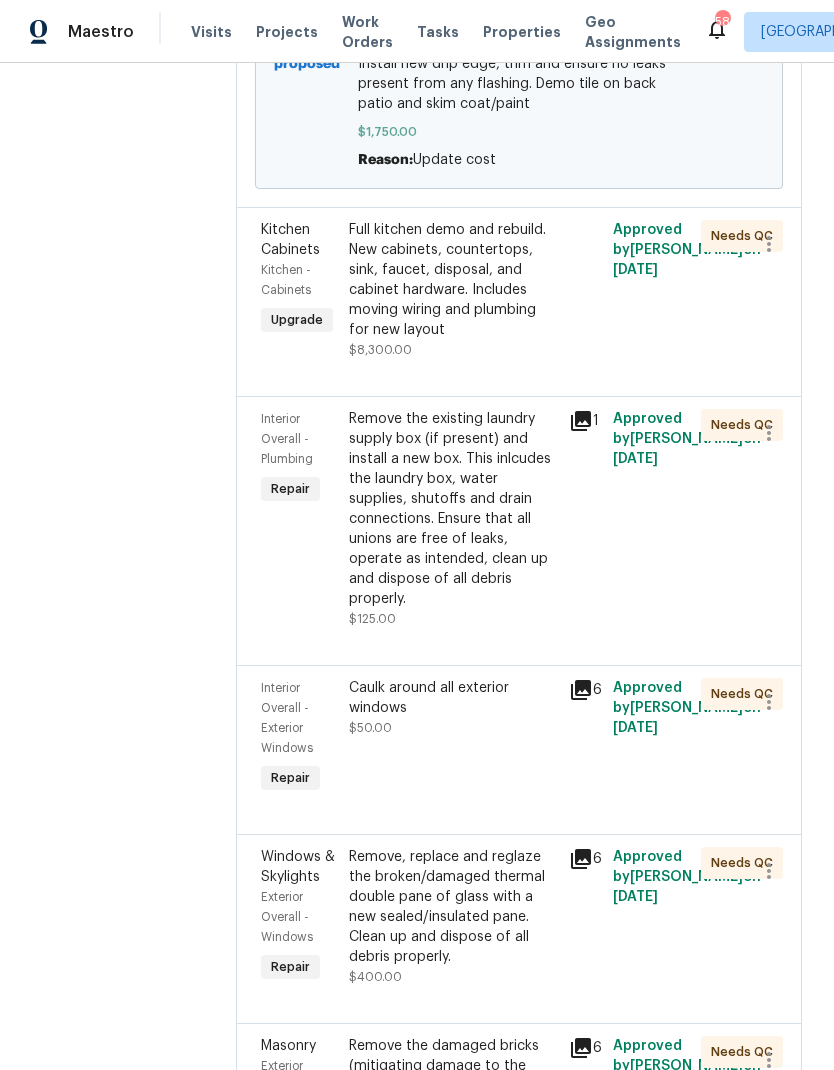 scroll, scrollTop: 1424, scrollLeft: 0, axis: vertical 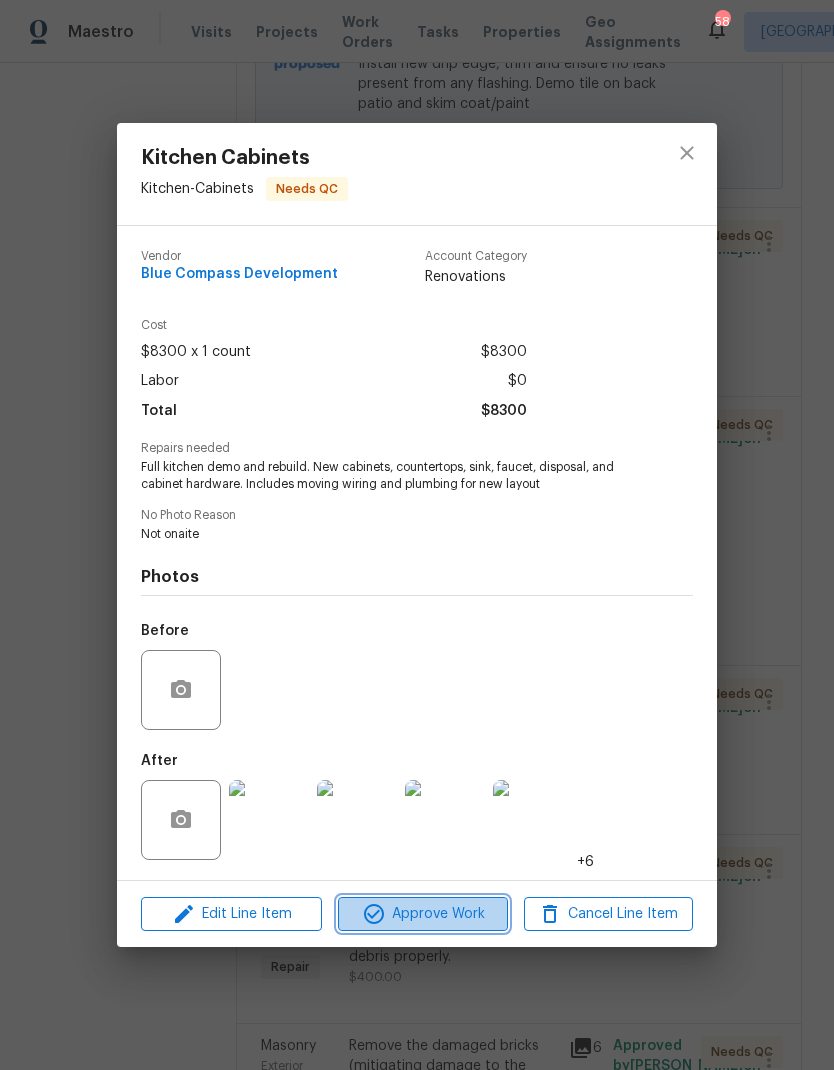 click on "Approve Work" at bounding box center (422, 914) 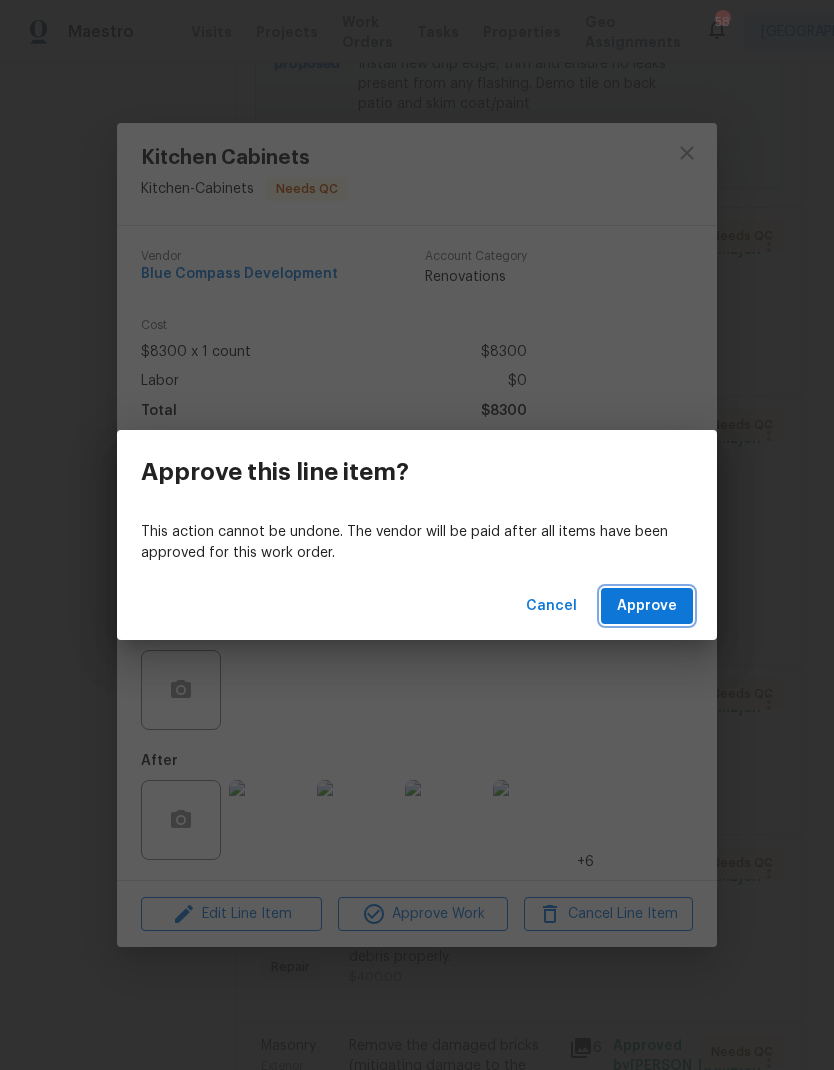 click on "Approve" at bounding box center [647, 606] 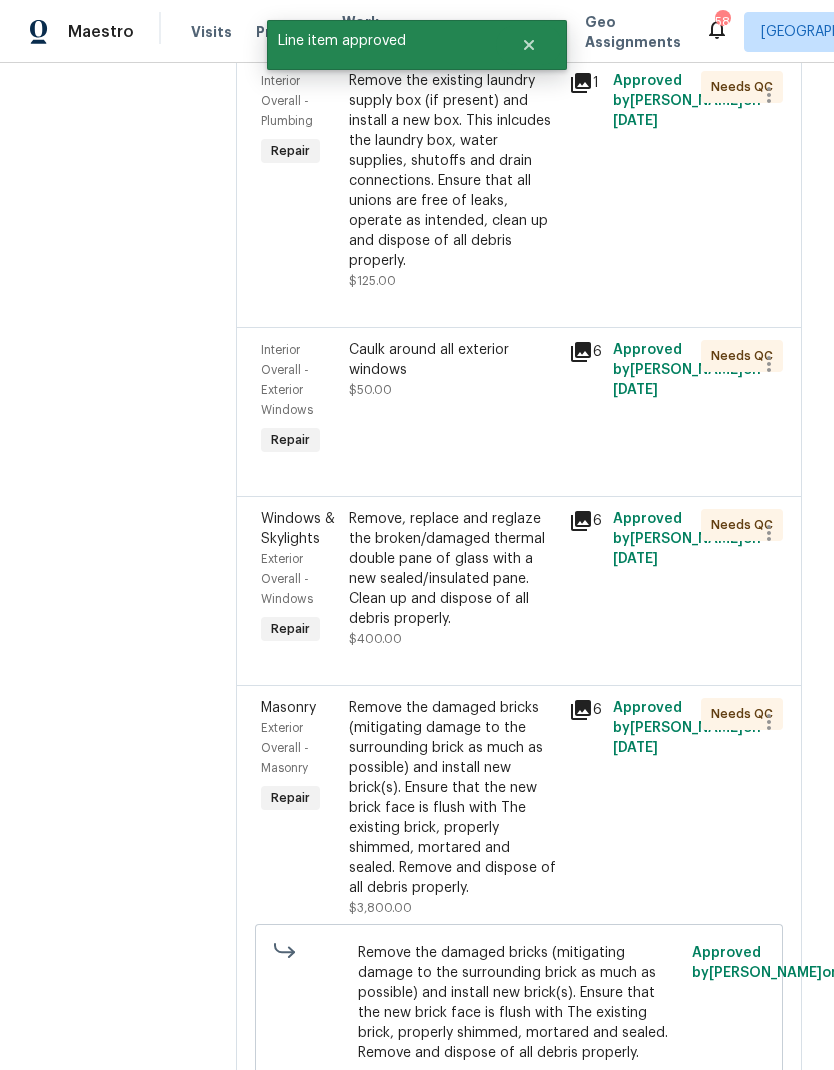 scroll, scrollTop: 1573, scrollLeft: 0, axis: vertical 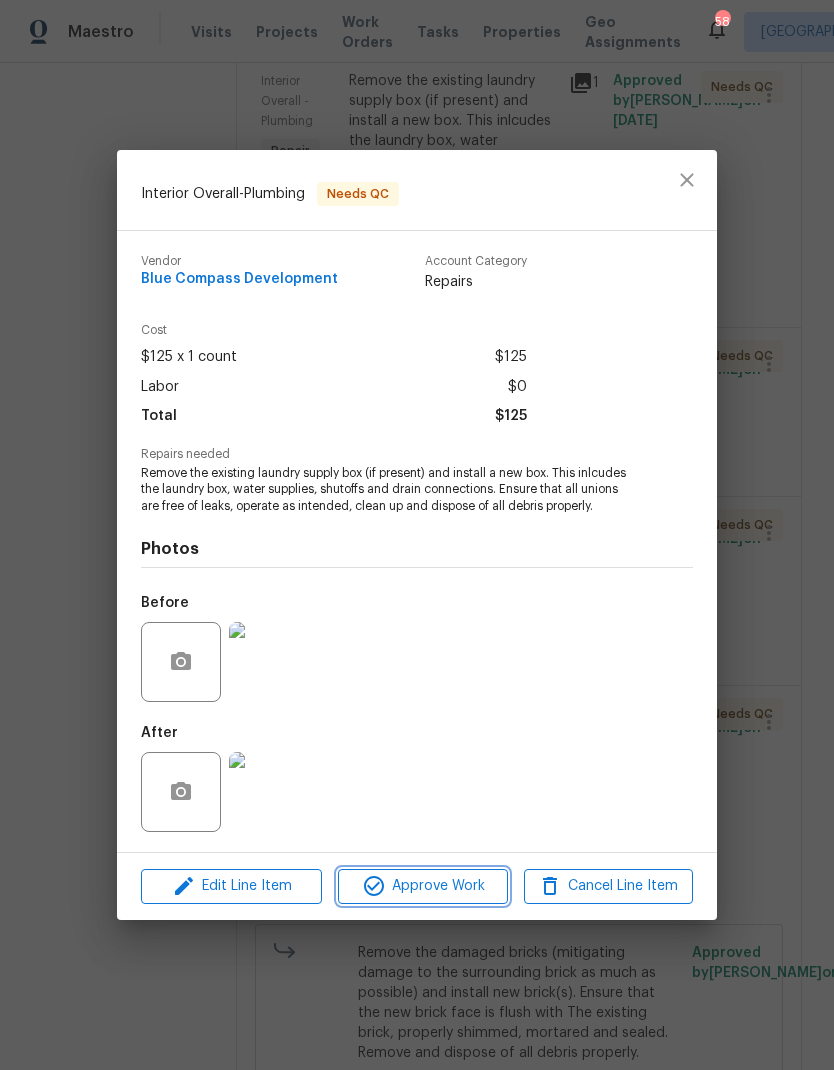 click on "Approve Work" at bounding box center [422, 886] 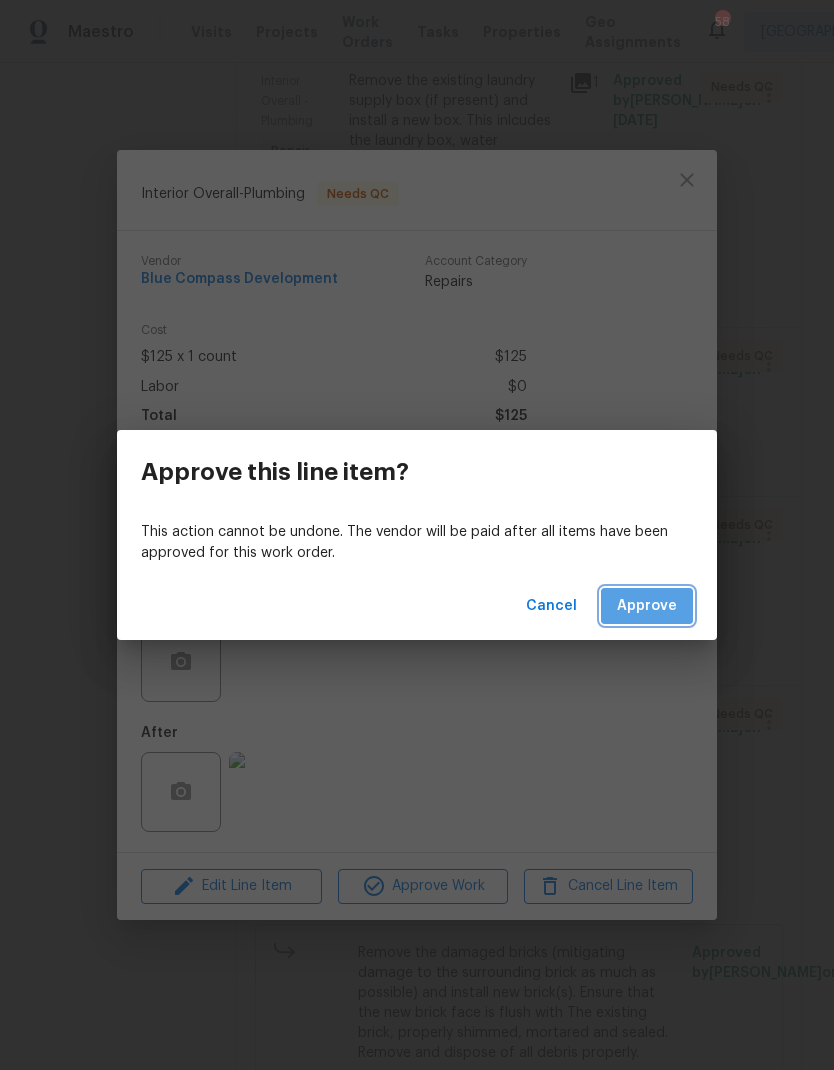 click on "Approve" at bounding box center (647, 606) 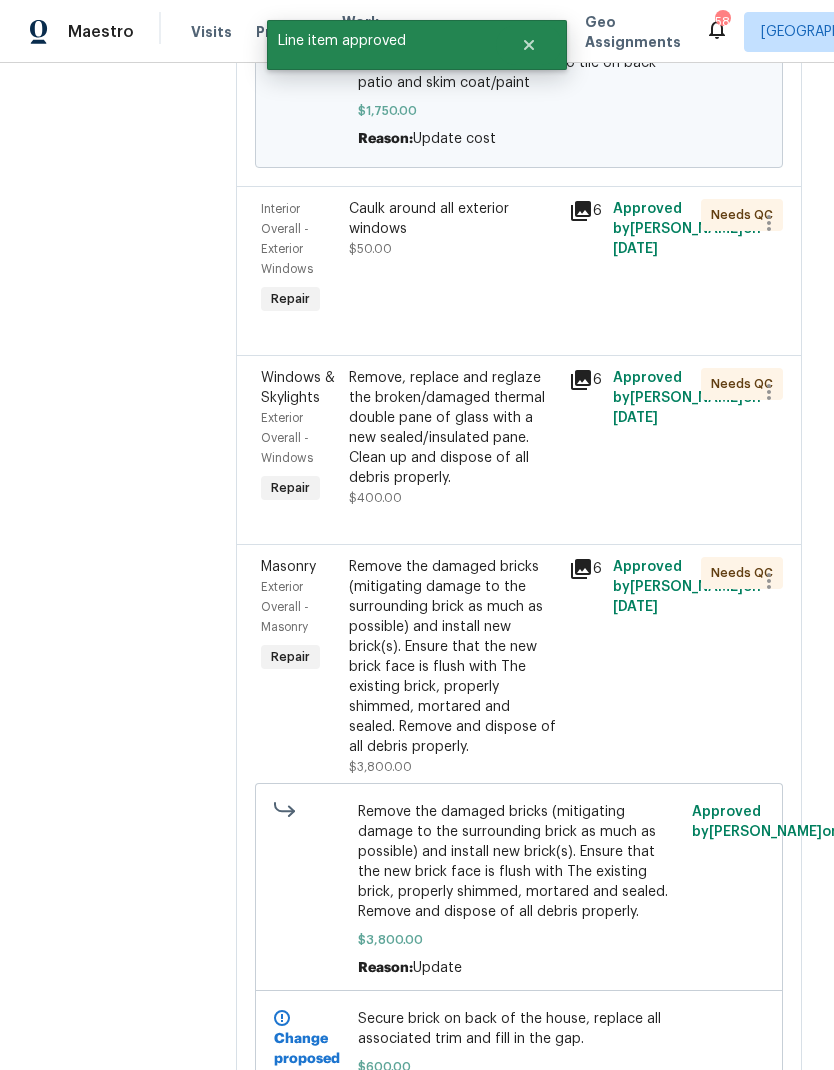 scroll, scrollTop: 1442, scrollLeft: 0, axis: vertical 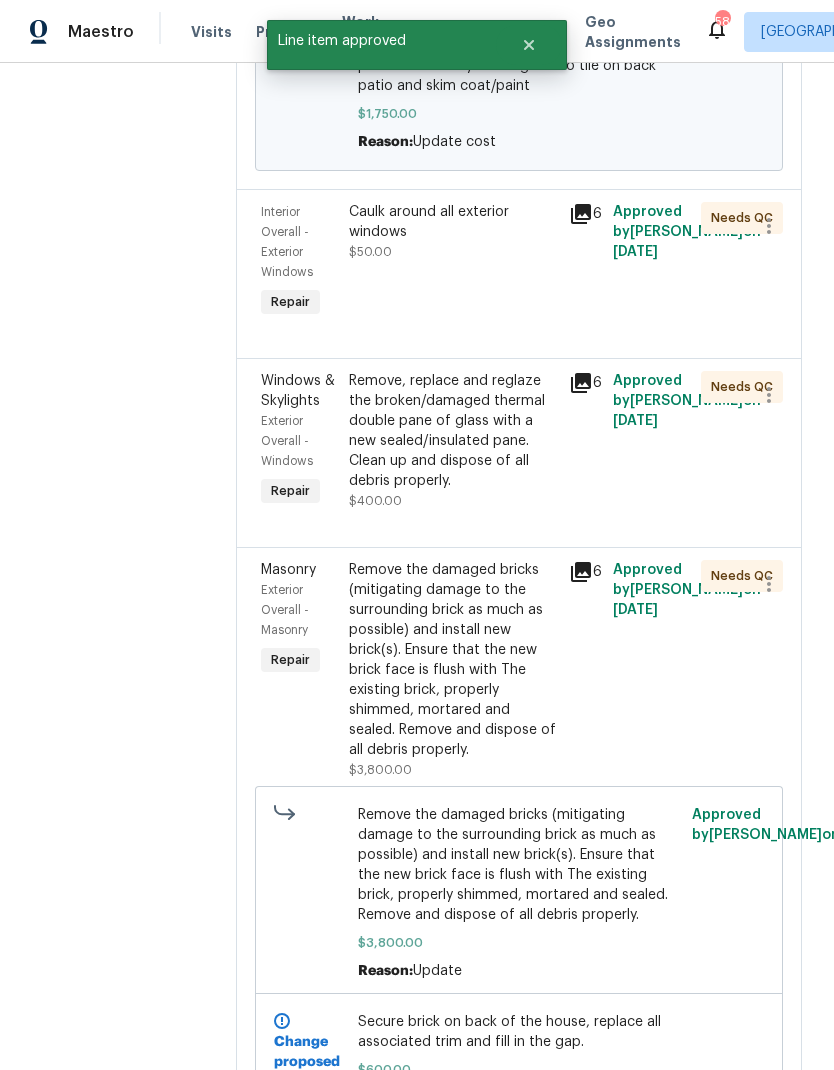 click on "Caulk around all exterior windows" at bounding box center (453, 222) 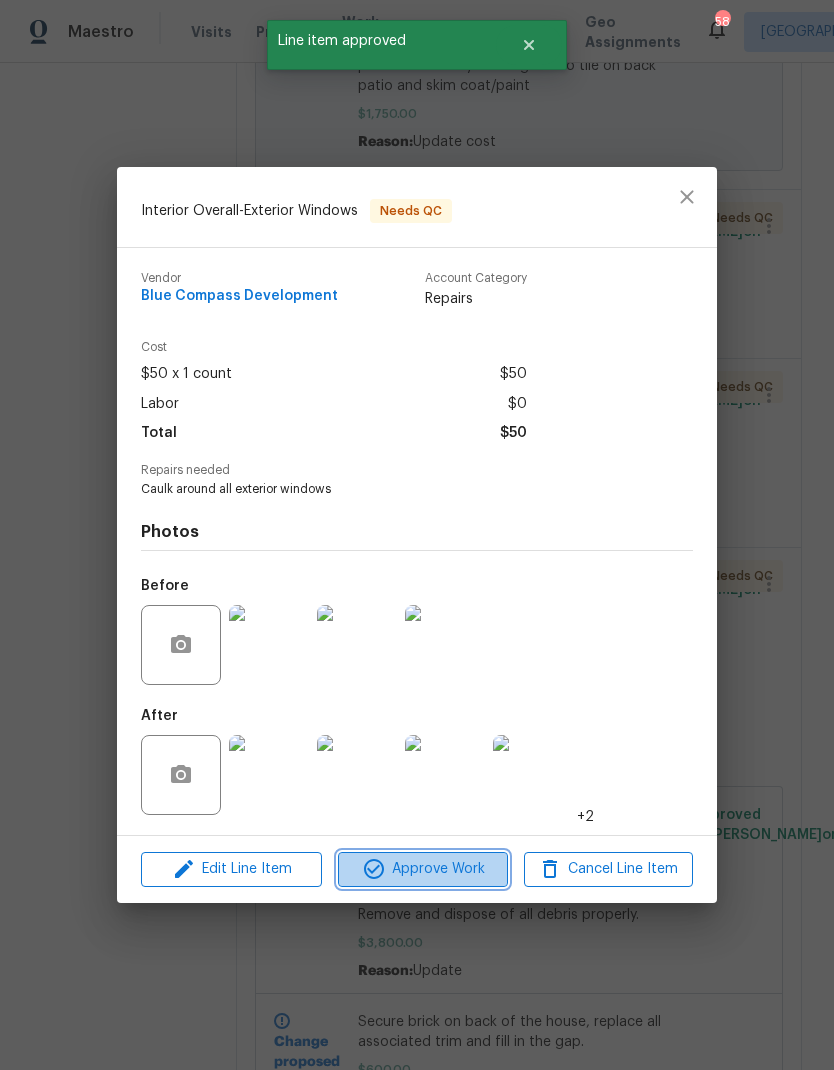 click on "Approve Work" at bounding box center [422, 869] 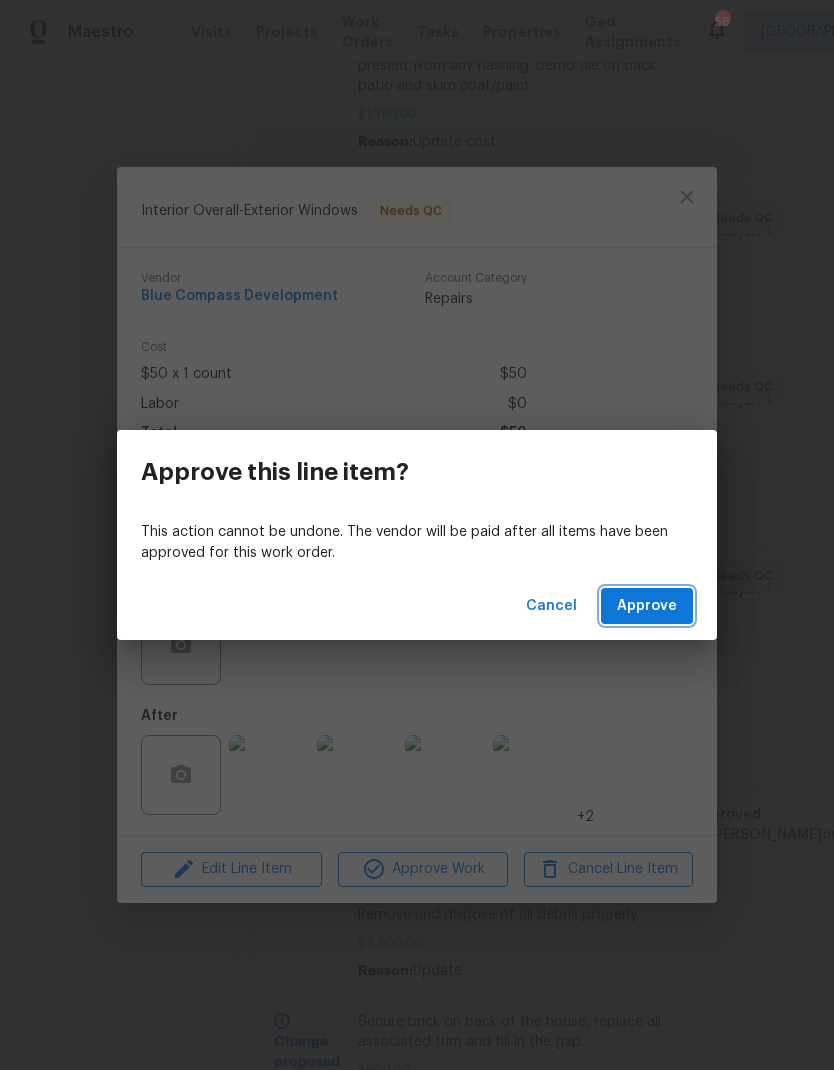 click on "Approve" at bounding box center (647, 606) 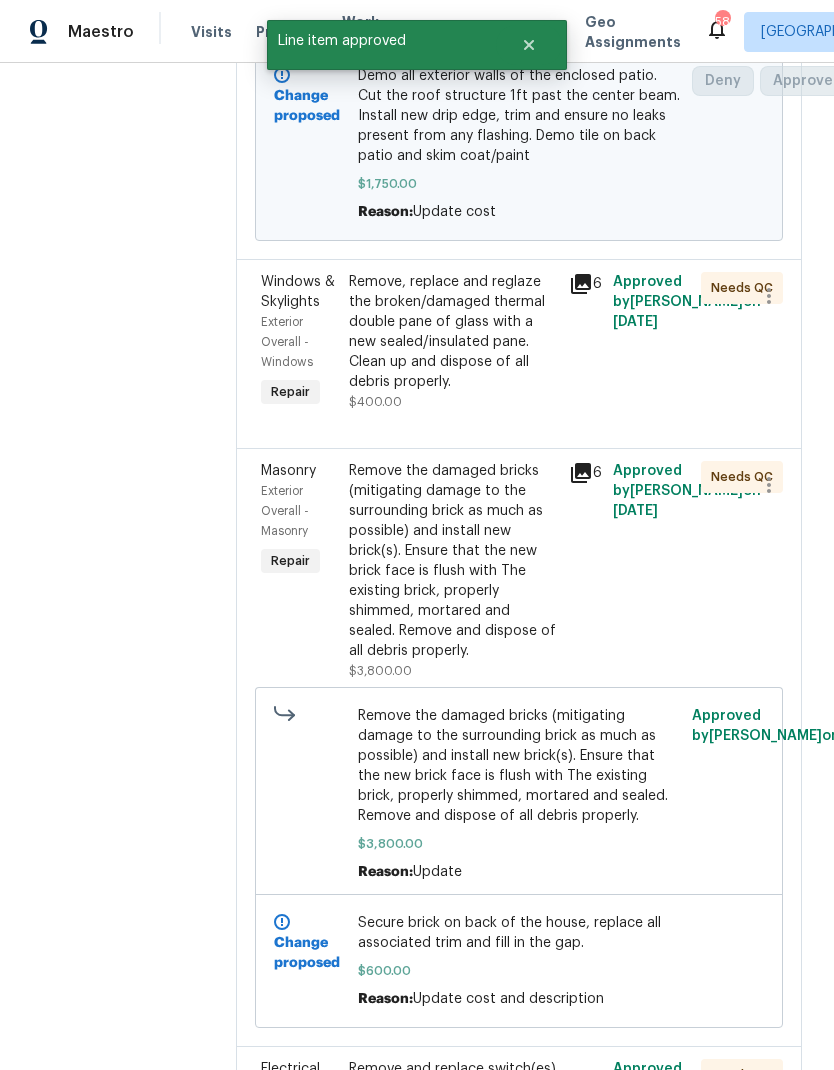 scroll, scrollTop: 1359, scrollLeft: -1, axis: both 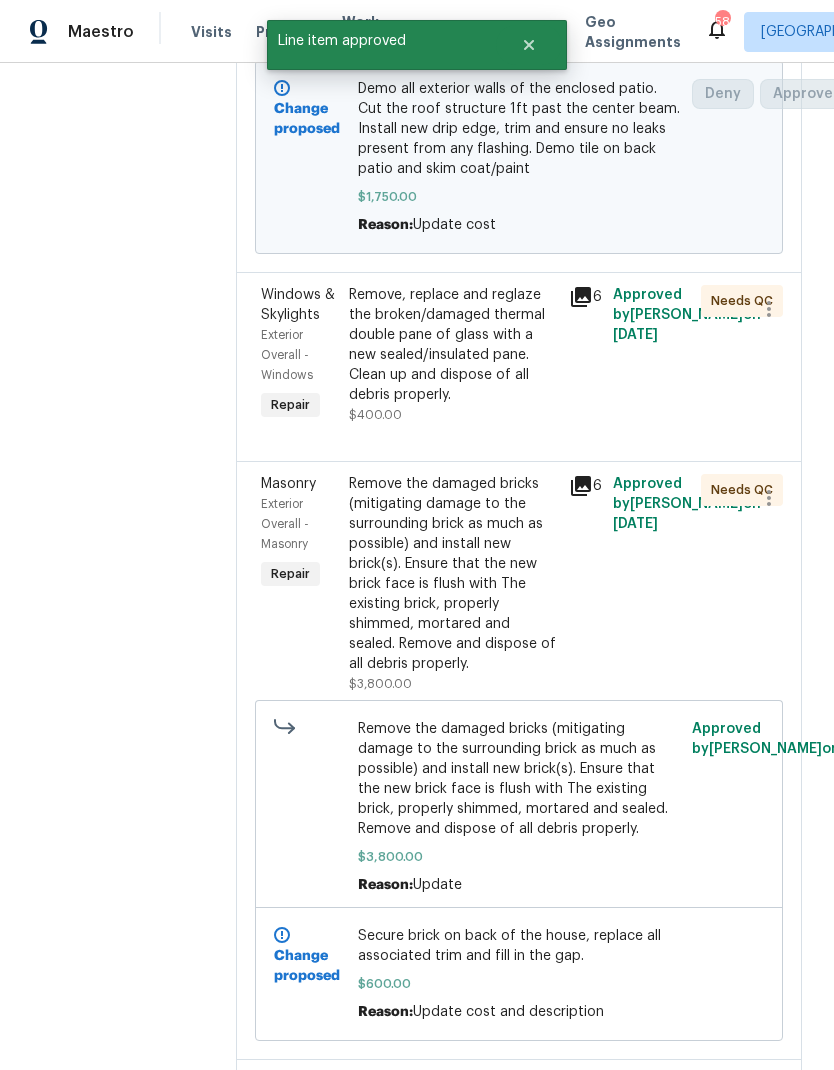 click on "Remove, replace and reglaze the broken/damaged thermal double pane of glass with a new sealed/insulated pane. Clean up and dispose of all debris properly." at bounding box center [453, 345] 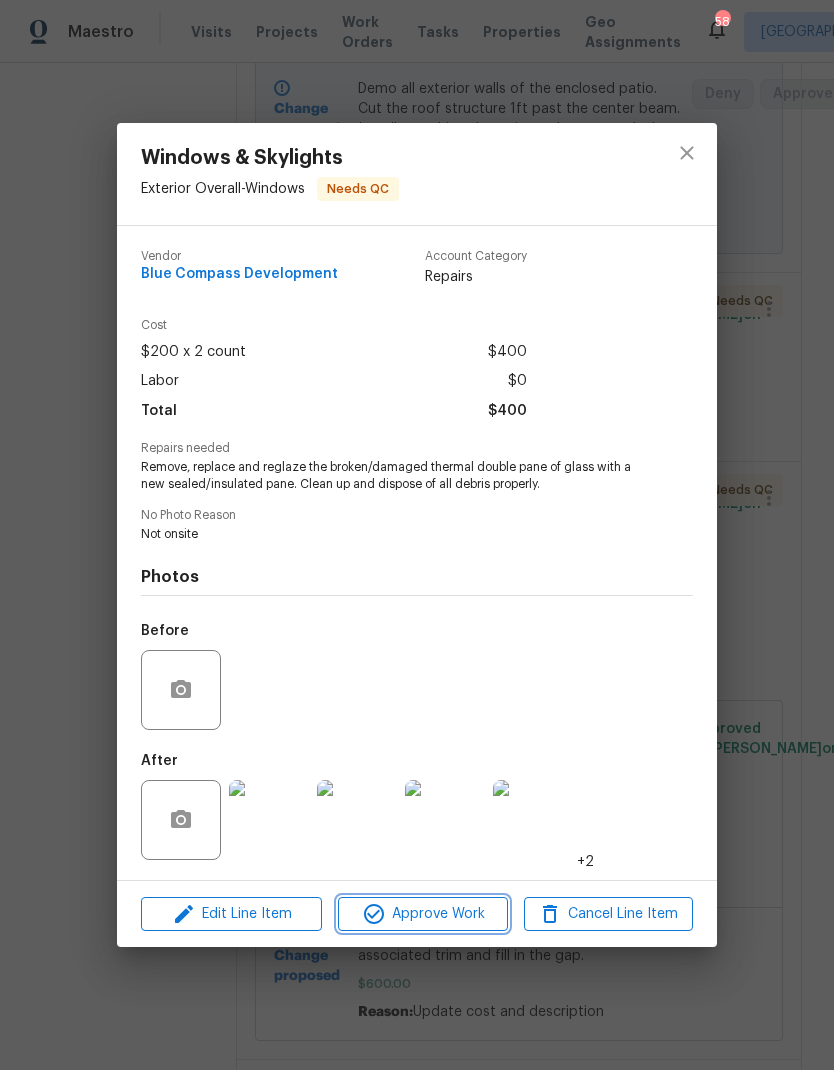 click on "Approve Work" at bounding box center [422, 914] 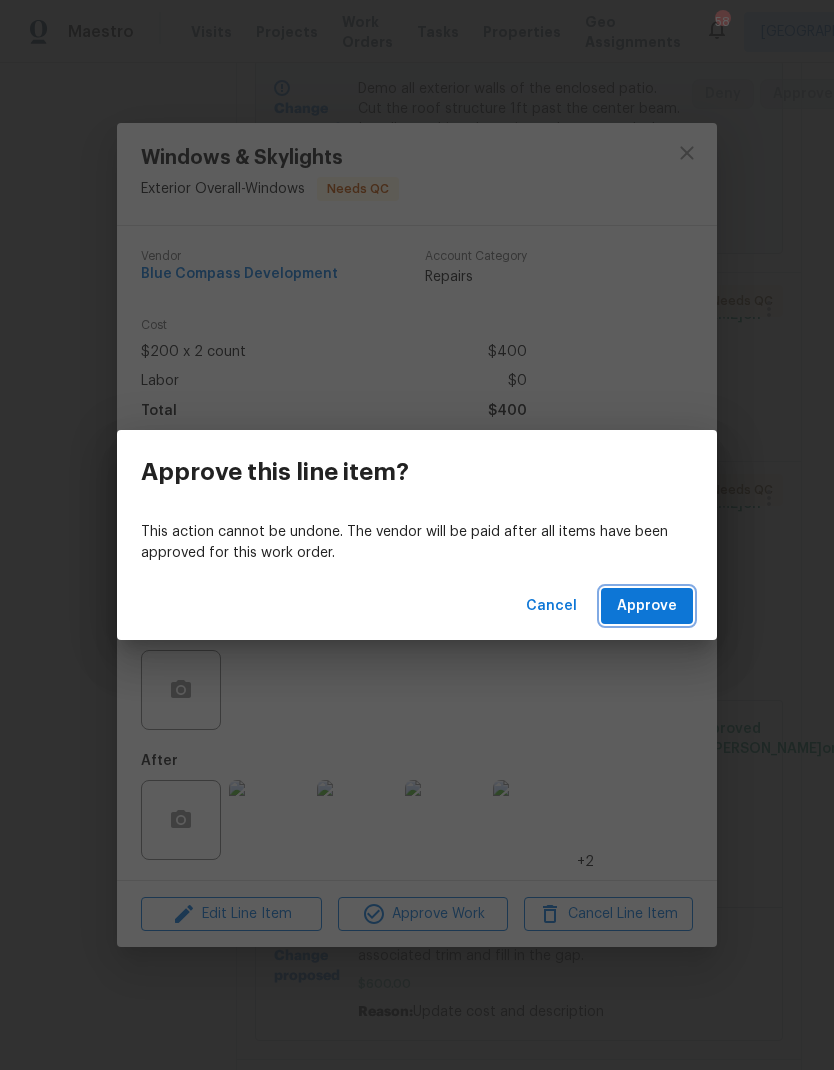 click on "Approve" at bounding box center [647, 606] 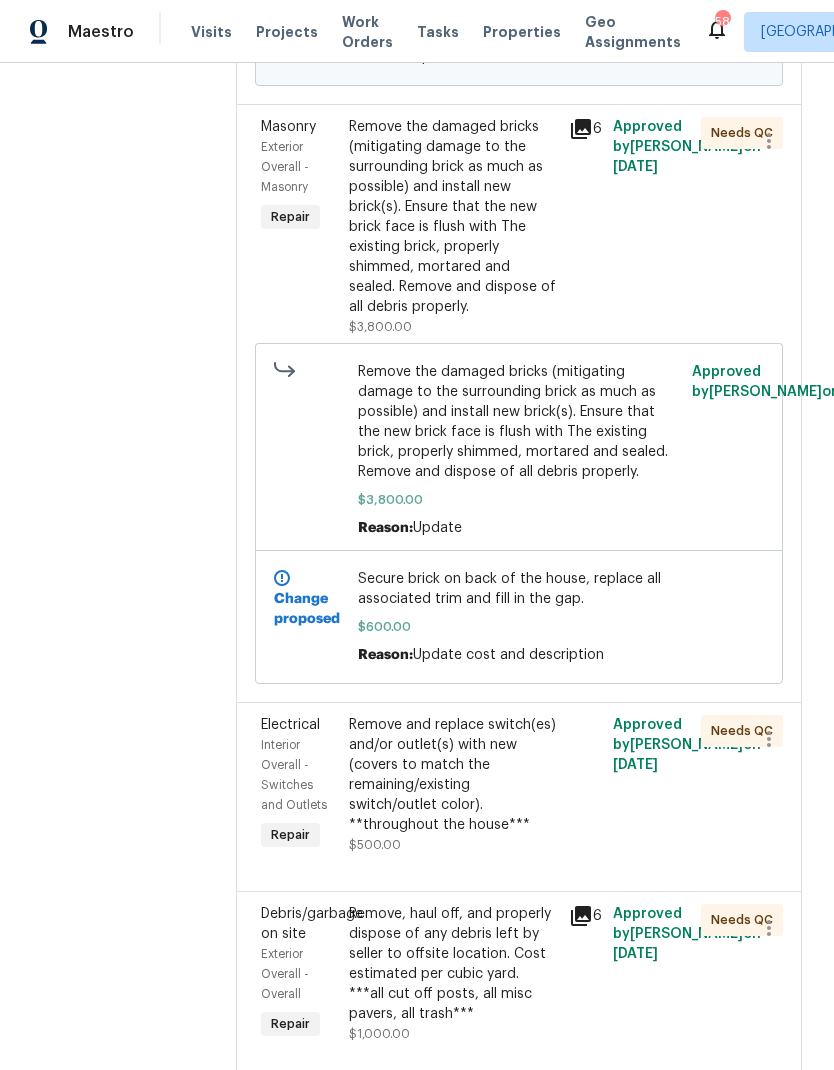 click on "Remove the damaged bricks (mitigating damage to the surrounding brick as much as possible) and install new brick(s). Ensure that the new brick face is flush with The existing brick, properly shimmed, mortared and sealed. Remove and dispose of all debris properly." at bounding box center (453, 217) 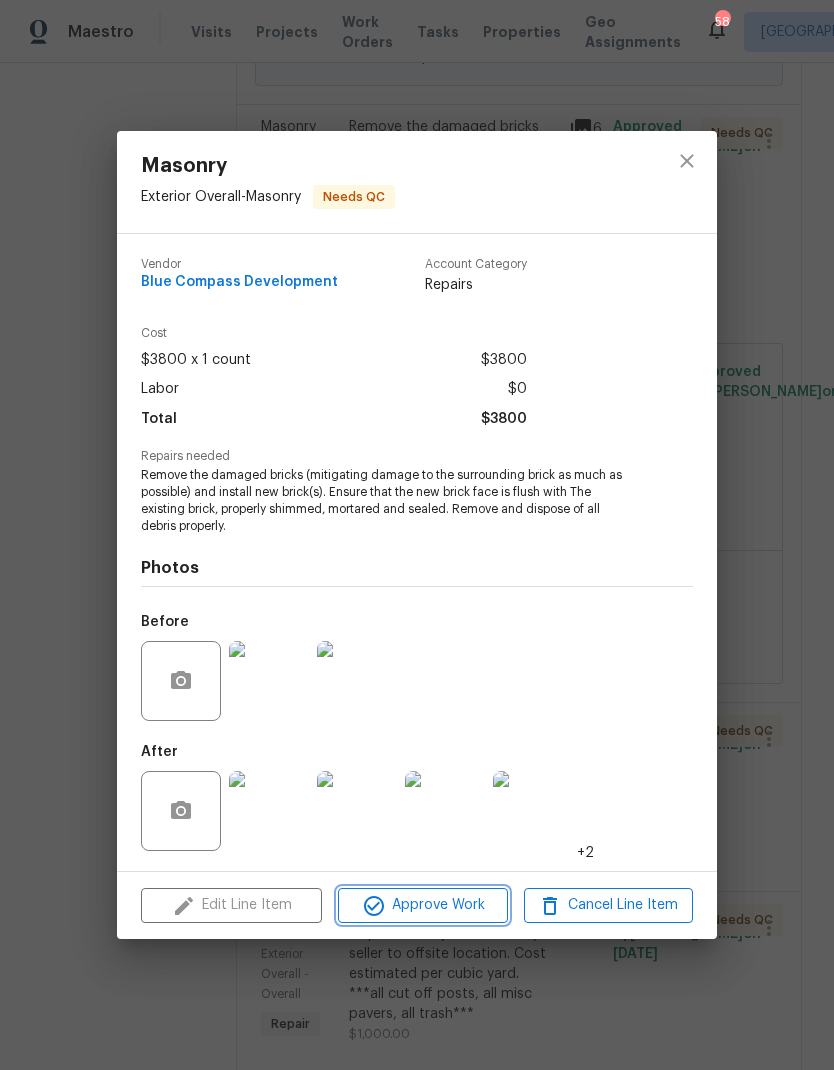 click on "Approve Work" at bounding box center (422, 905) 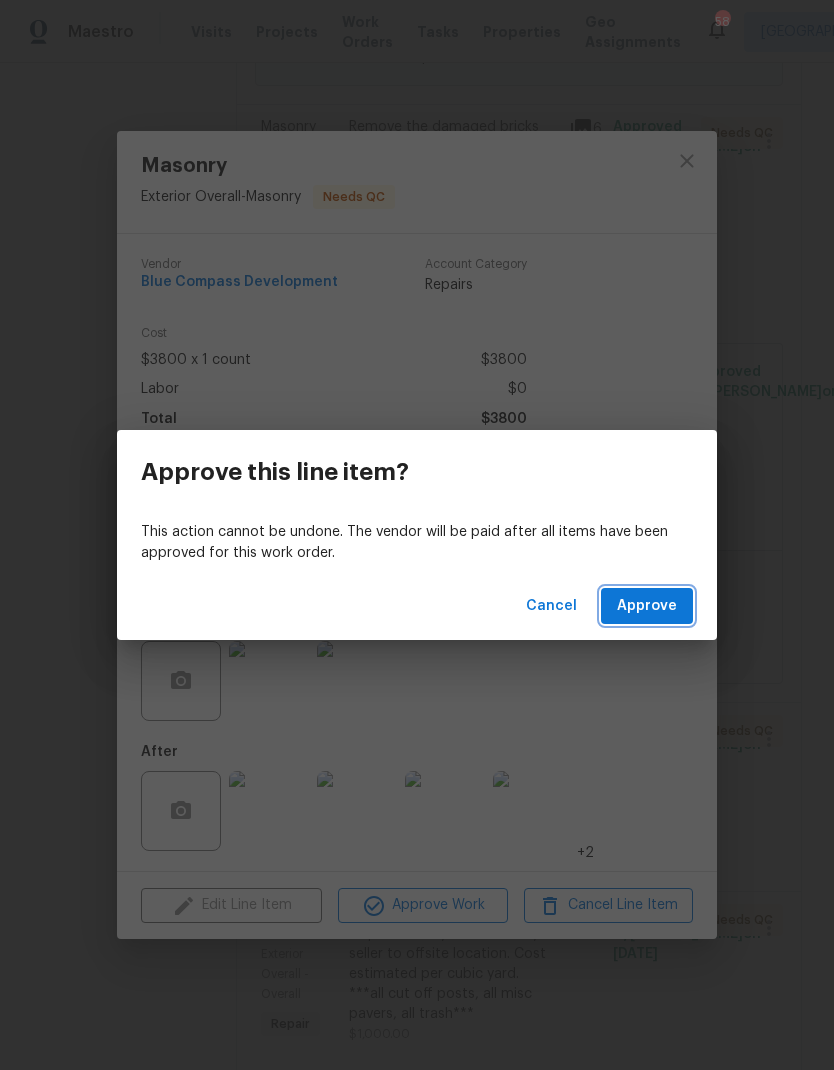 click on "Approve" at bounding box center [647, 606] 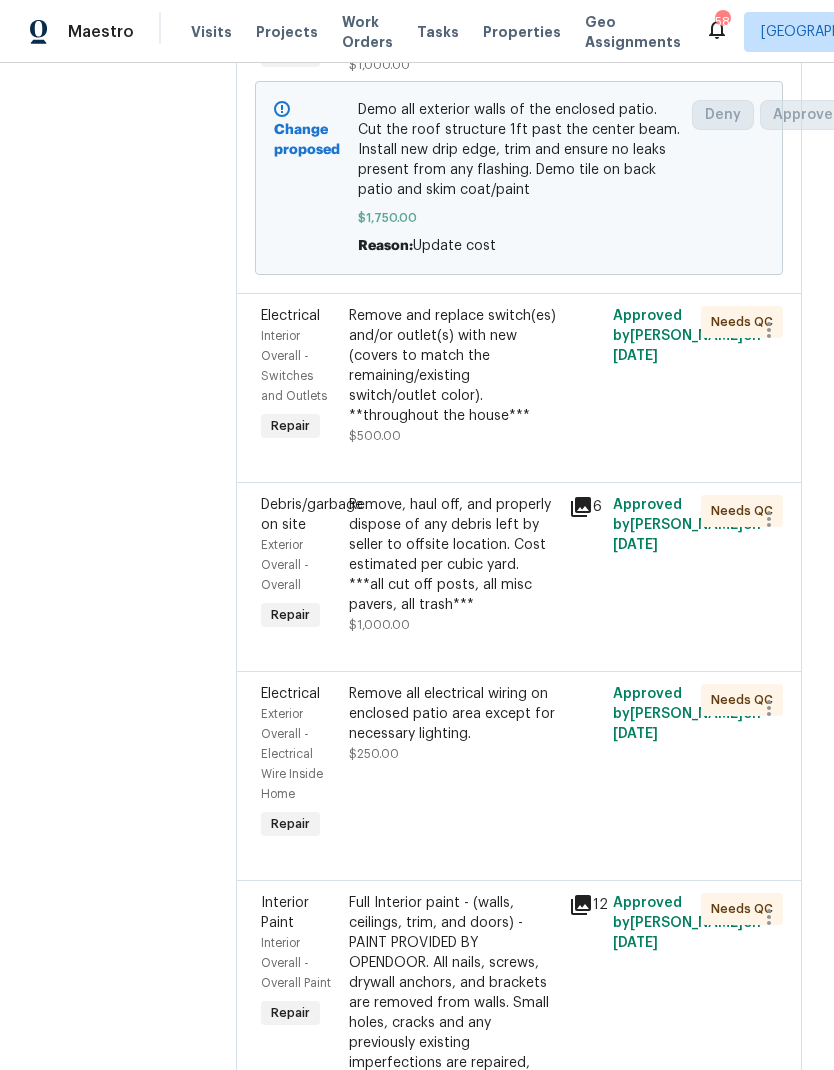 click on "Remove and replace switch(es) and/or outlet(s) with new (covers to match the remaining/existing switch/outlet color). **throughout the house***" at bounding box center [453, 366] 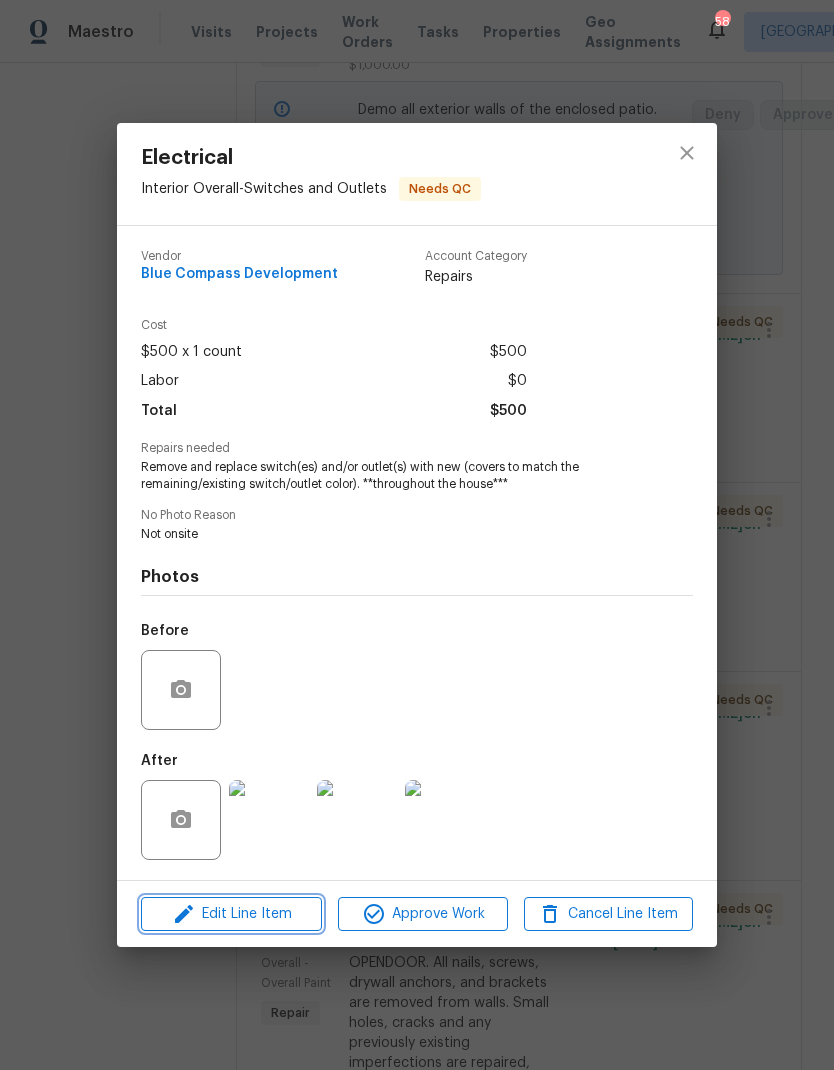 click on "Edit Line Item" at bounding box center [231, 914] 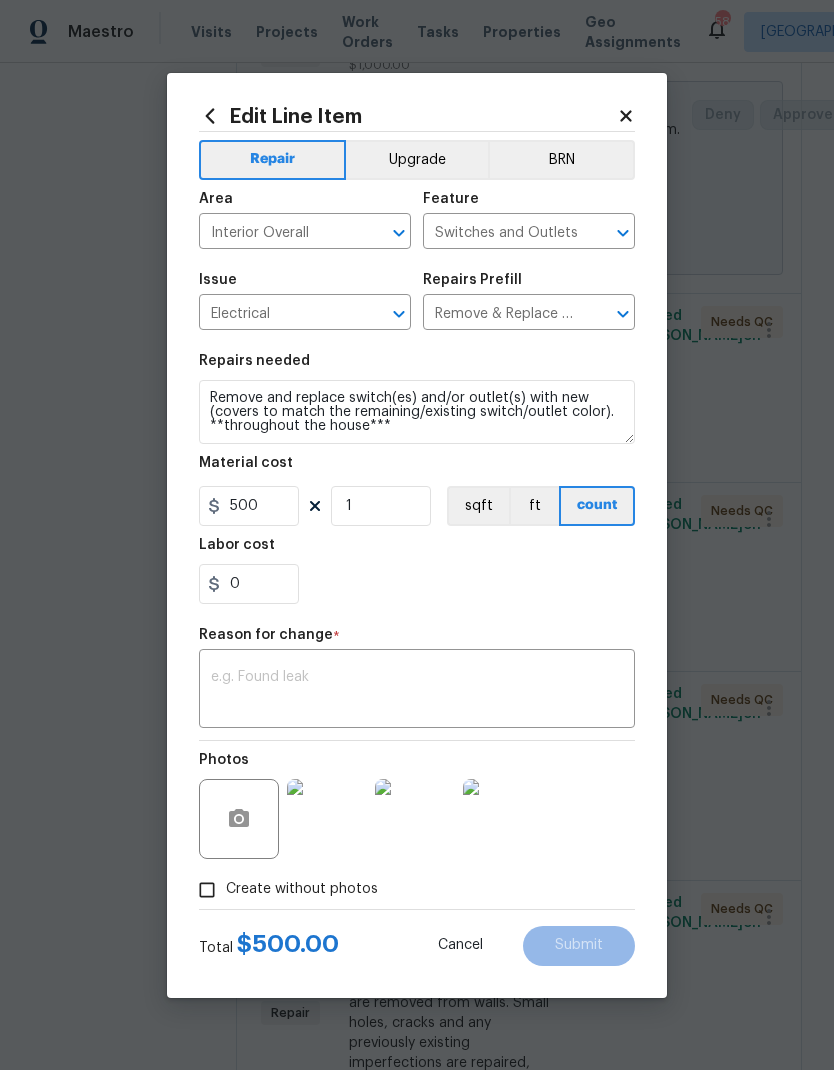 click on "Upgrade" at bounding box center [417, 160] 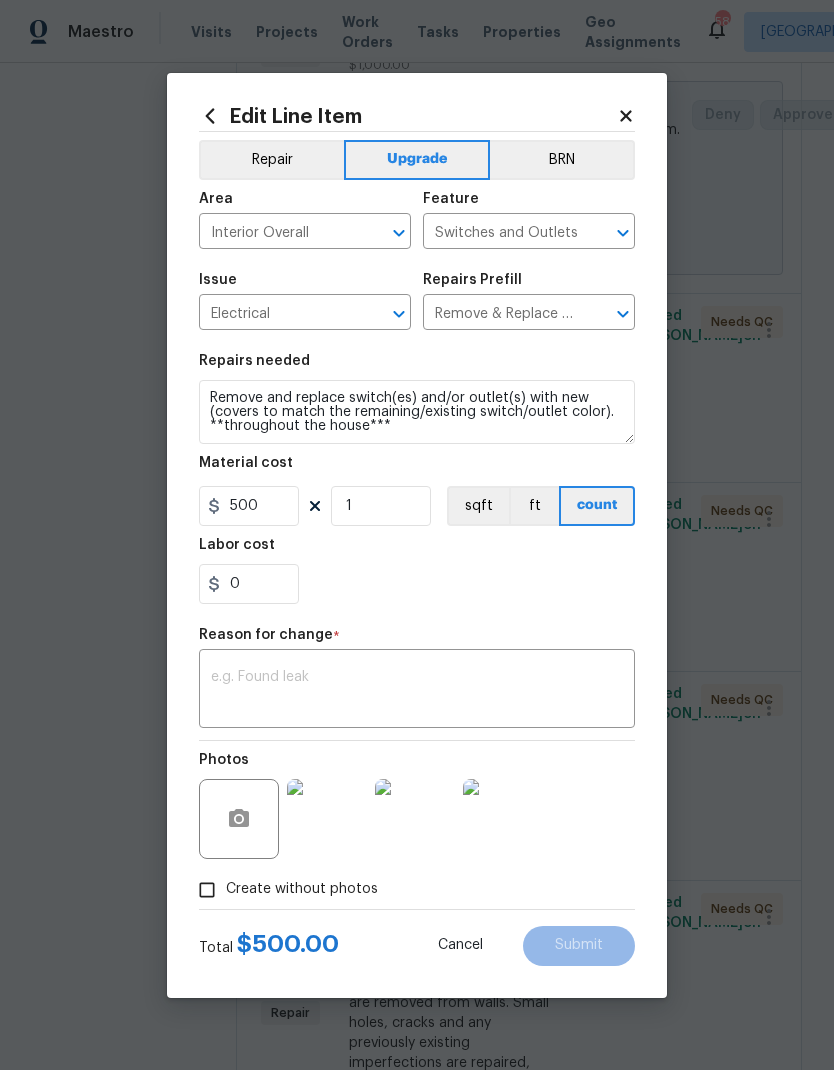 click at bounding box center [417, 691] 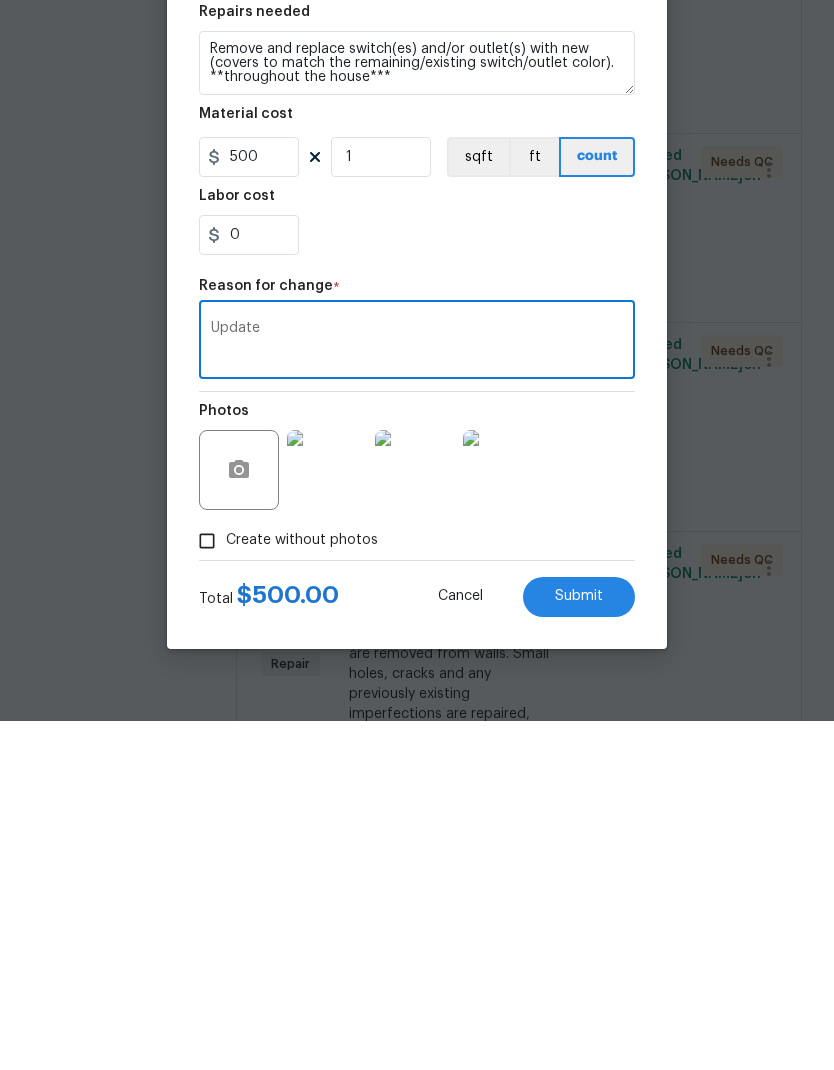 type on "Update" 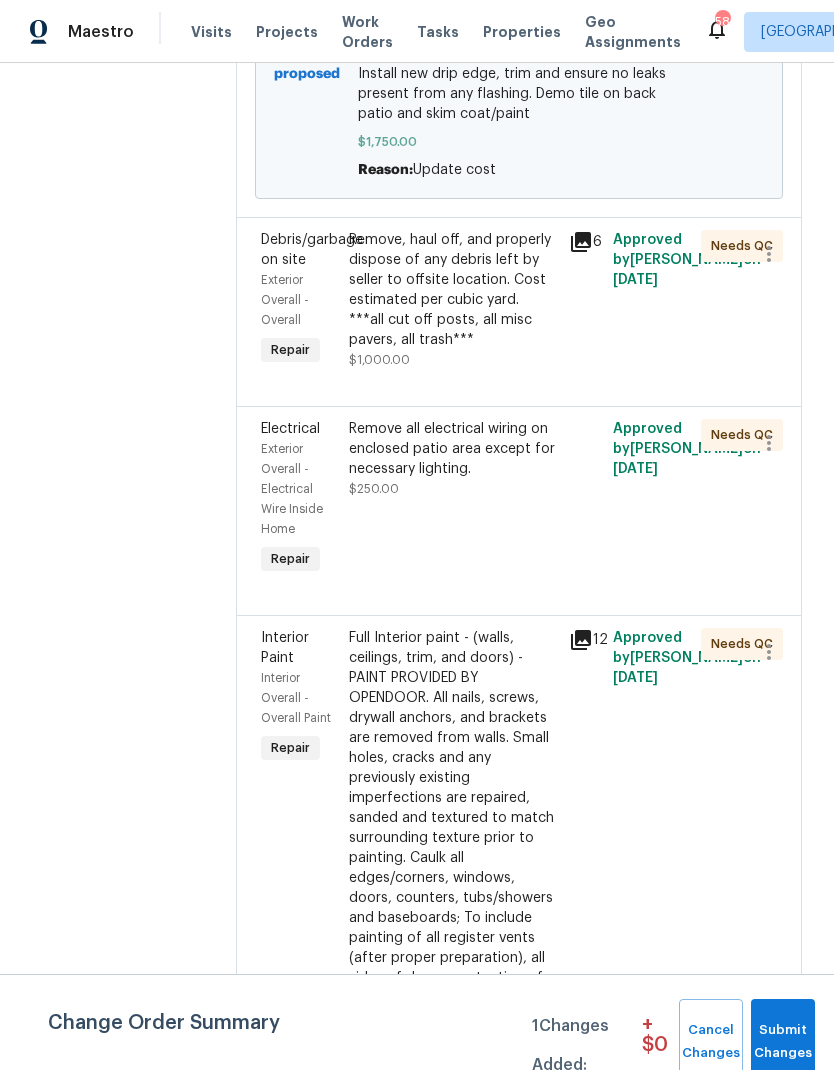 click on "Remove, haul off, and properly dispose of any debris left by seller to offsite location. Cost estimated per cubic yard. ***all cut off posts, all misc pavers, all trash***" at bounding box center (453, 290) 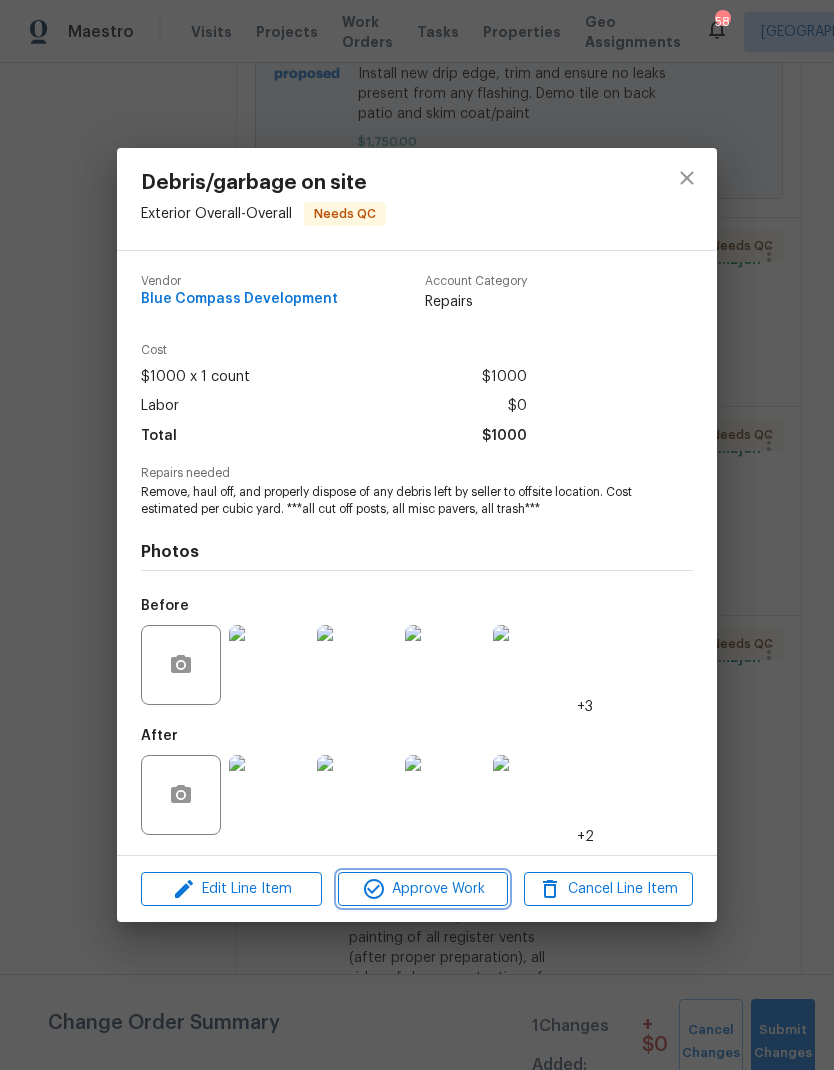click on "Approve Work" at bounding box center [422, 889] 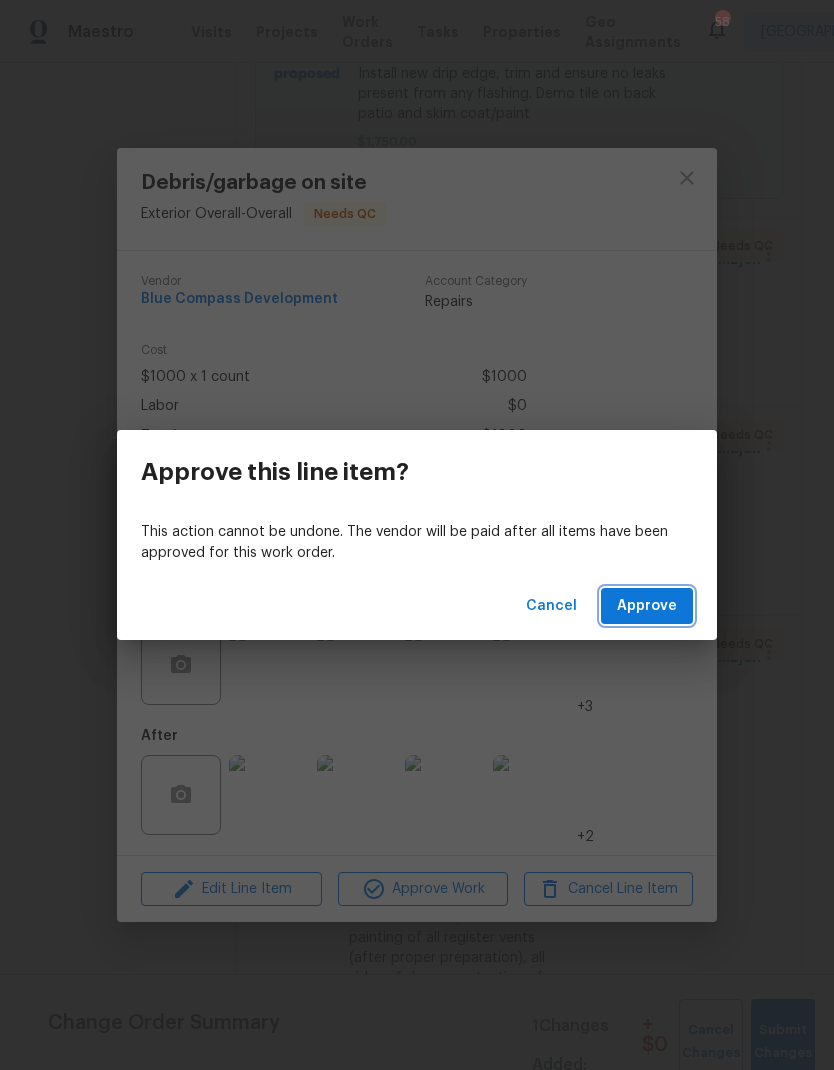 click on "Approve" at bounding box center [647, 606] 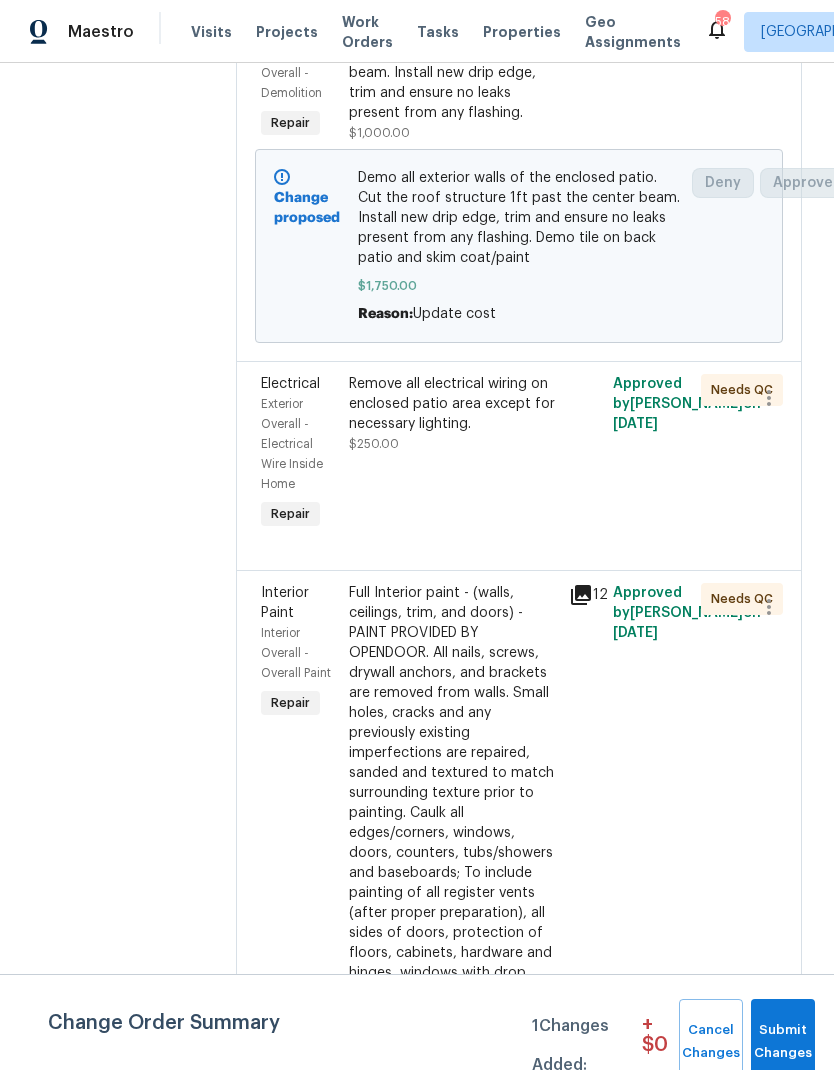 click on "Remove all electrical wiring on enclosed patio area except for necessary lighting." at bounding box center [453, 404] 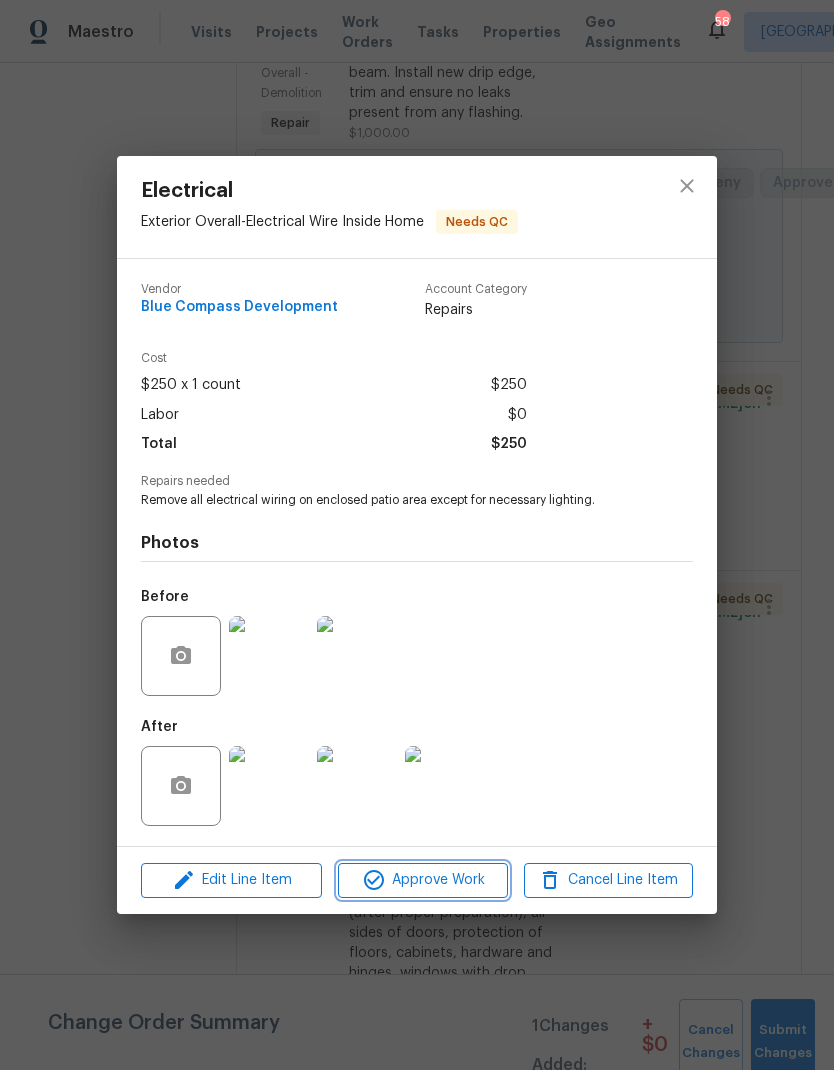 click on "Approve Work" at bounding box center (422, 880) 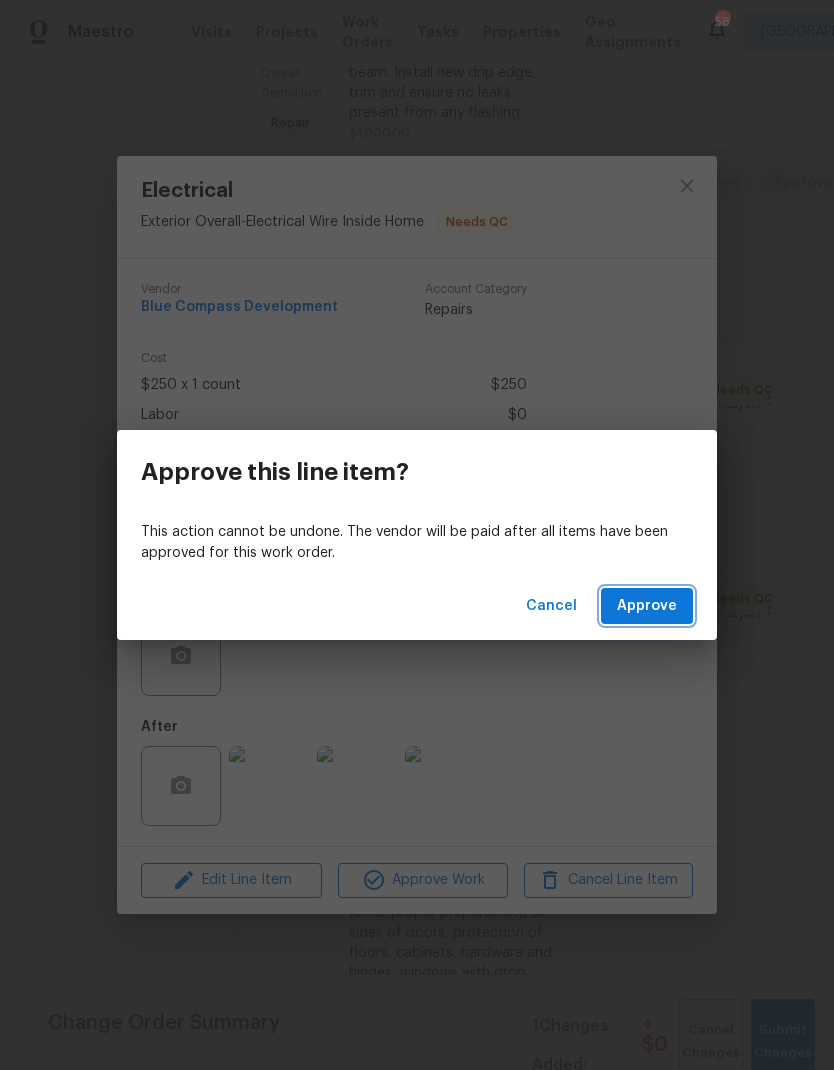 click on "Approve" at bounding box center [647, 606] 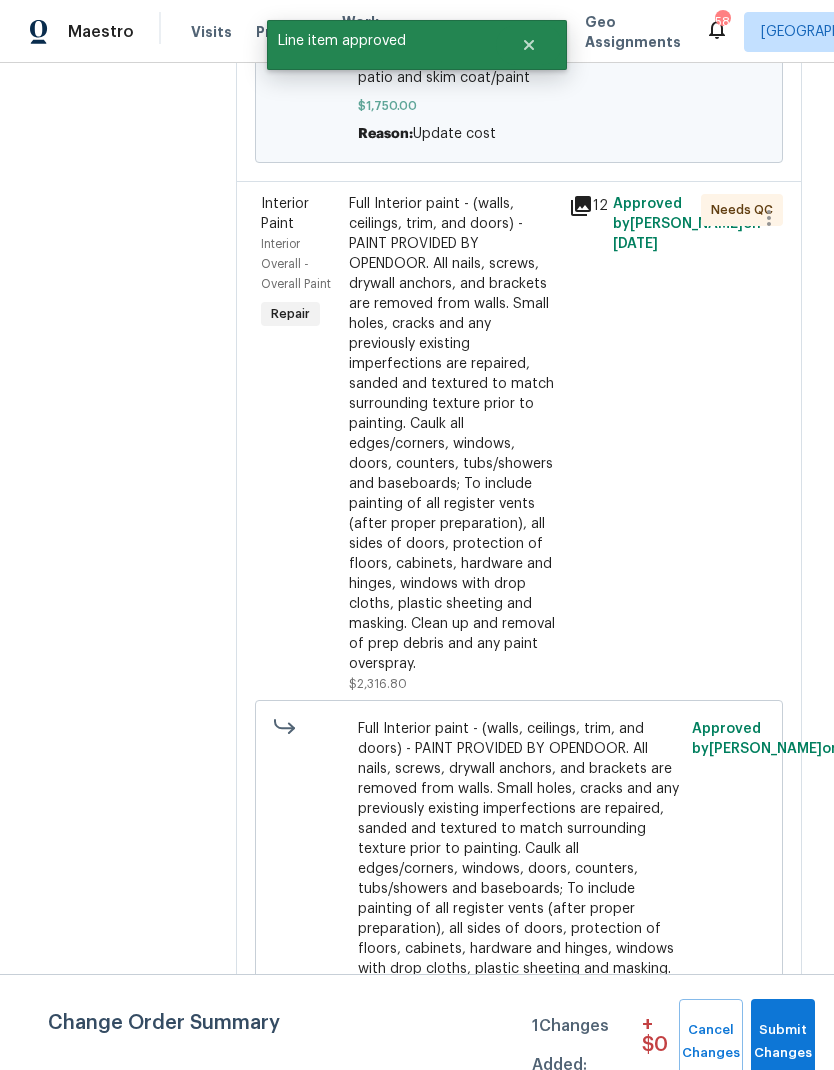 click on "Full Interior paint - (walls, ceilings, trim, and doors) - PAINT PROVIDED BY OPENDOOR. All nails, screws, drywall anchors, and brackets are removed from walls. Small holes, cracks and any previously existing imperfections are repaired, sanded and textured to match surrounding texture prior to painting. Caulk all edges/corners, windows, doors, counters, tubs/showers and baseboards; To include painting of all register vents (after proper preparation), all sides of doors, protection of floors, cabinets, hardware and hinges, windows with drop cloths, plastic sheeting and masking. Clean up and removal of prep debris and any paint overspray." at bounding box center [453, 434] 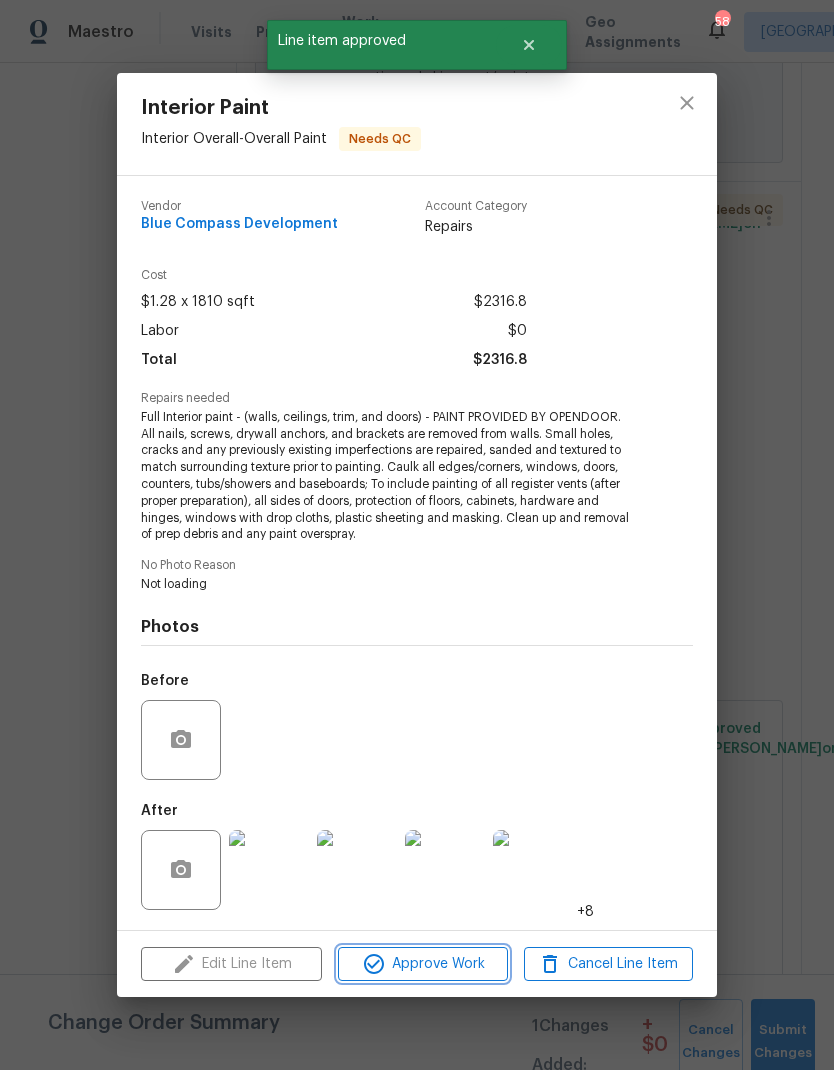 click on "Approve Work" at bounding box center (422, 964) 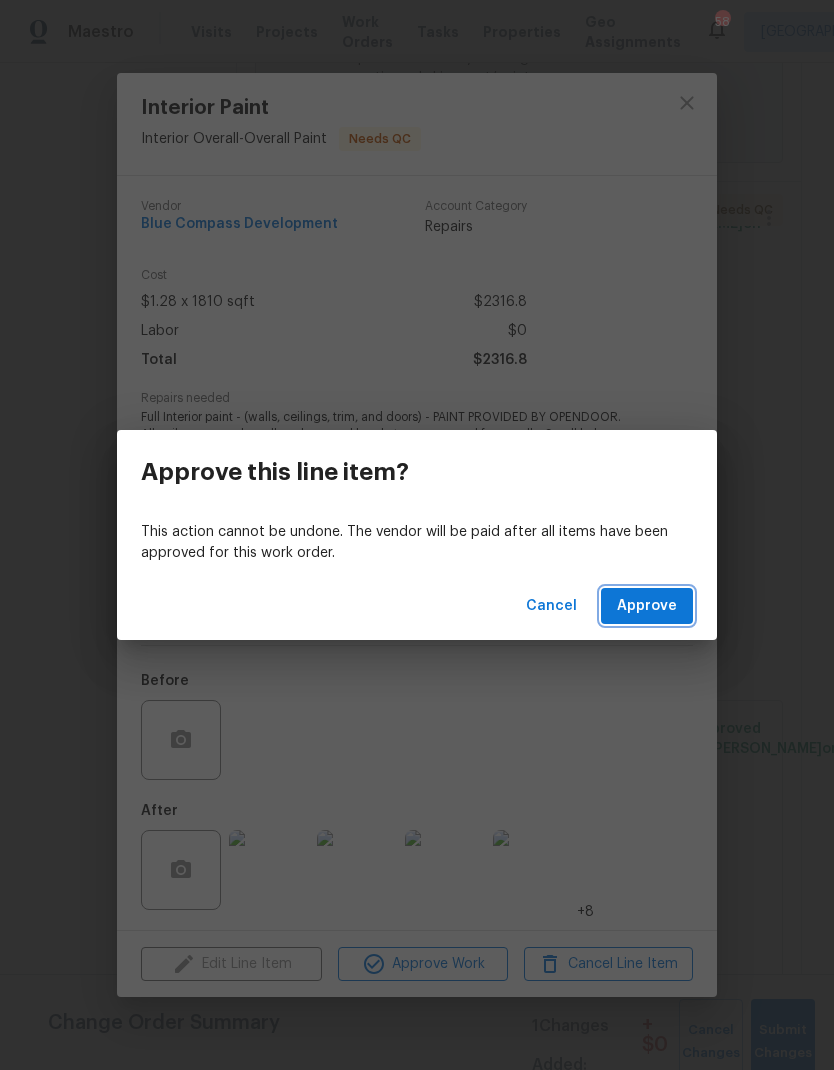 click on "Approve" at bounding box center (647, 606) 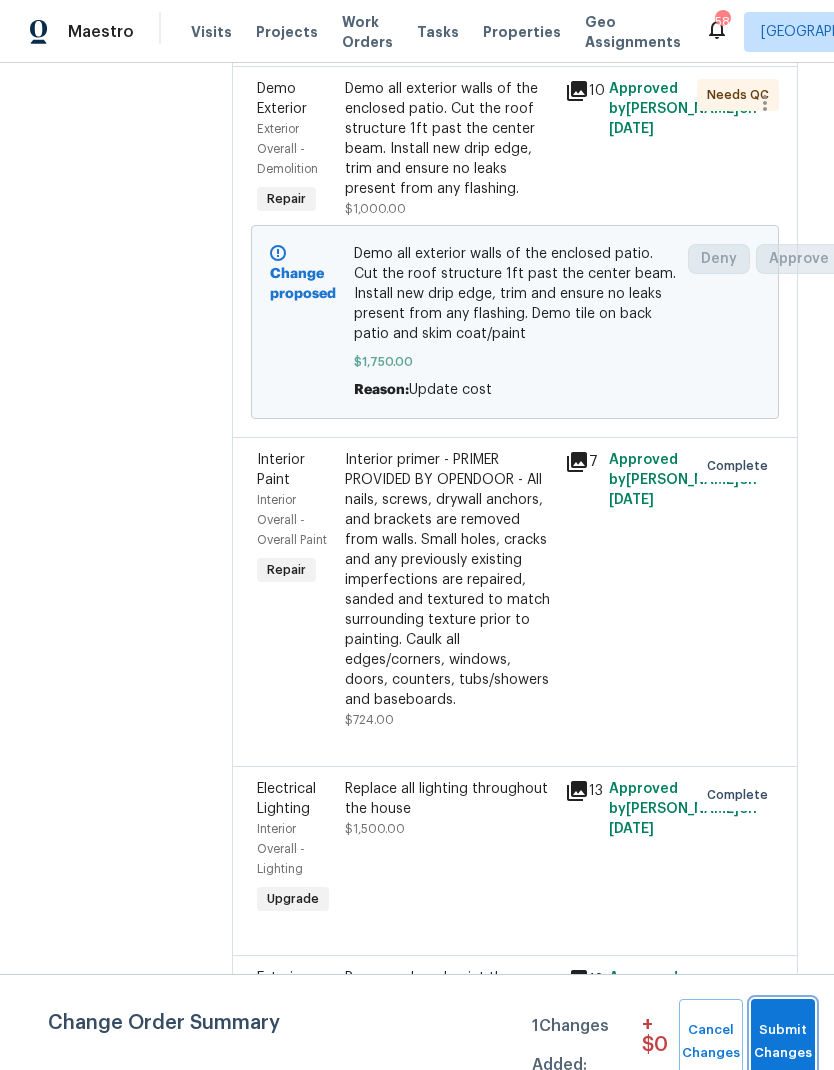 click on "Submit Changes" at bounding box center [783, 1042] 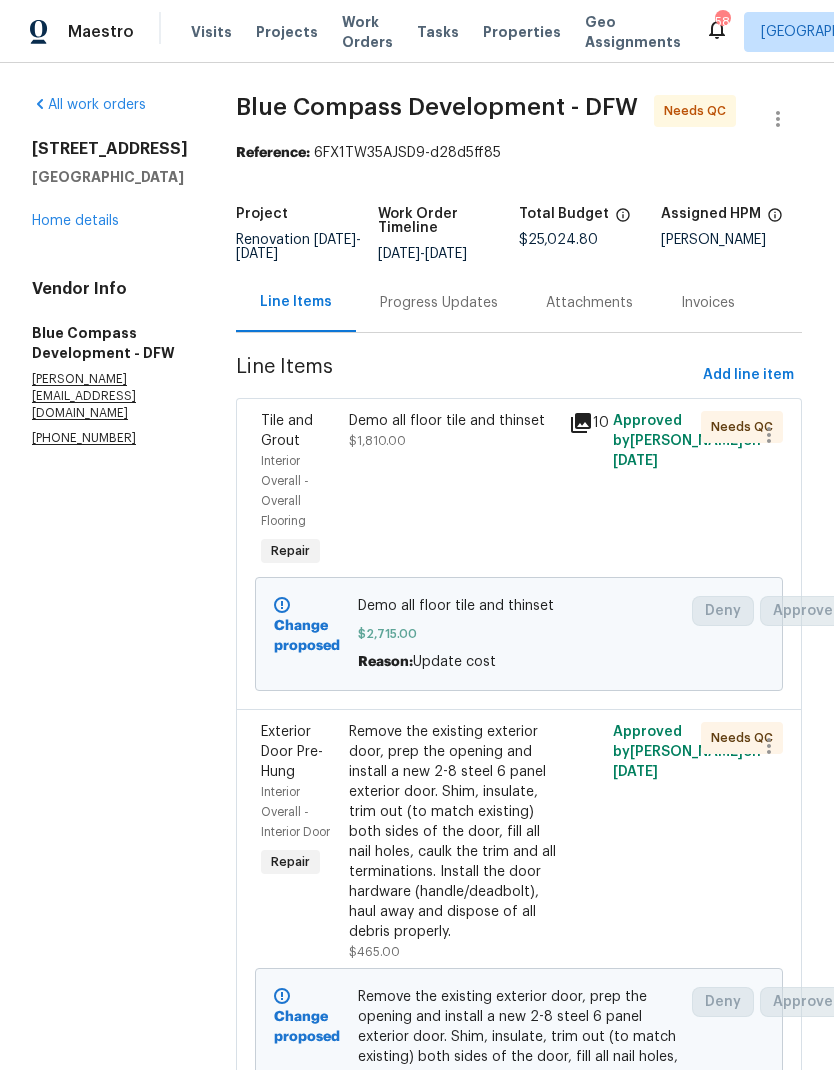 scroll, scrollTop: -2, scrollLeft: 0, axis: vertical 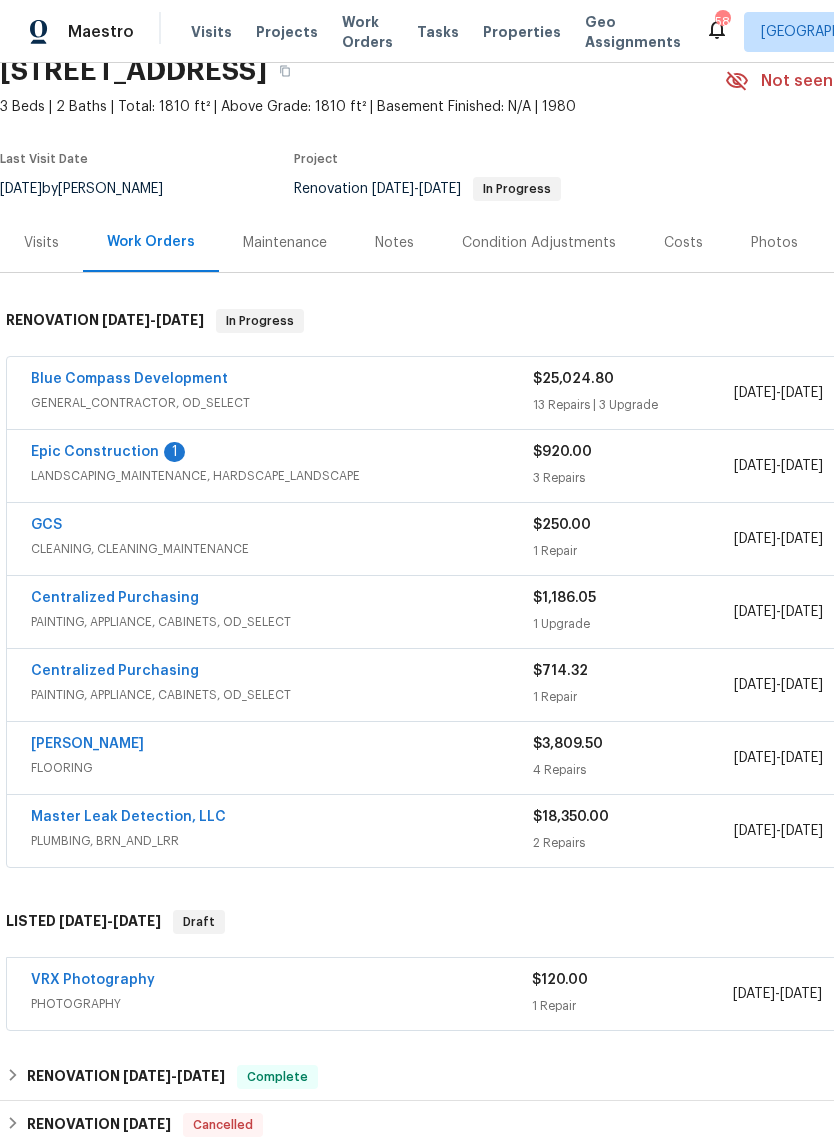click on "Epic Construction" at bounding box center (95, 452) 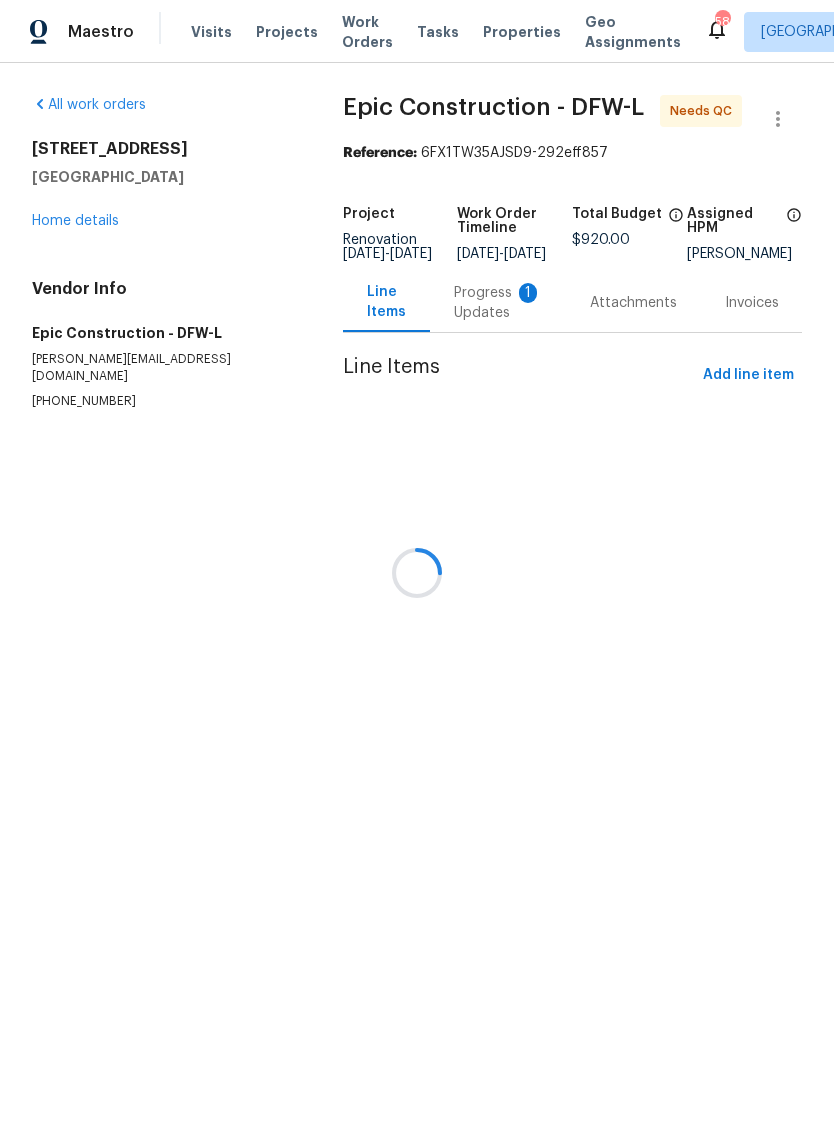 click at bounding box center (417, 572) 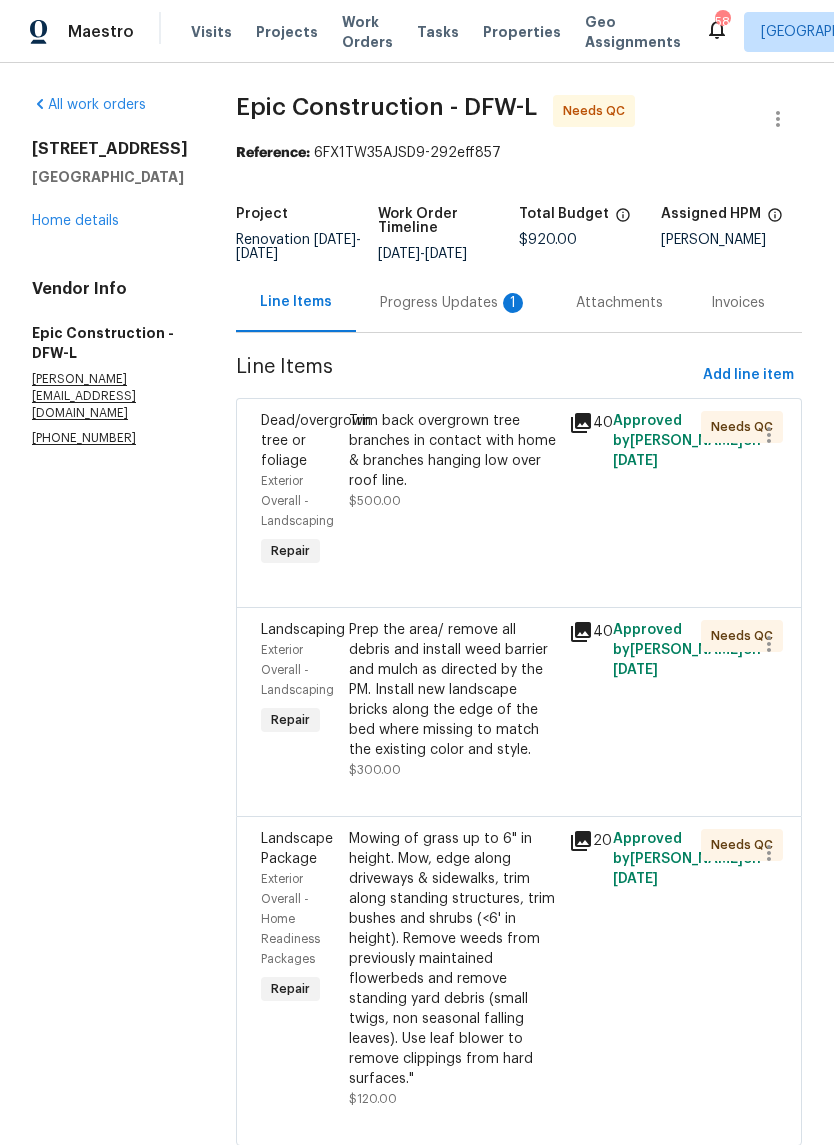 click on "Progress Updates 1" at bounding box center (454, 302) 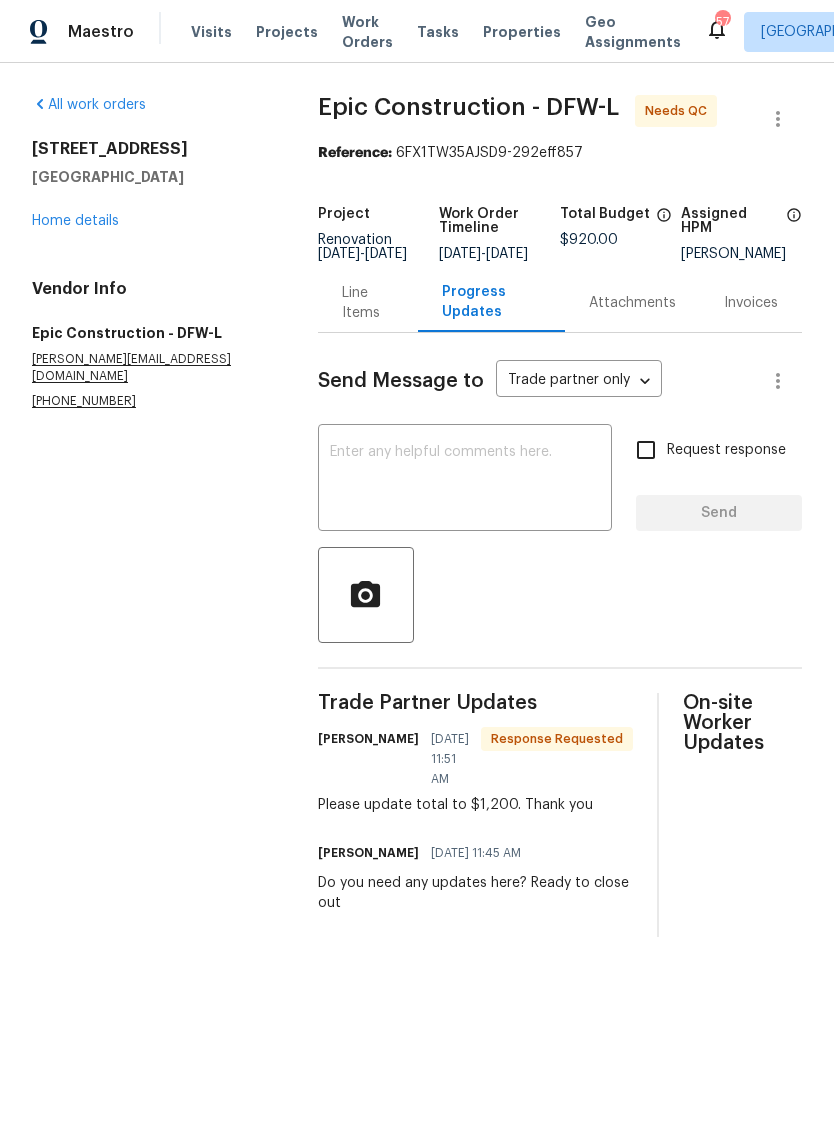 click on "Line Items" at bounding box center [368, 303] 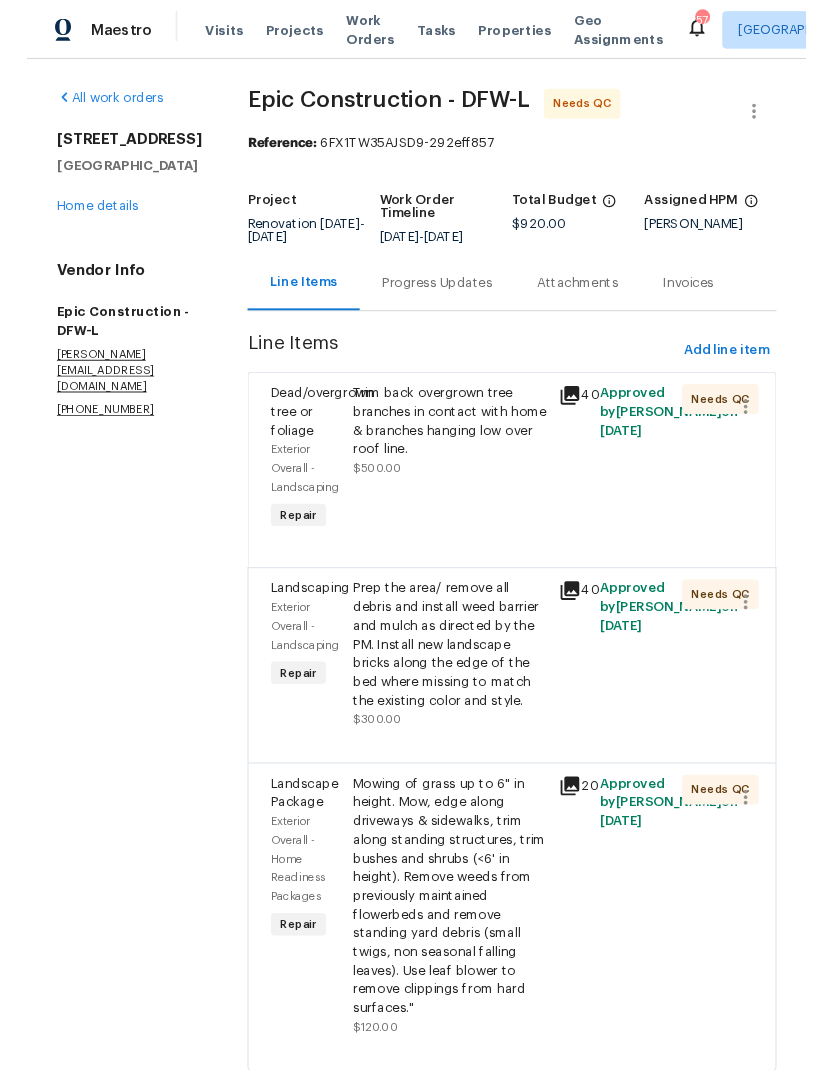 scroll, scrollTop: 22, scrollLeft: 0, axis: vertical 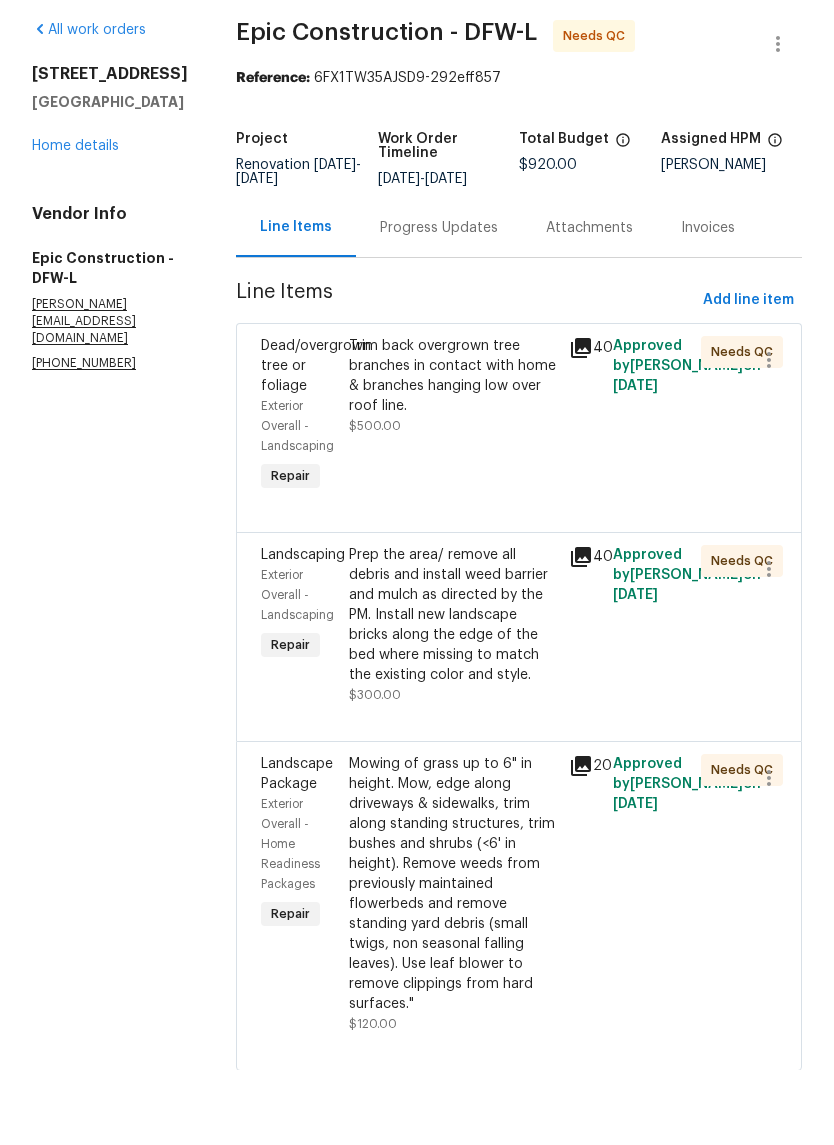click on "Trim back overgrown tree branches in contact with home & branches hanging low over roof line." at bounding box center [453, 451] 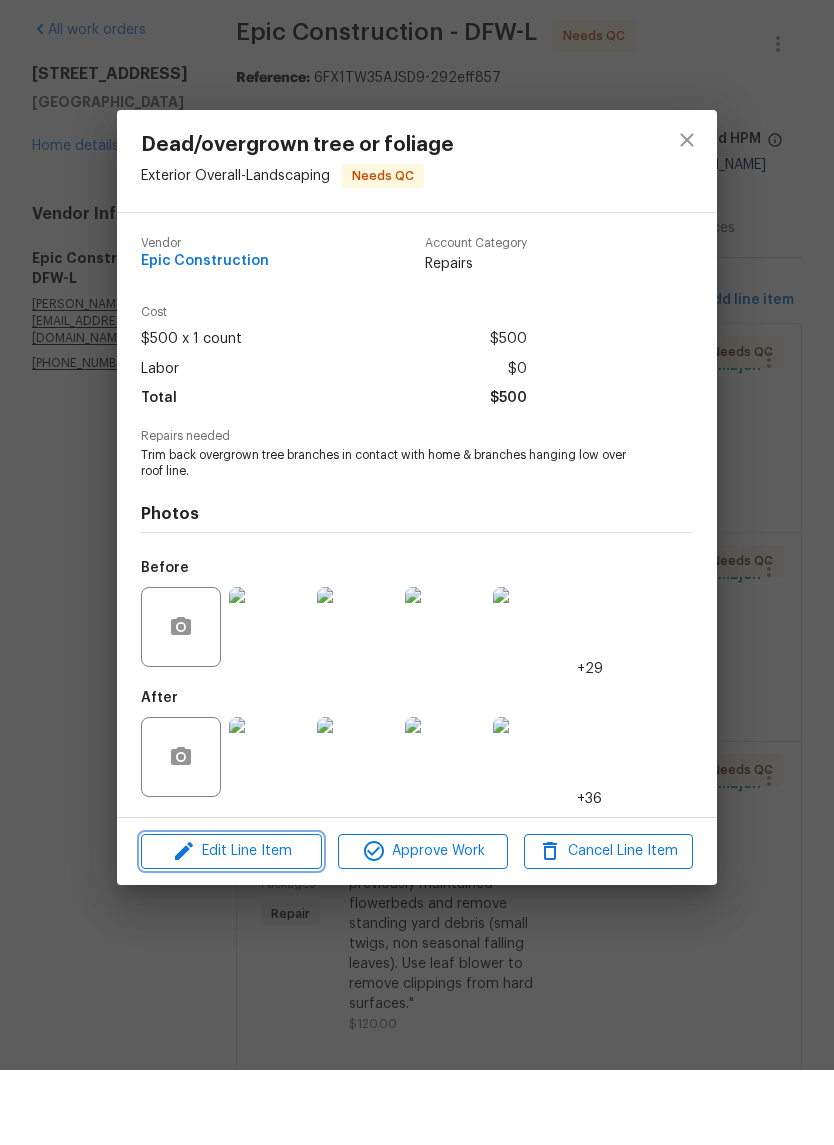 click on "Edit Line Item" at bounding box center [231, 926] 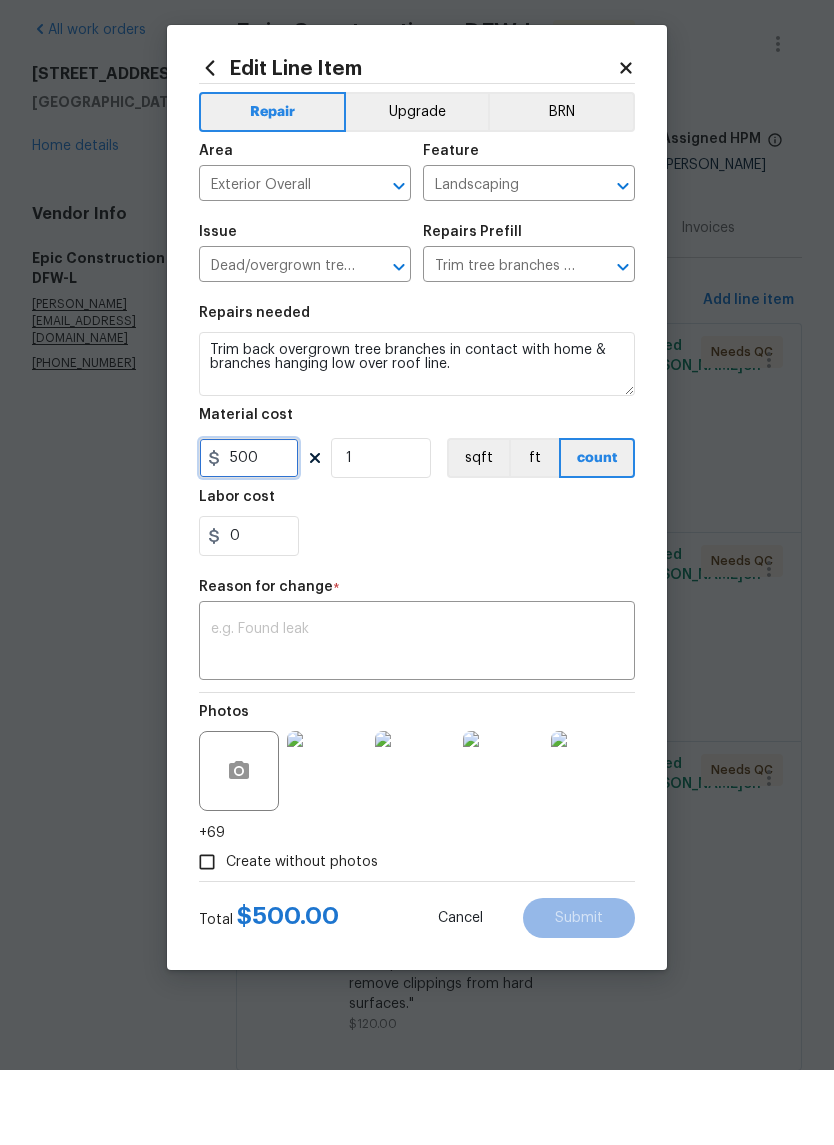click on "500" at bounding box center [249, 533] 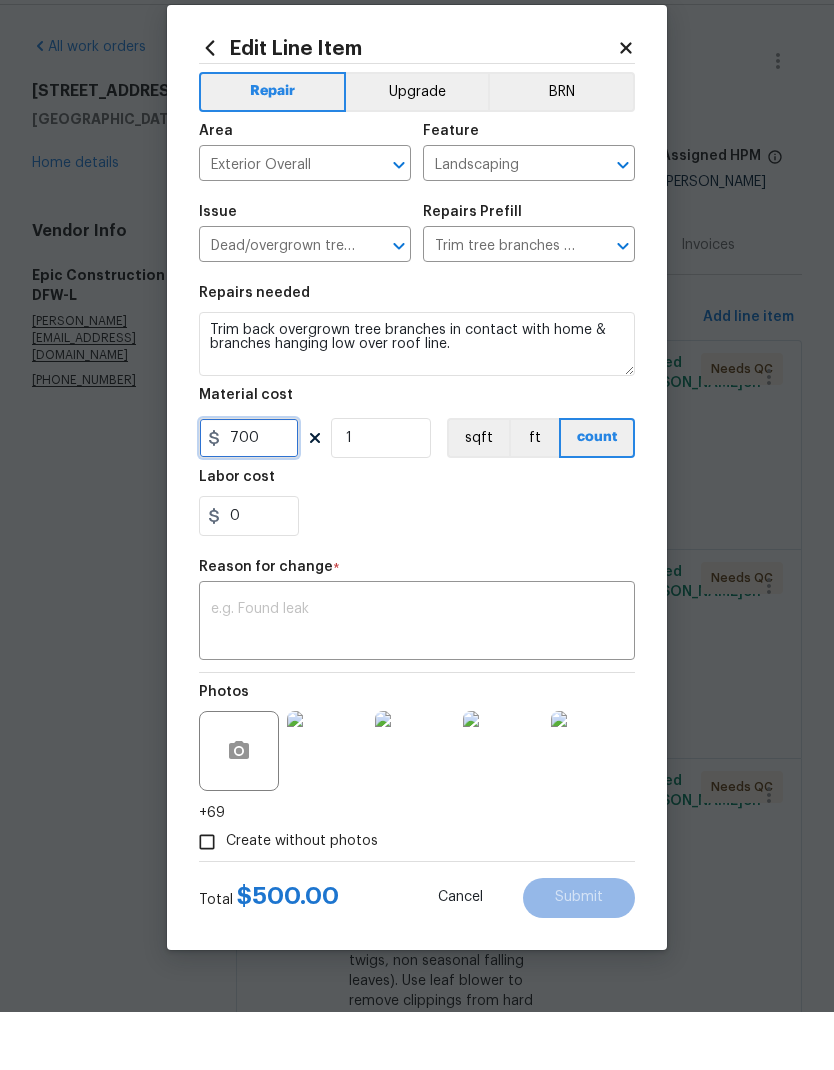 type on "700" 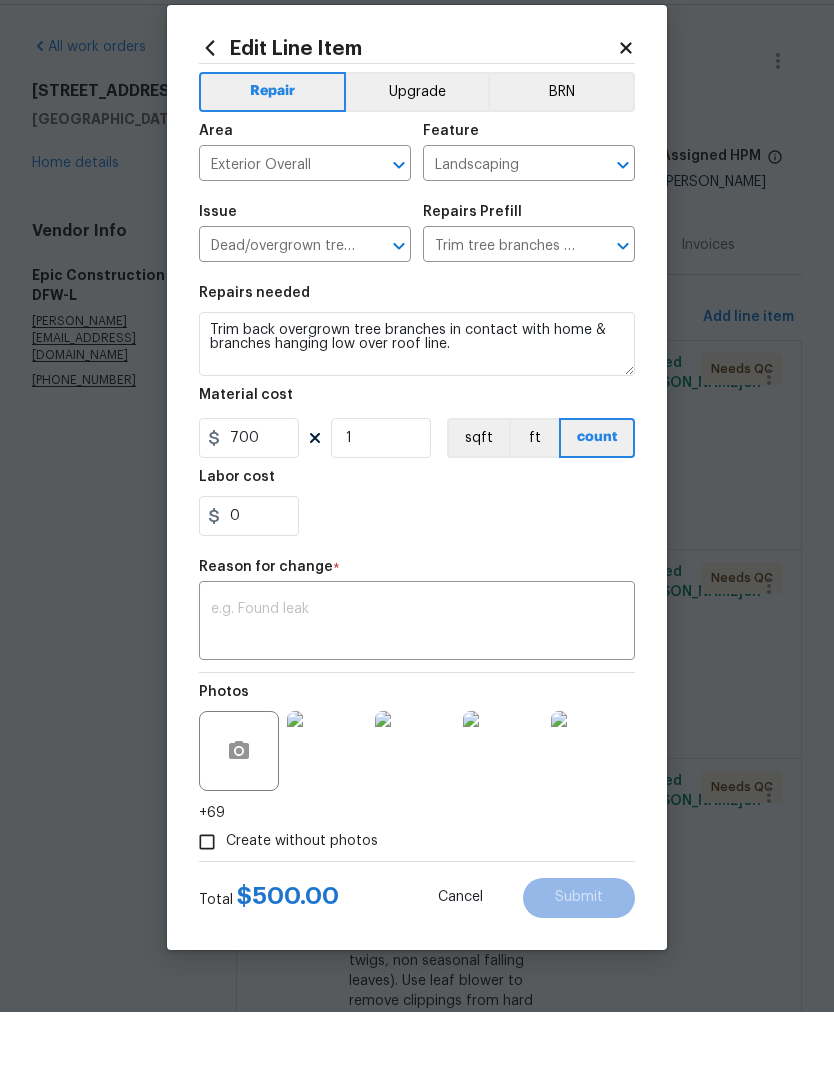 click at bounding box center (417, 681) 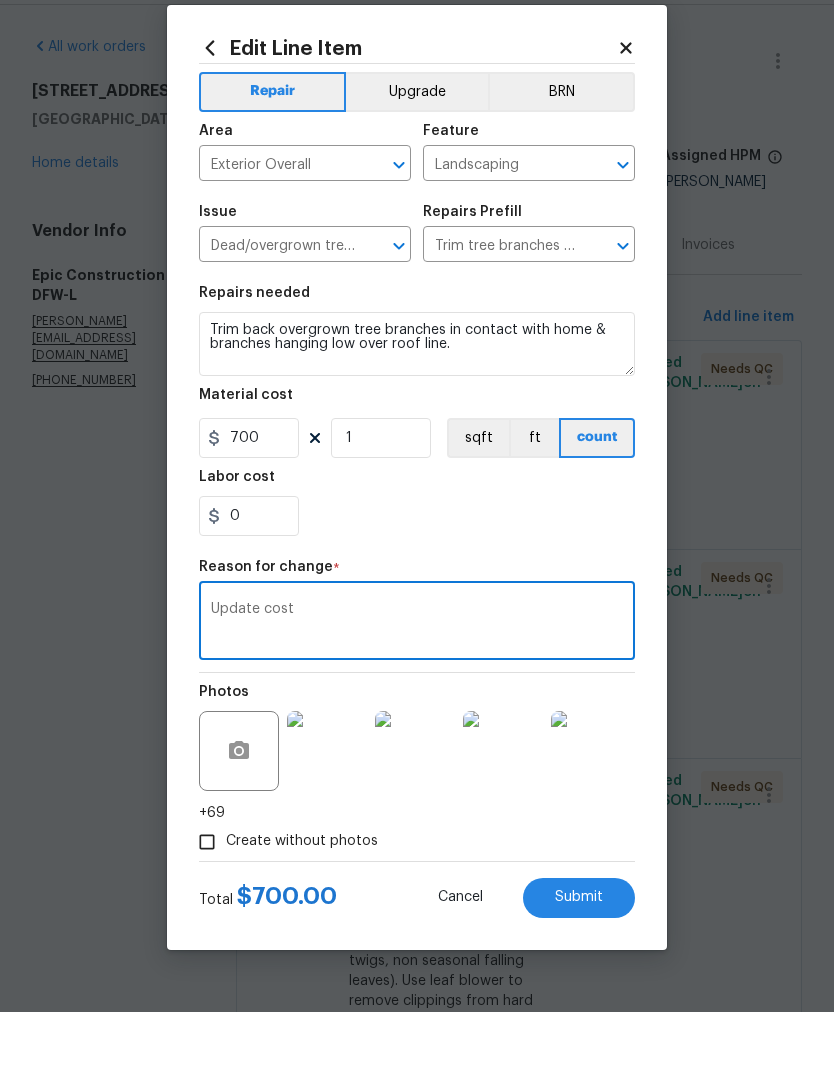 type on "Update cost" 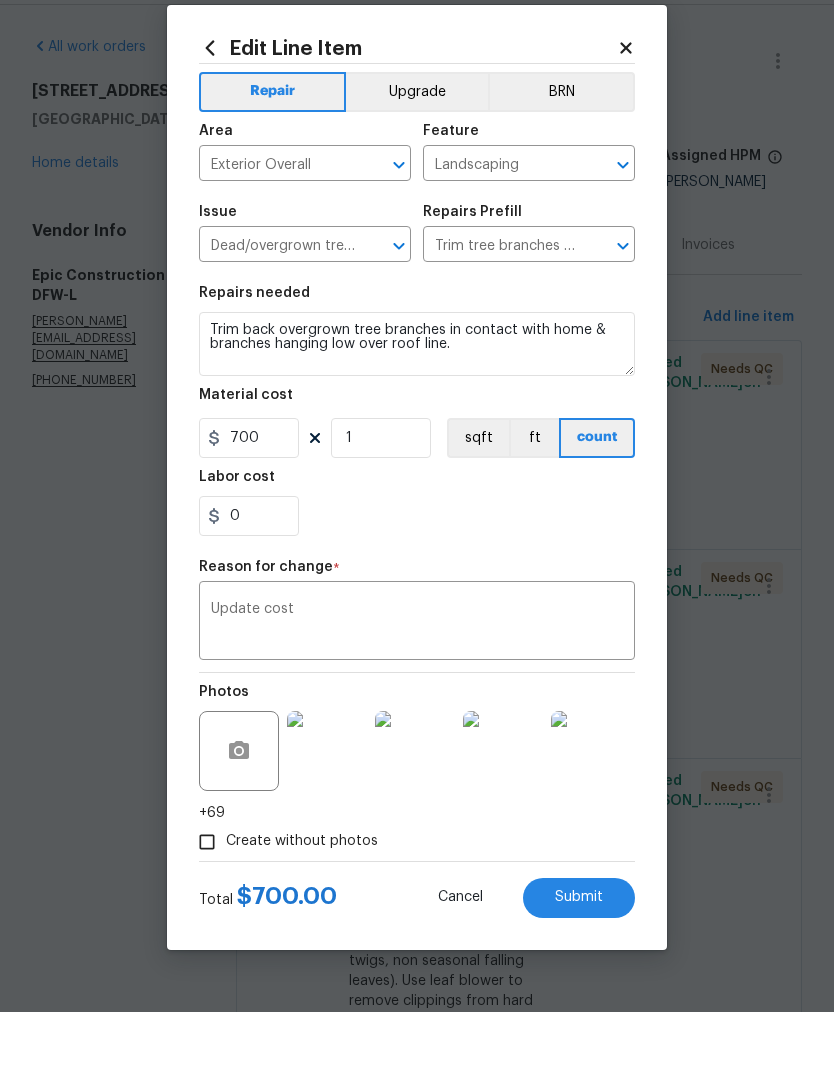 scroll, scrollTop: 80, scrollLeft: 0, axis: vertical 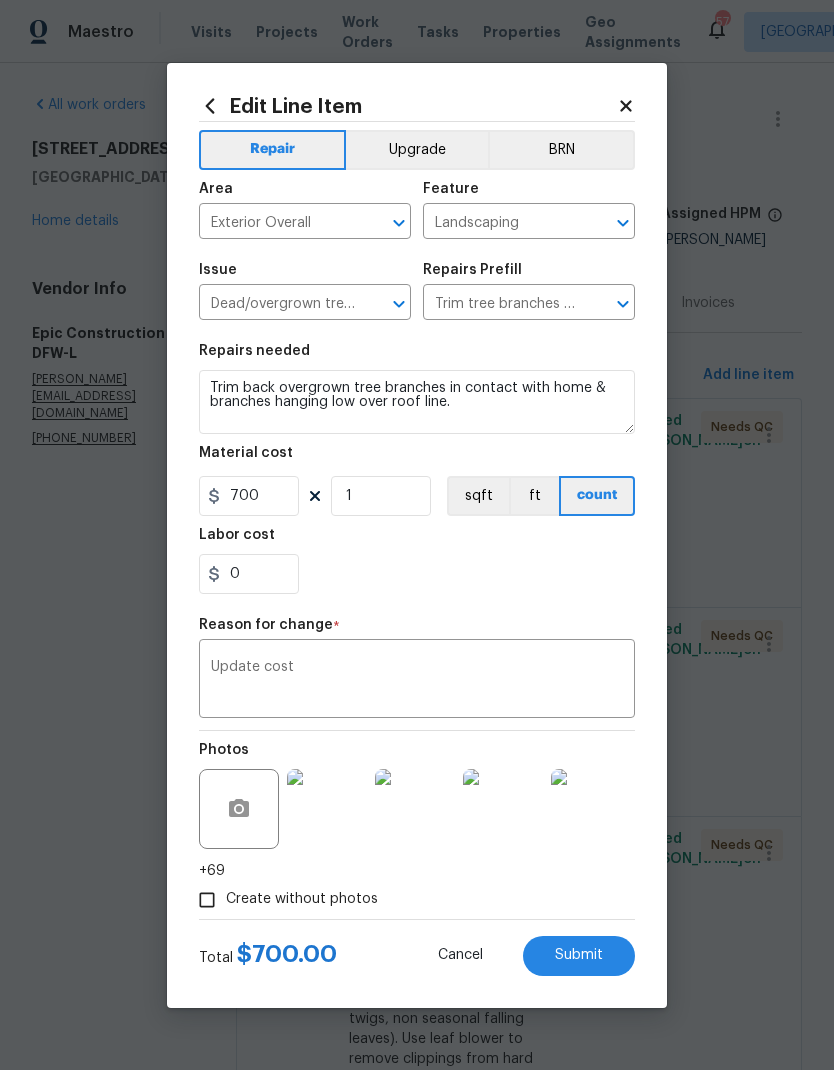 click on "Submit" at bounding box center [579, 955] 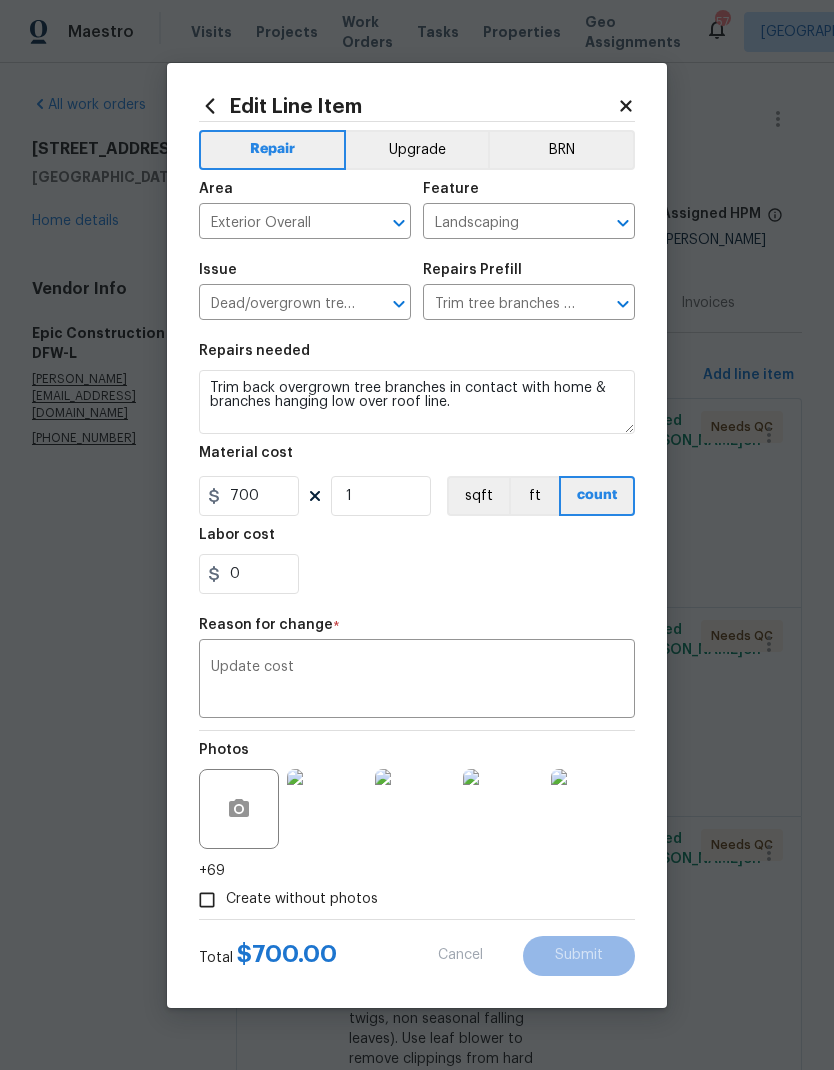 type on "500" 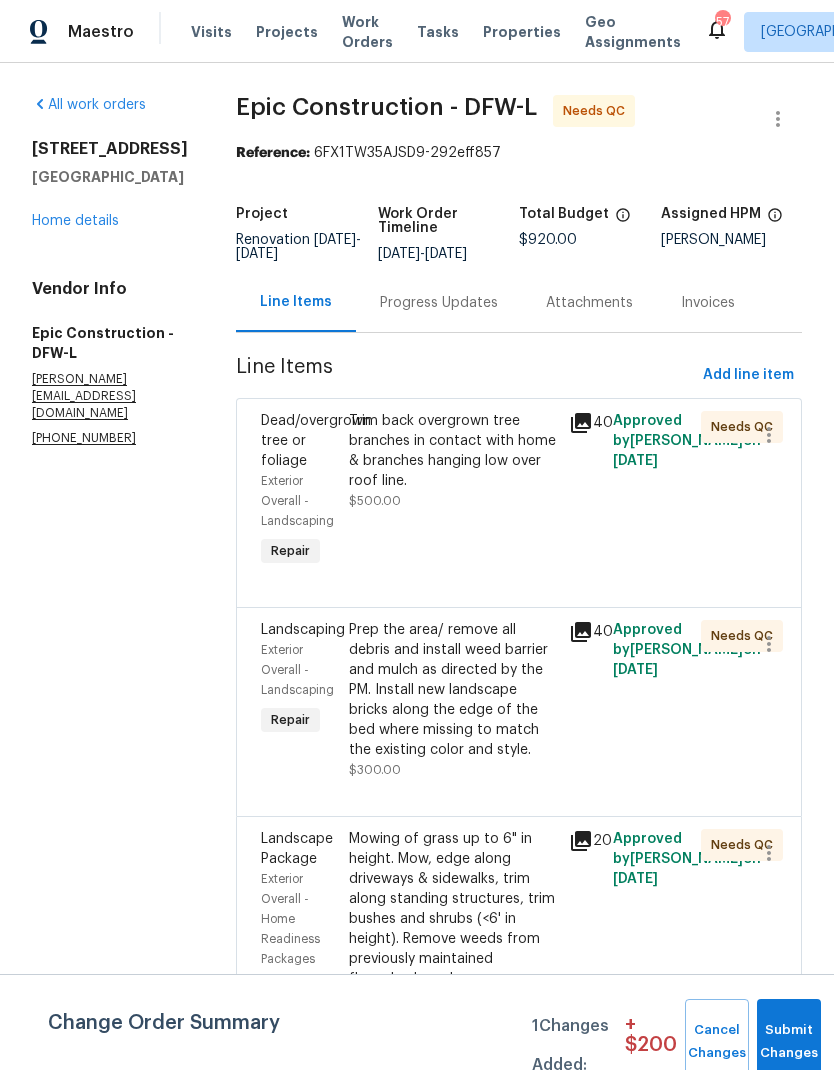 click on "Prep the area/ remove all debris and install weed barrier and mulch as directed by the PM. Install new landscape bricks along the edge of the bed where missing to match the existing color and style." at bounding box center (453, 690) 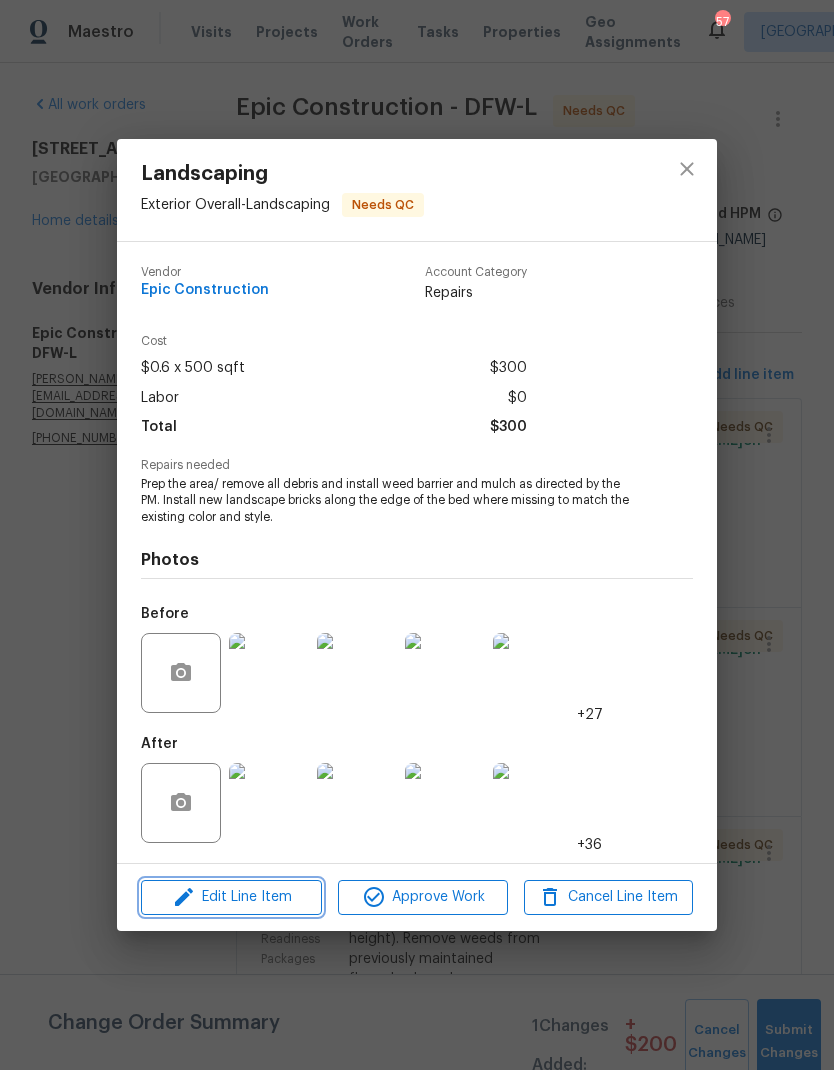 click on "Edit Line Item" at bounding box center (231, 897) 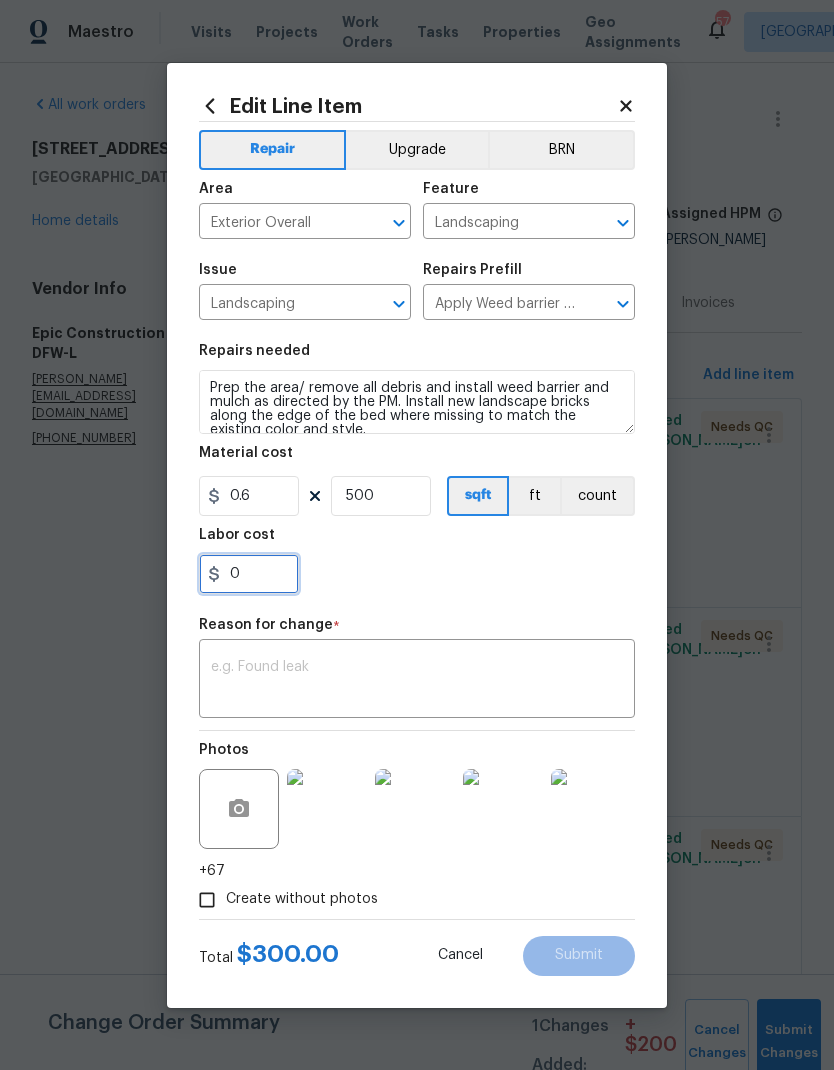 click on "0" at bounding box center [249, 574] 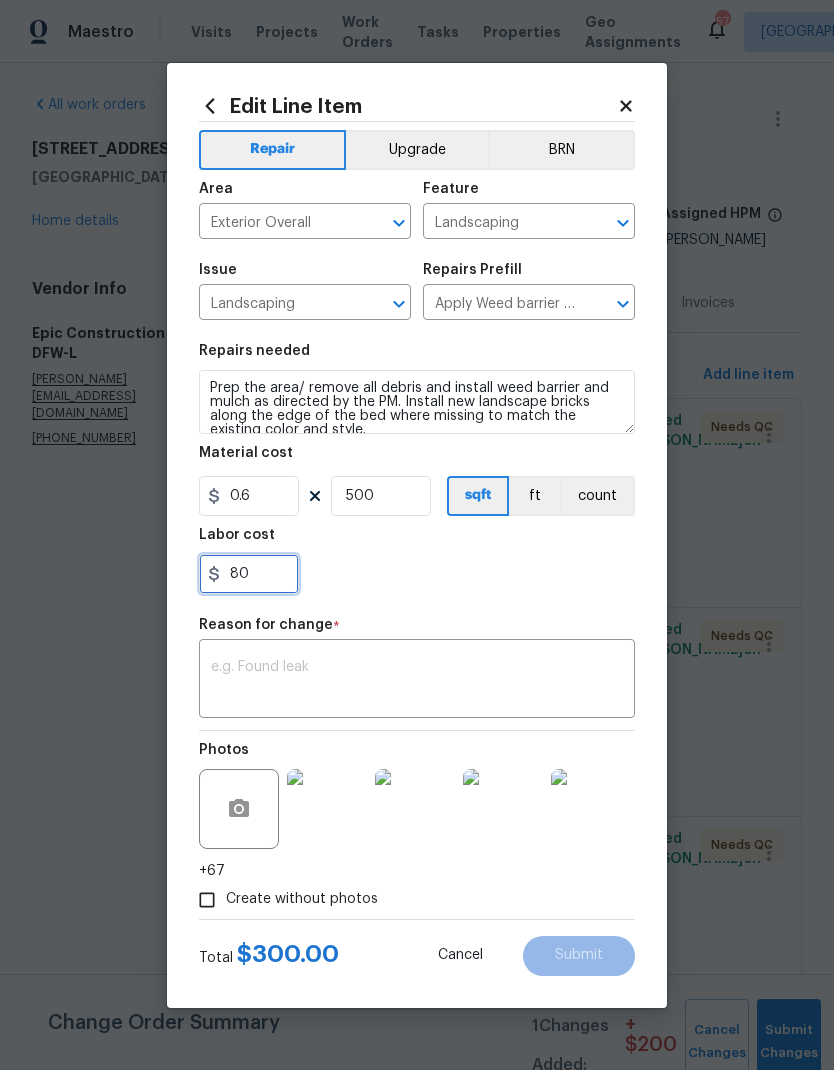 type on "80" 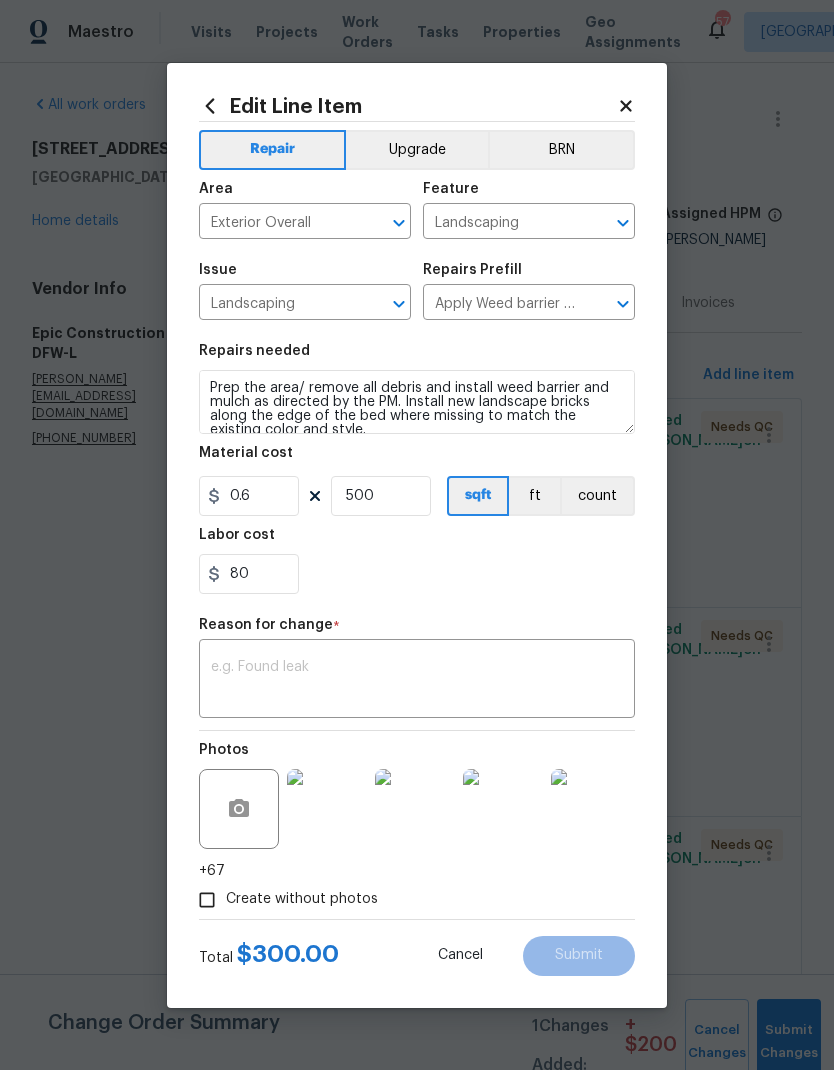 click on "x ​" at bounding box center (417, 681) 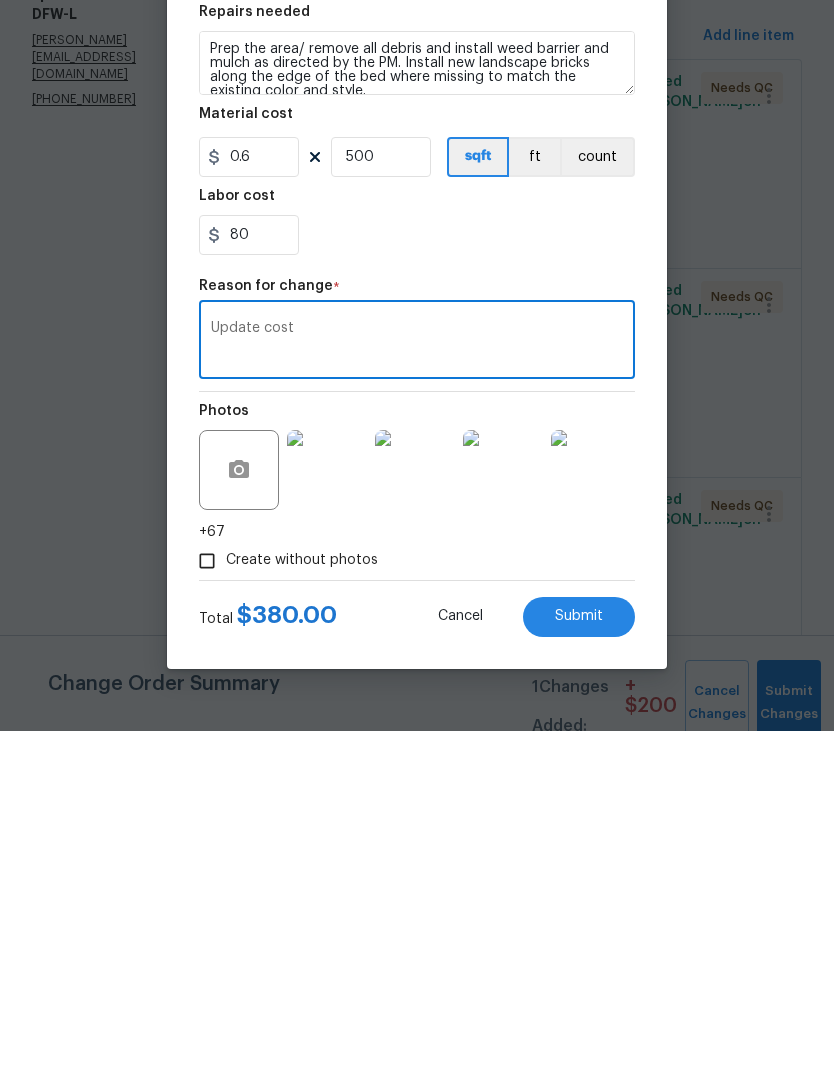 type on "Update cost" 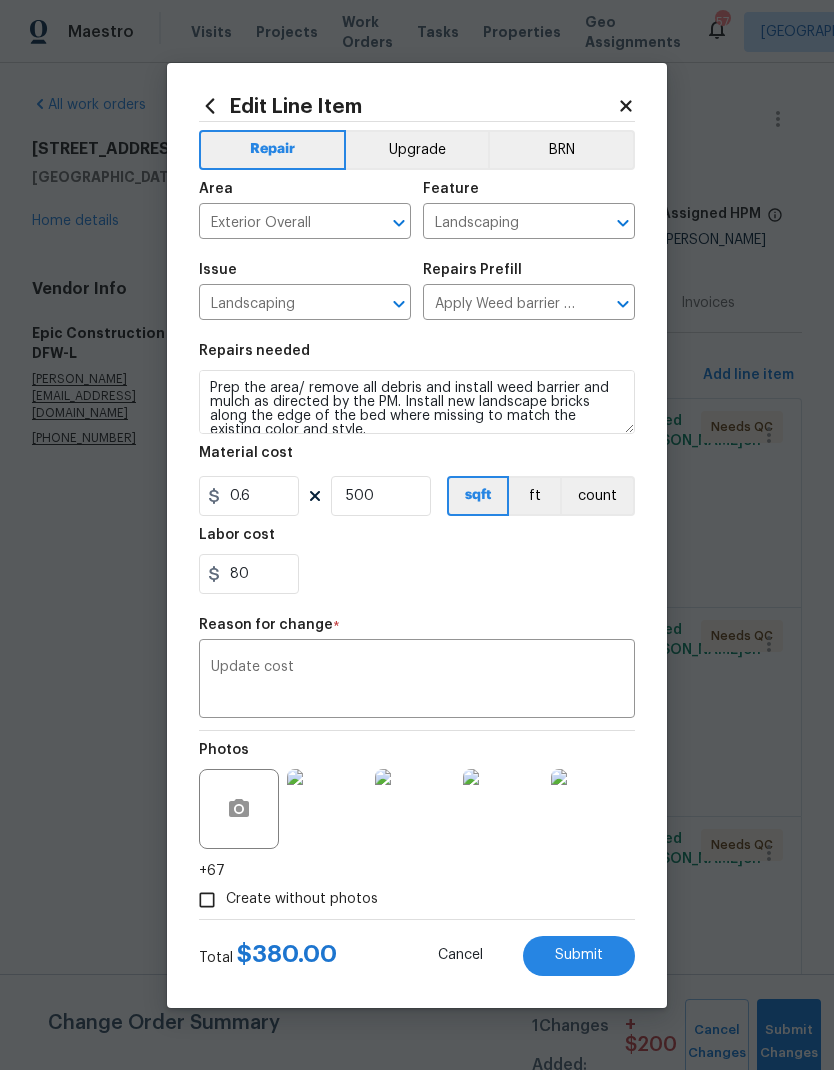 click on "Submit" at bounding box center [579, 955] 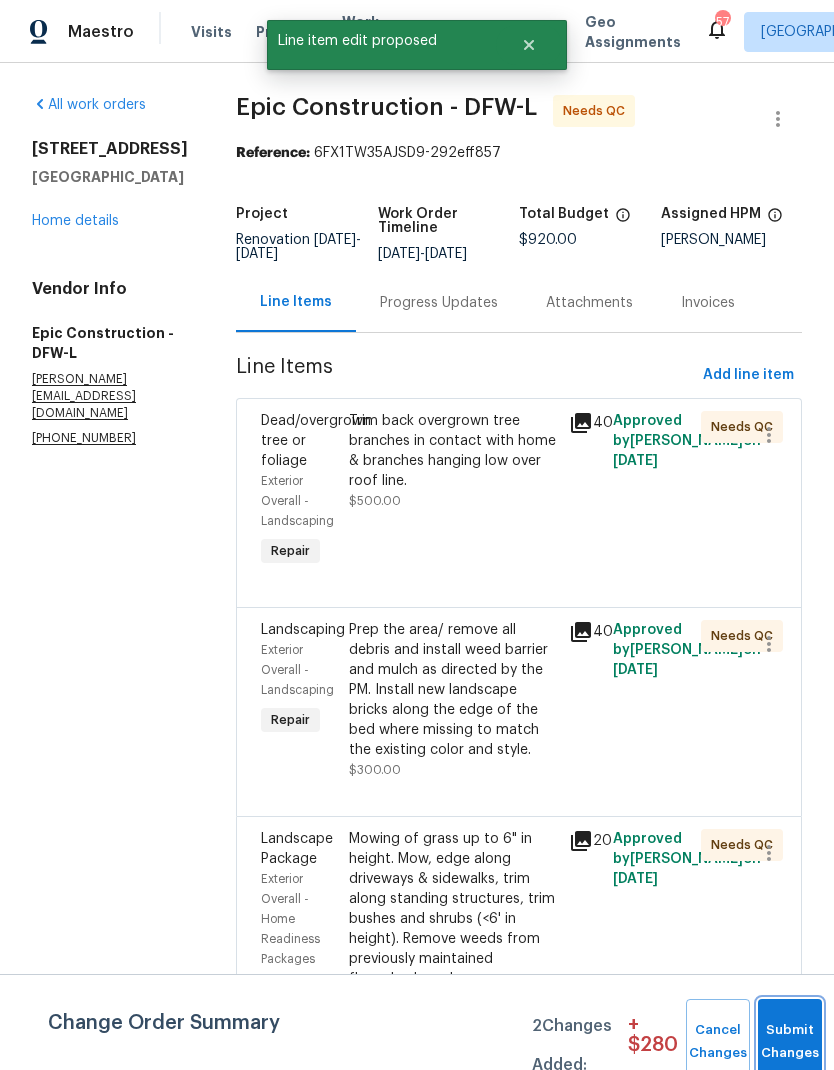 click on "Submit Changes" at bounding box center (790, 1042) 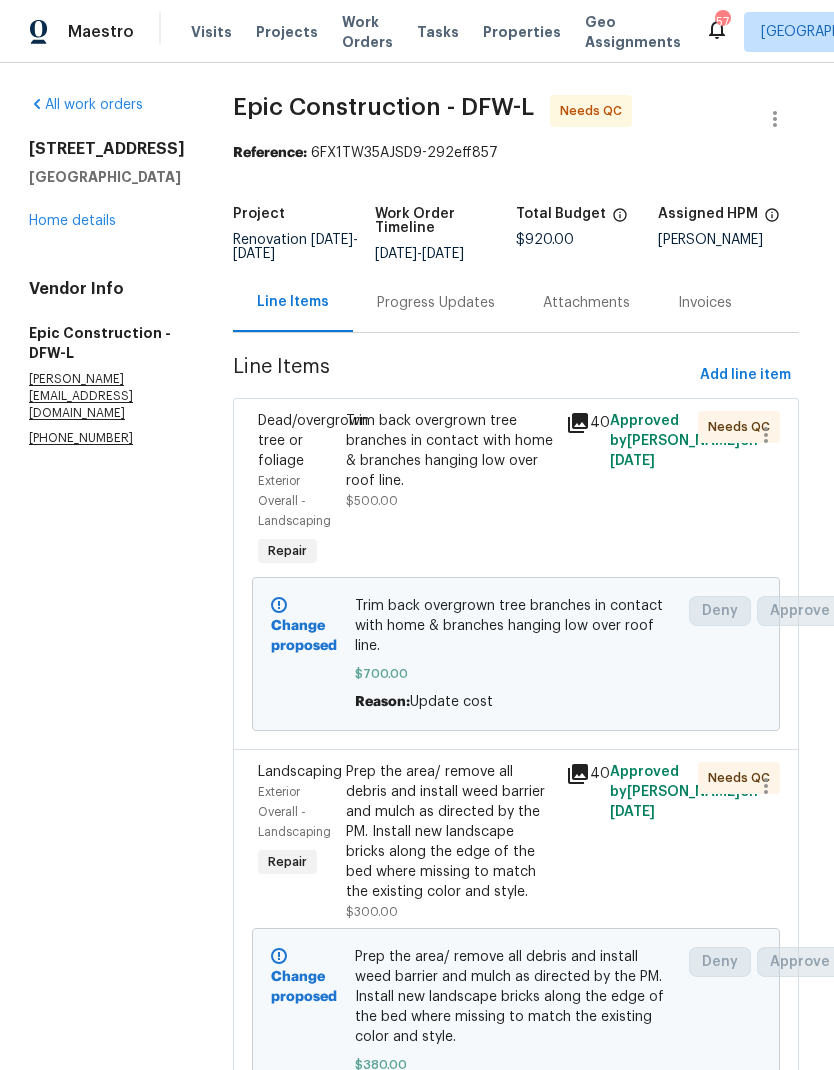 scroll, scrollTop: 0, scrollLeft: 3, axis: horizontal 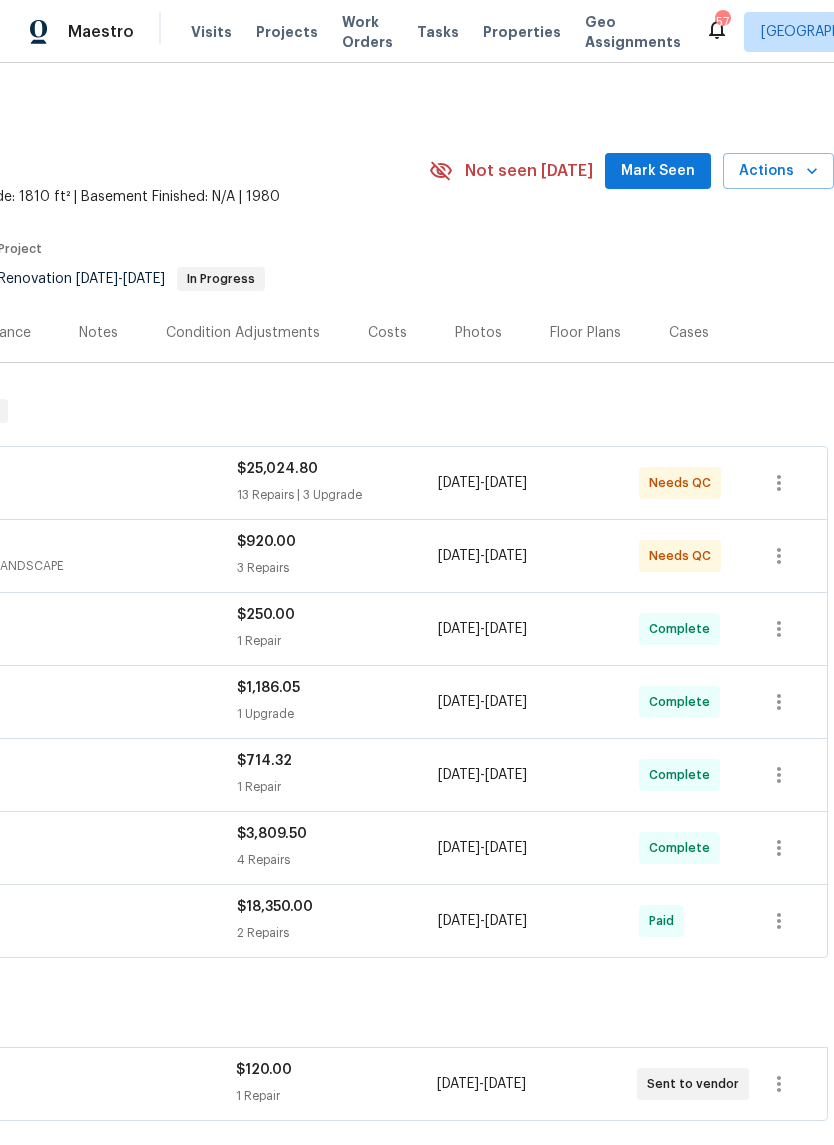 click on "Photos" at bounding box center [478, 333] 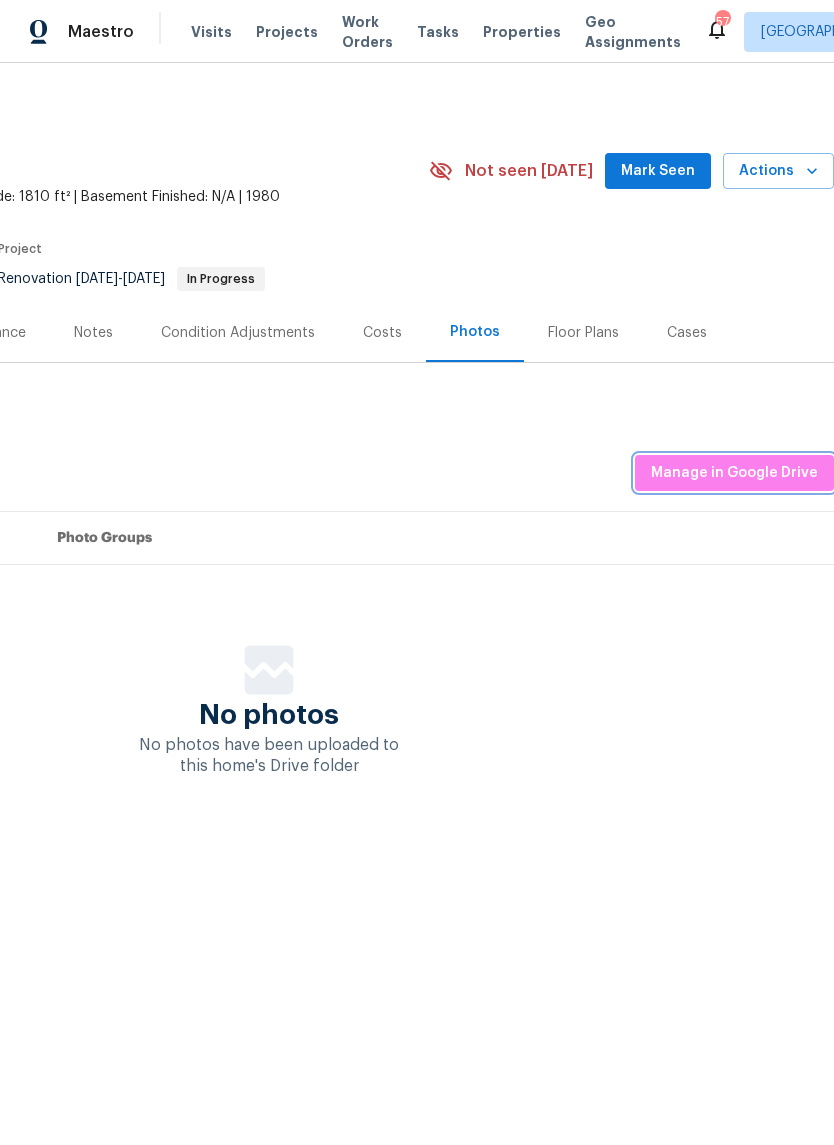 click on "Manage in Google Drive" at bounding box center (734, 473) 